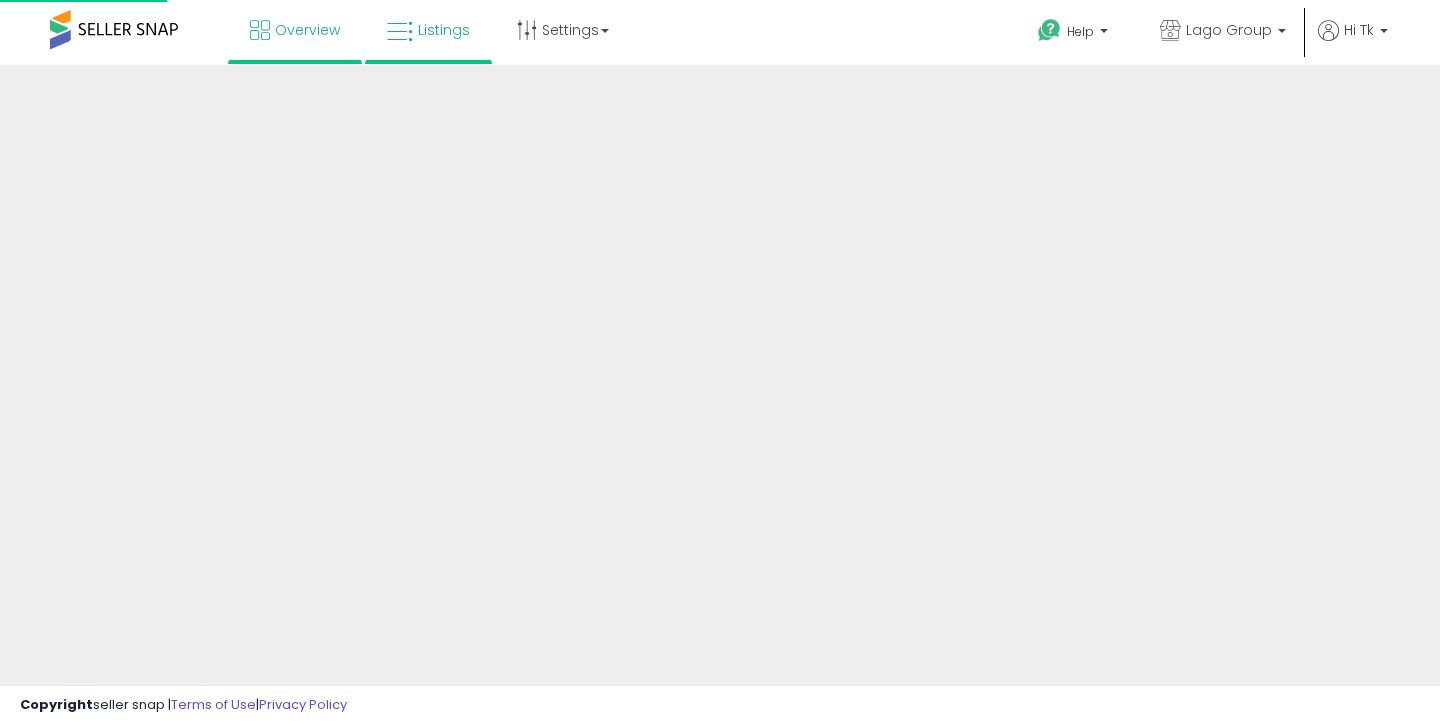 scroll, scrollTop: 0, scrollLeft: 0, axis: both 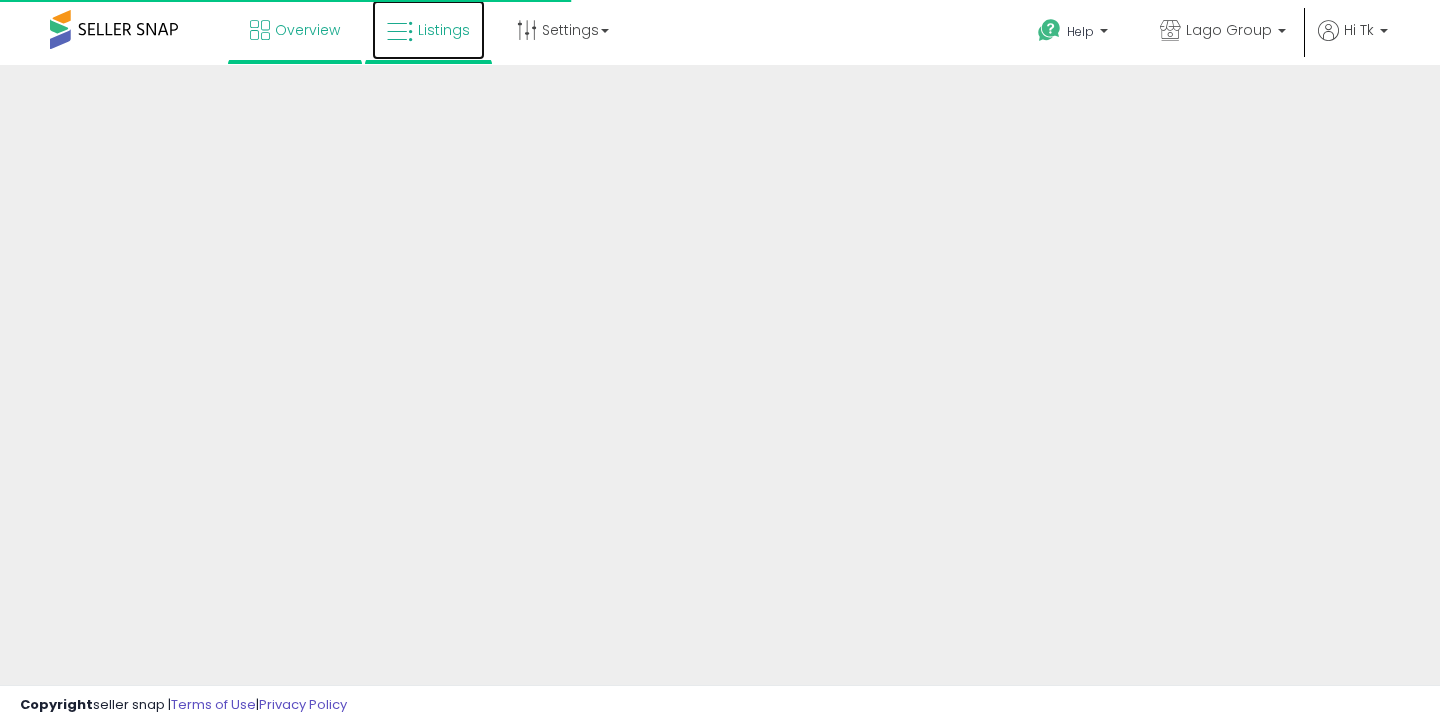 click on "Listings" at bounding box center (444, 30) 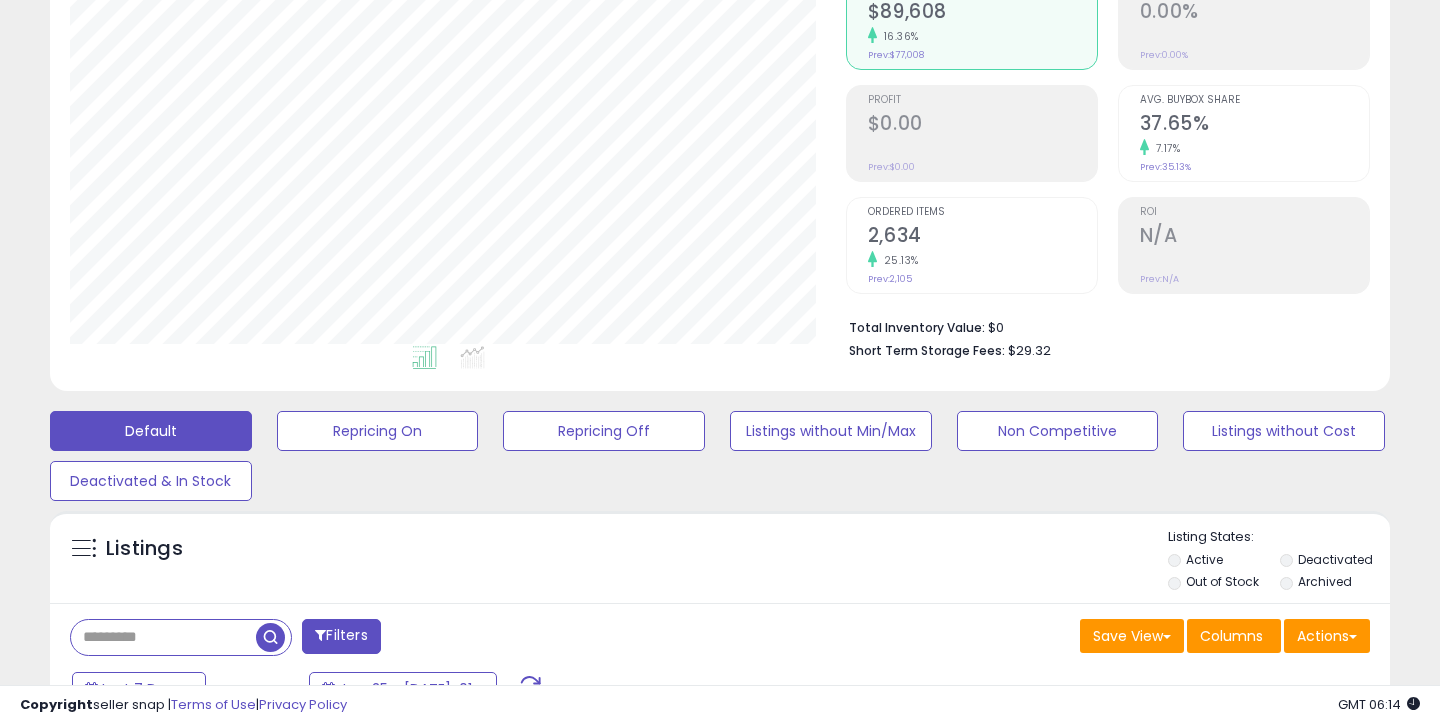 scroll, scrollTop: 324, scrollLeft: 0, axis: vertical 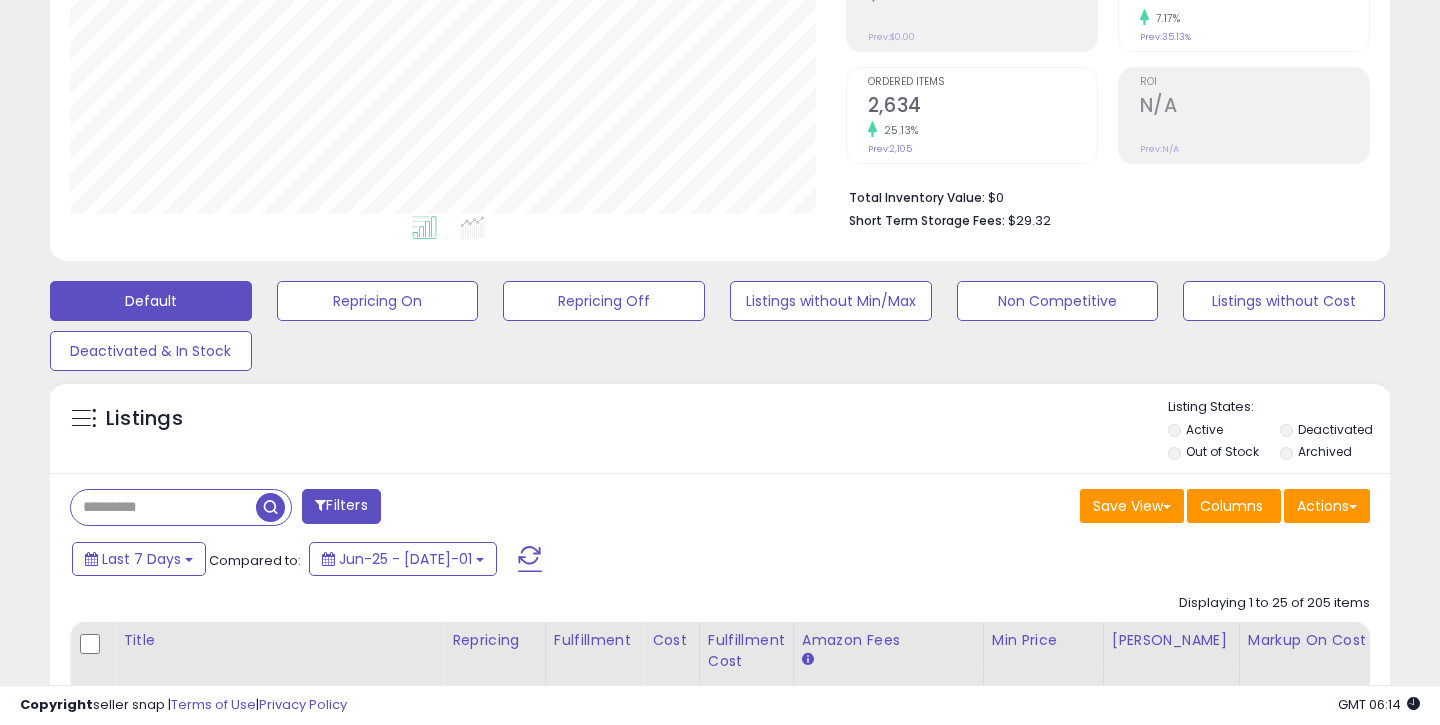 click at bounding box center [163, 507] 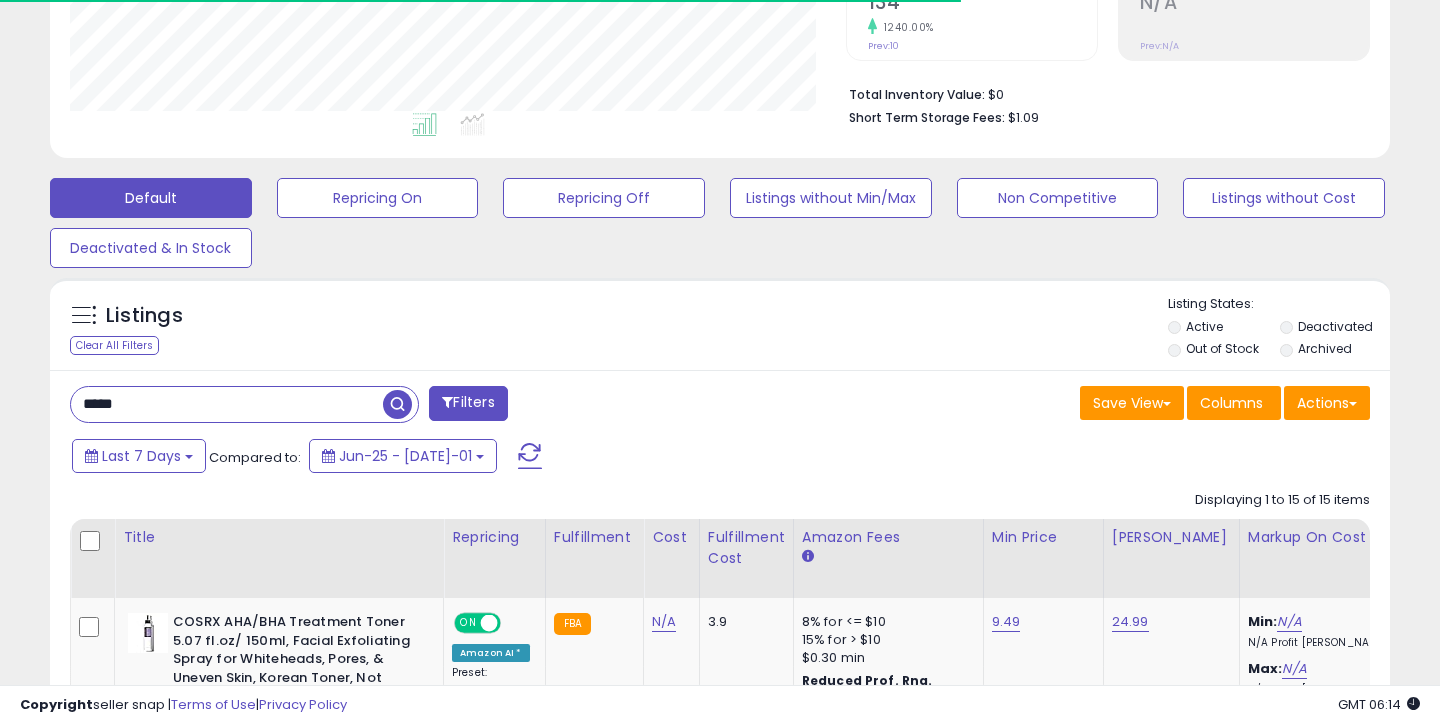 scroll, scrollTop: 682, scrollLeft: 0, axis: vertical 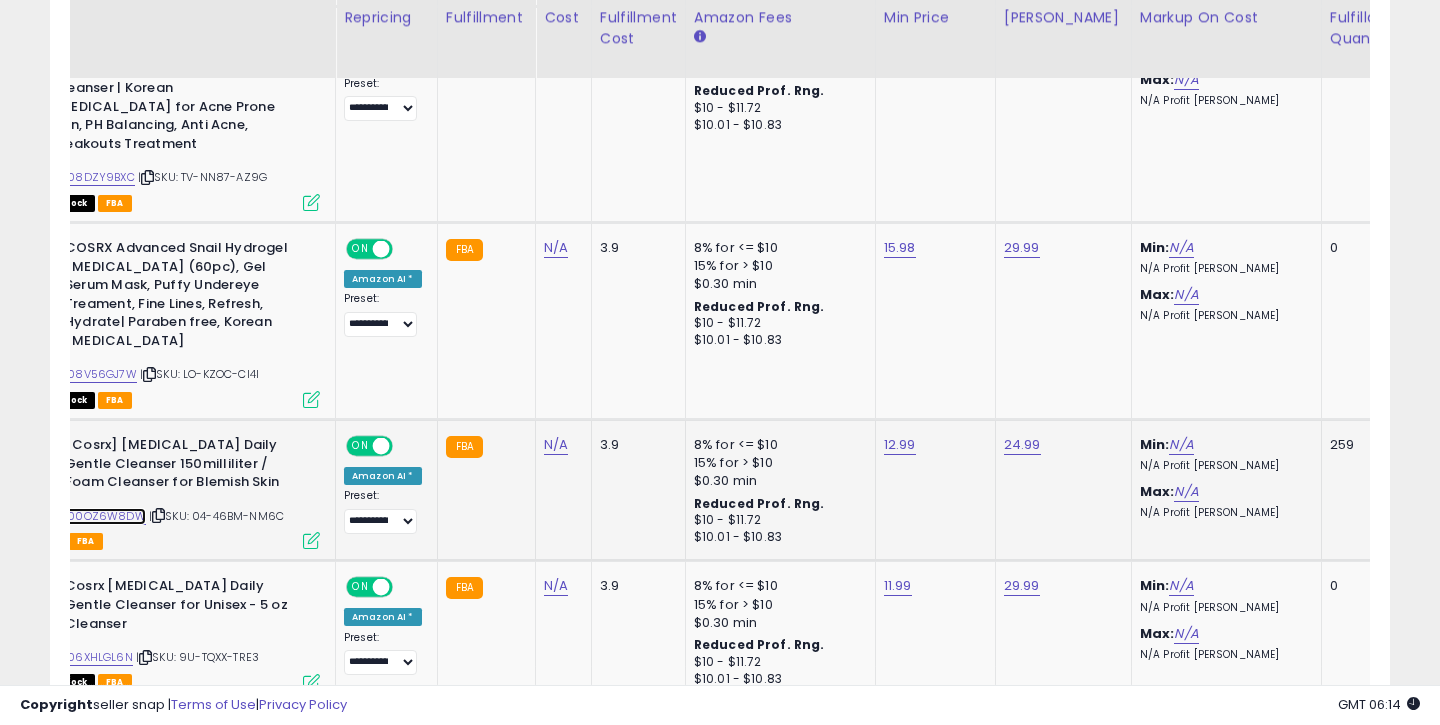 click on "B00OZ6W8DW" at bounding box center (103, 516) 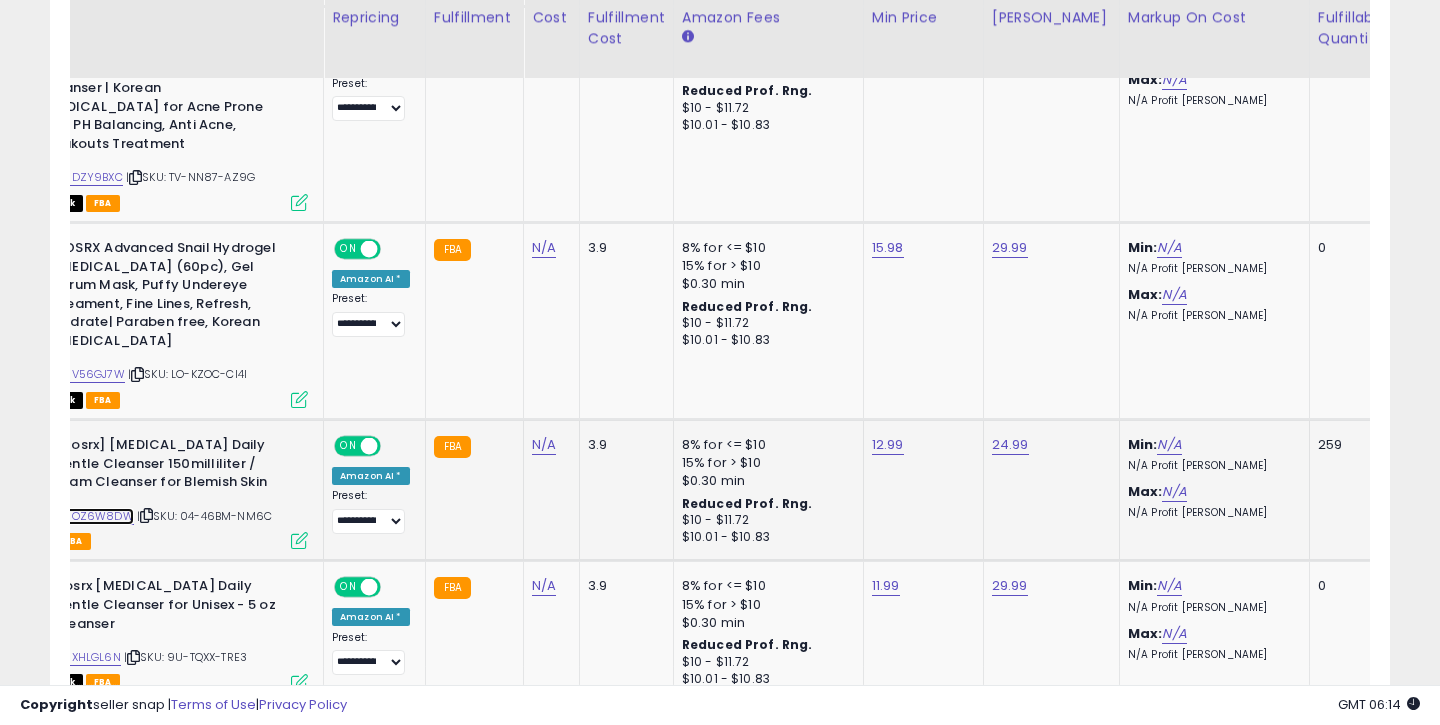 scroll, scrollTop: 0, scrollLeft: 121, axis: horizontal 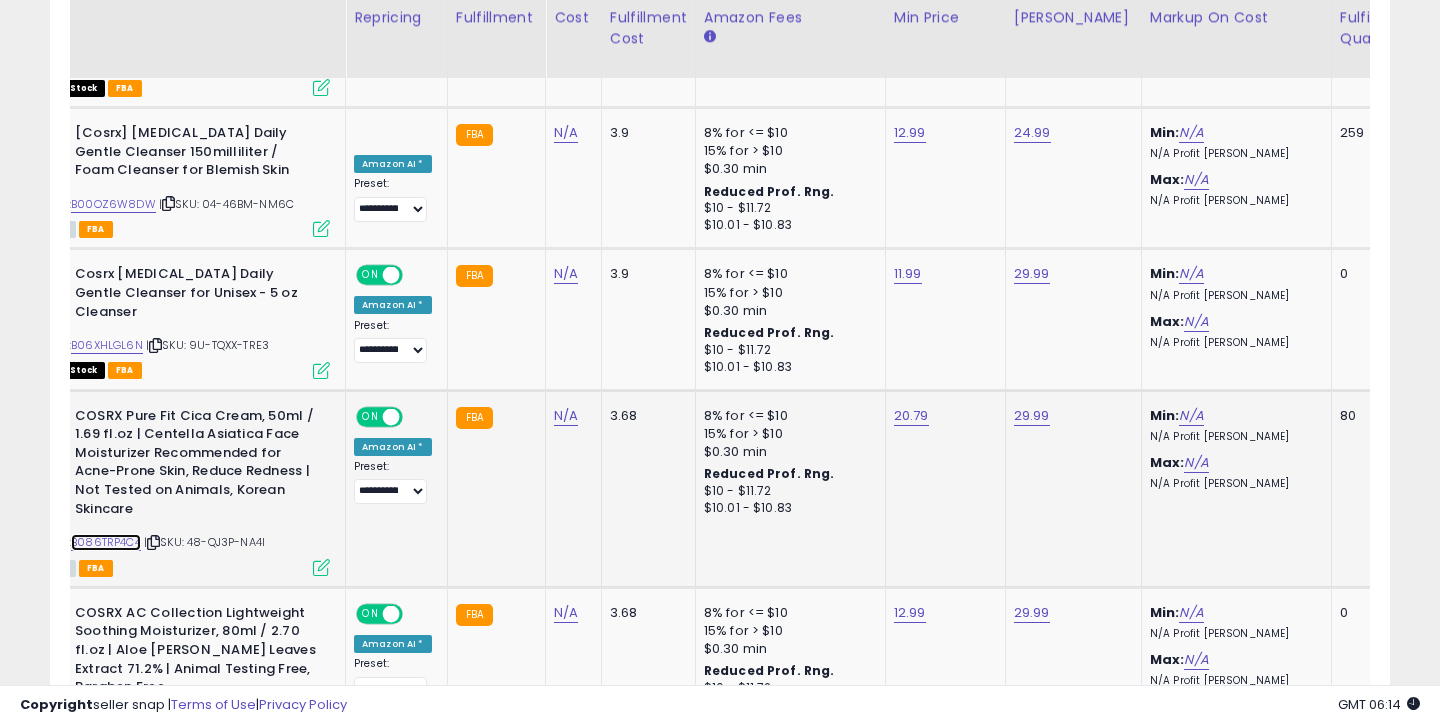 click on "B086TRP4C4" at bounding box center [106, 542] 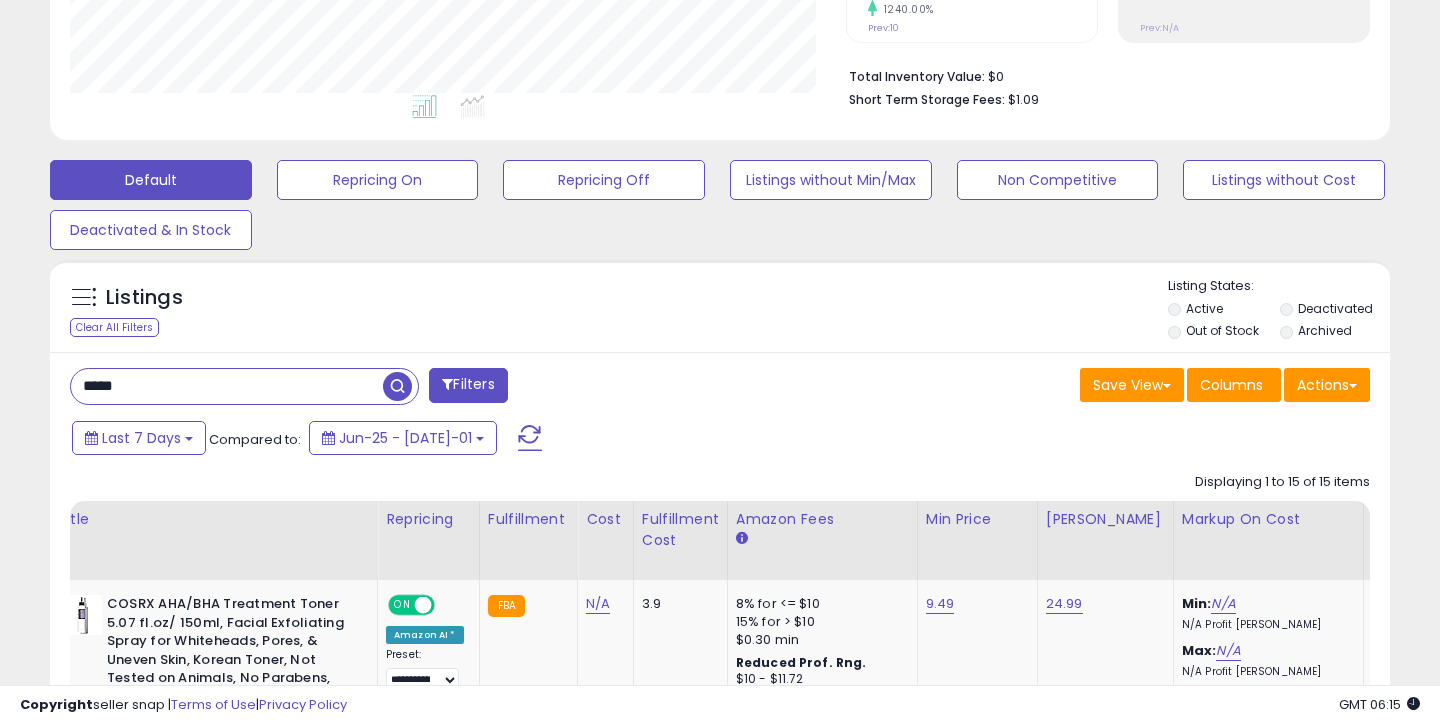 click on "*****" at bounding box center (227, 386) 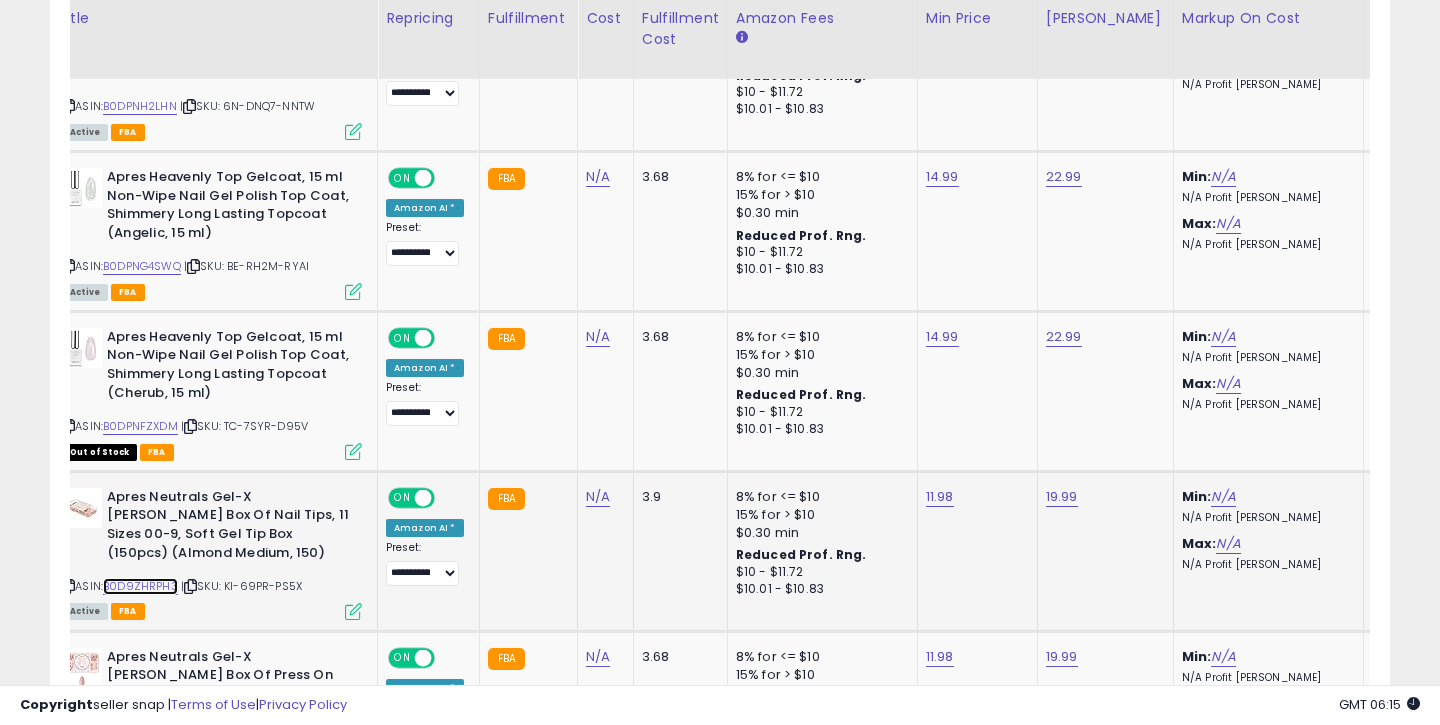 click on "B0D9ZHRPH3" at bounding box center (140, 586) 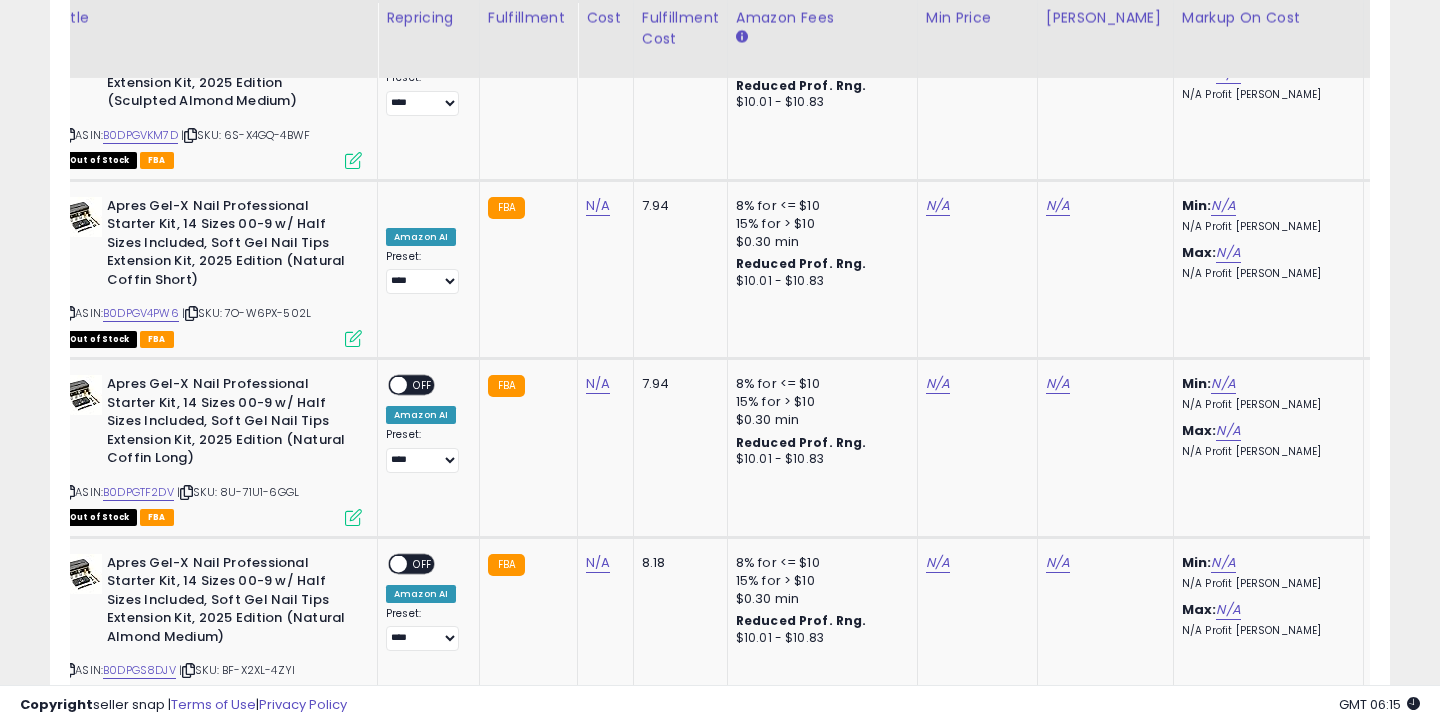 click on "2" 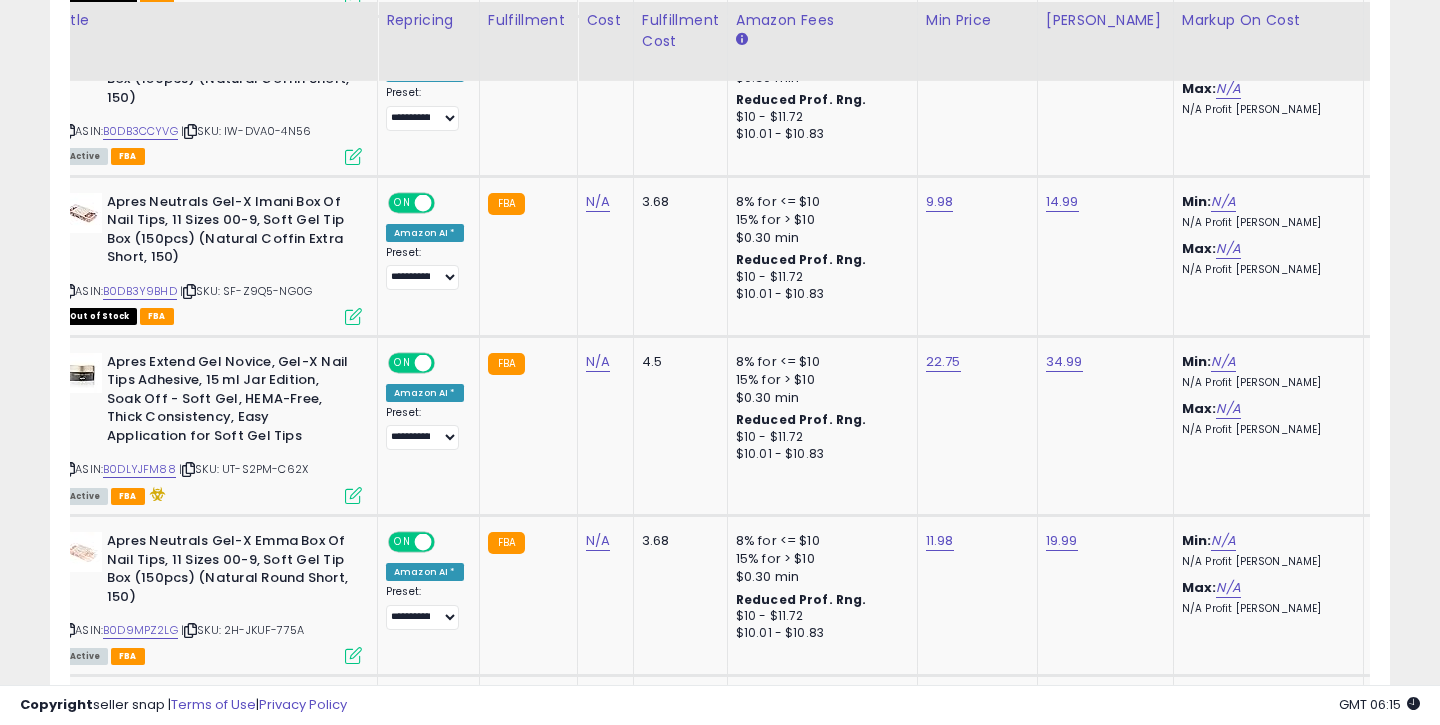 scroll, scrollTop: 1874, scrollLeft: 0, axis: vertical 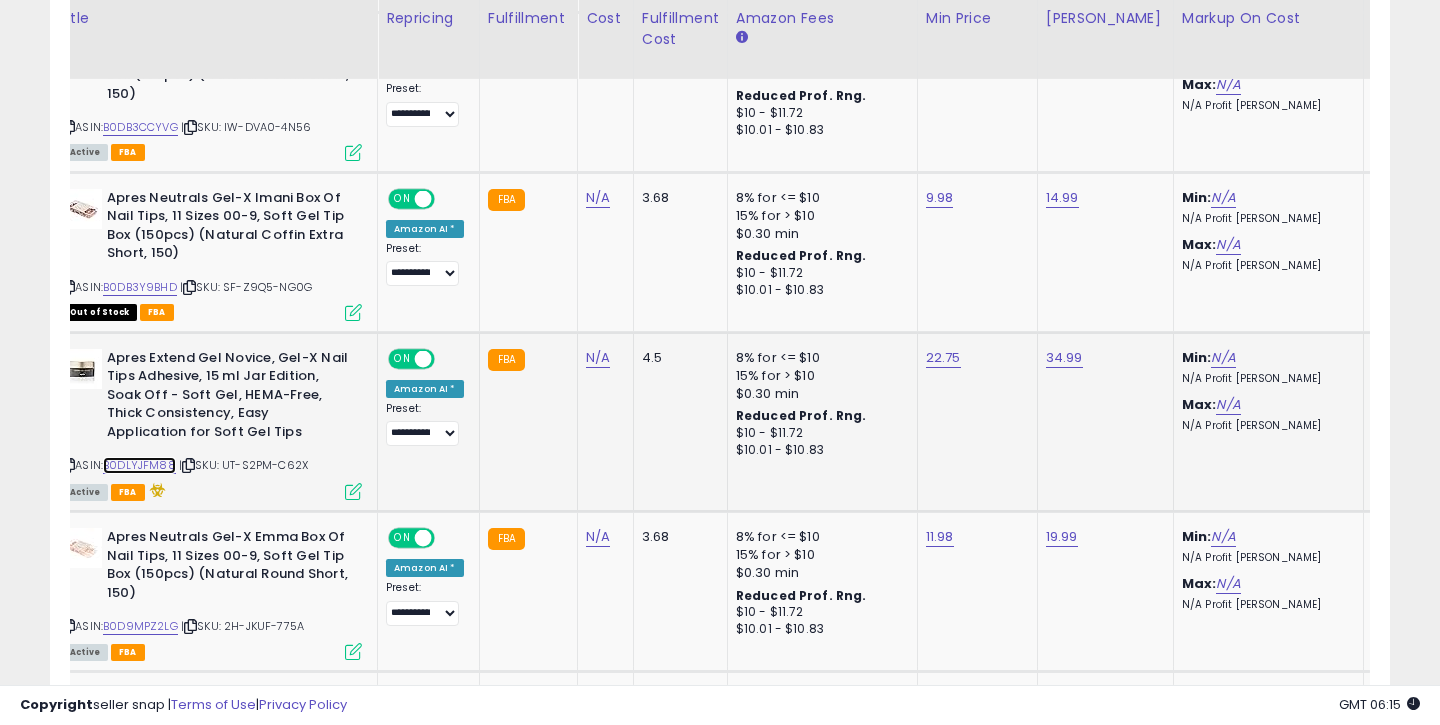 click on "B0DLYJFM88" at bounding box center (139, 465) 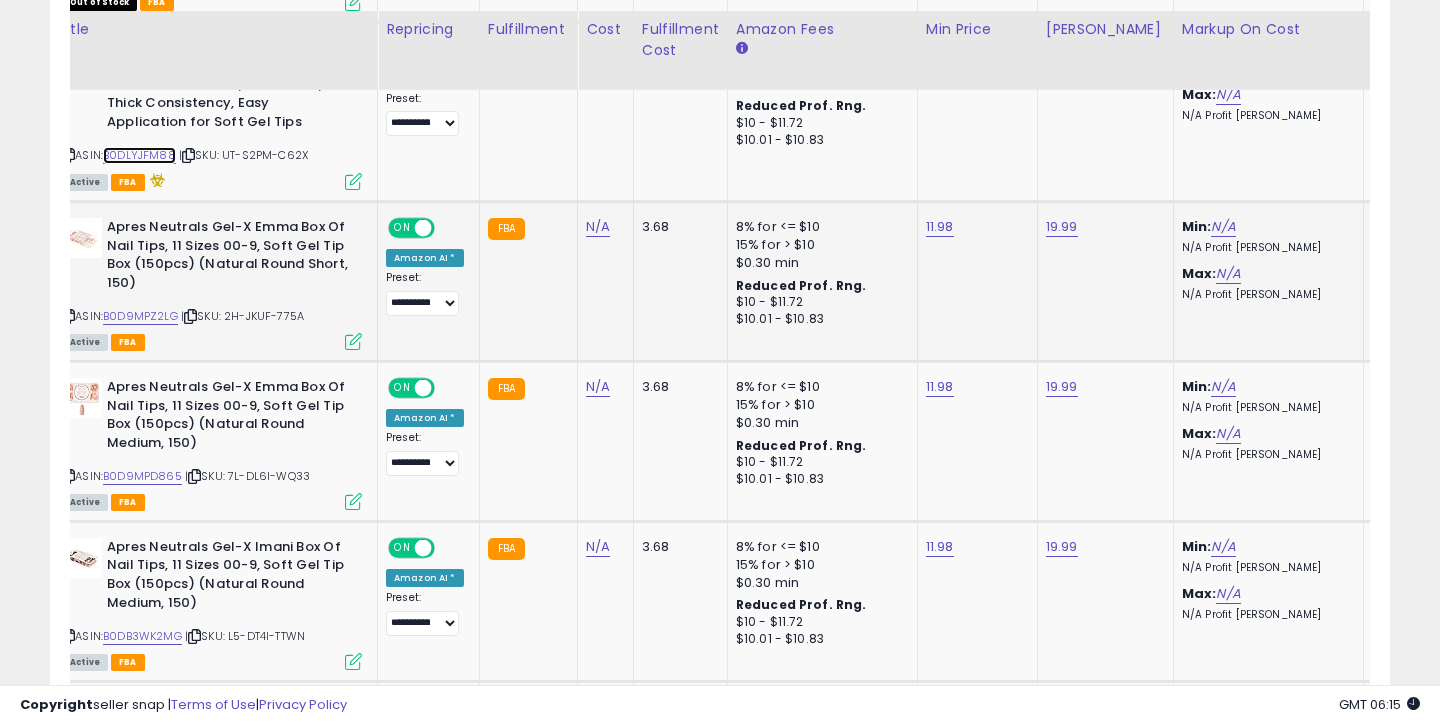 scroll, scrollTop: 2207, scrollLeft: 0, axis: vertical 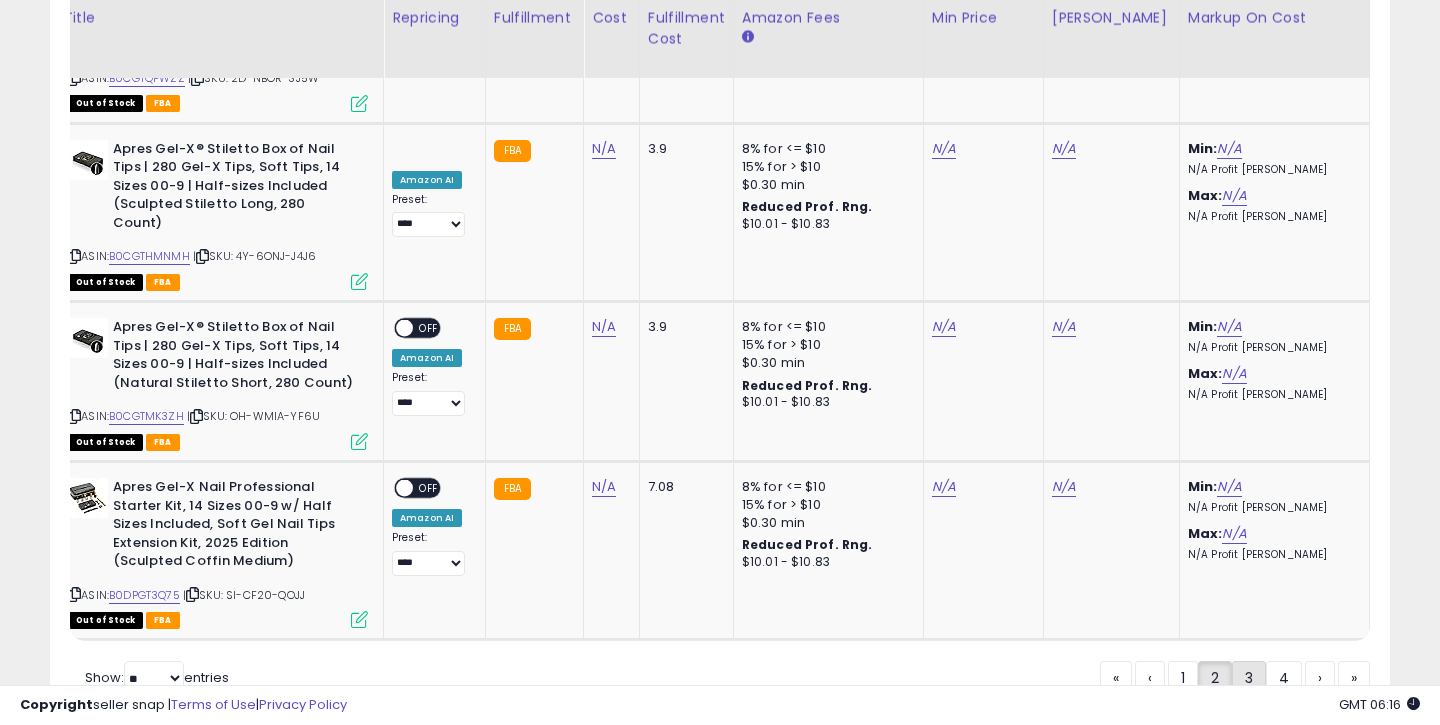 click on "3" 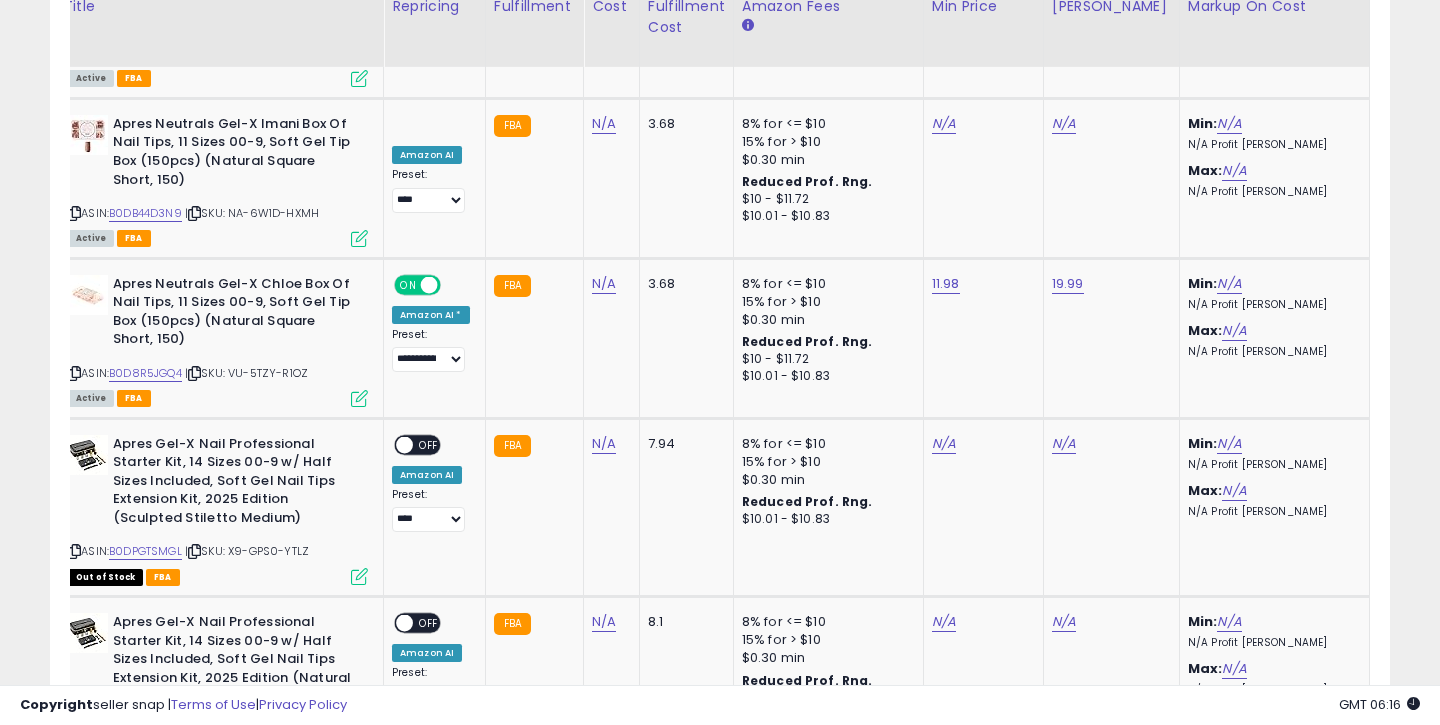 scroll, scrollTop: 4549, scrollLeft: 0, axis: vertical 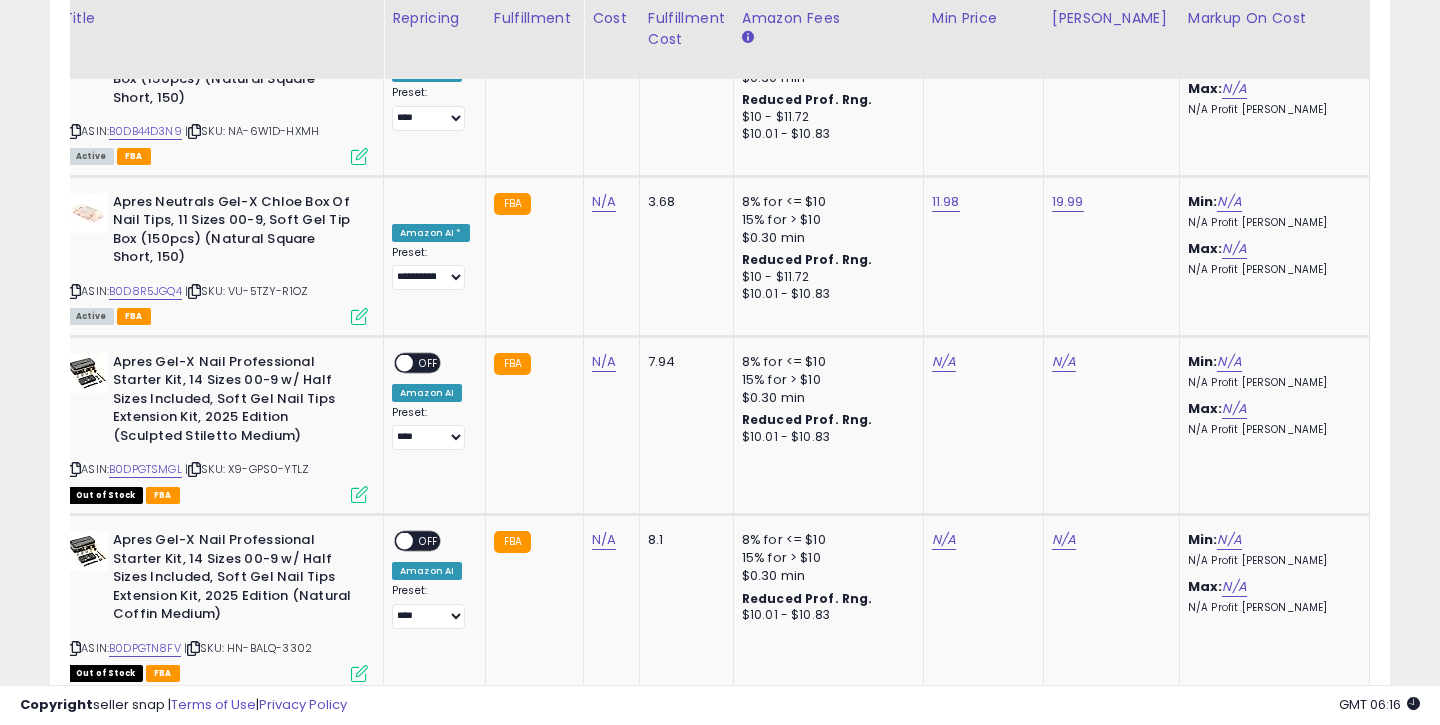 click on "4" 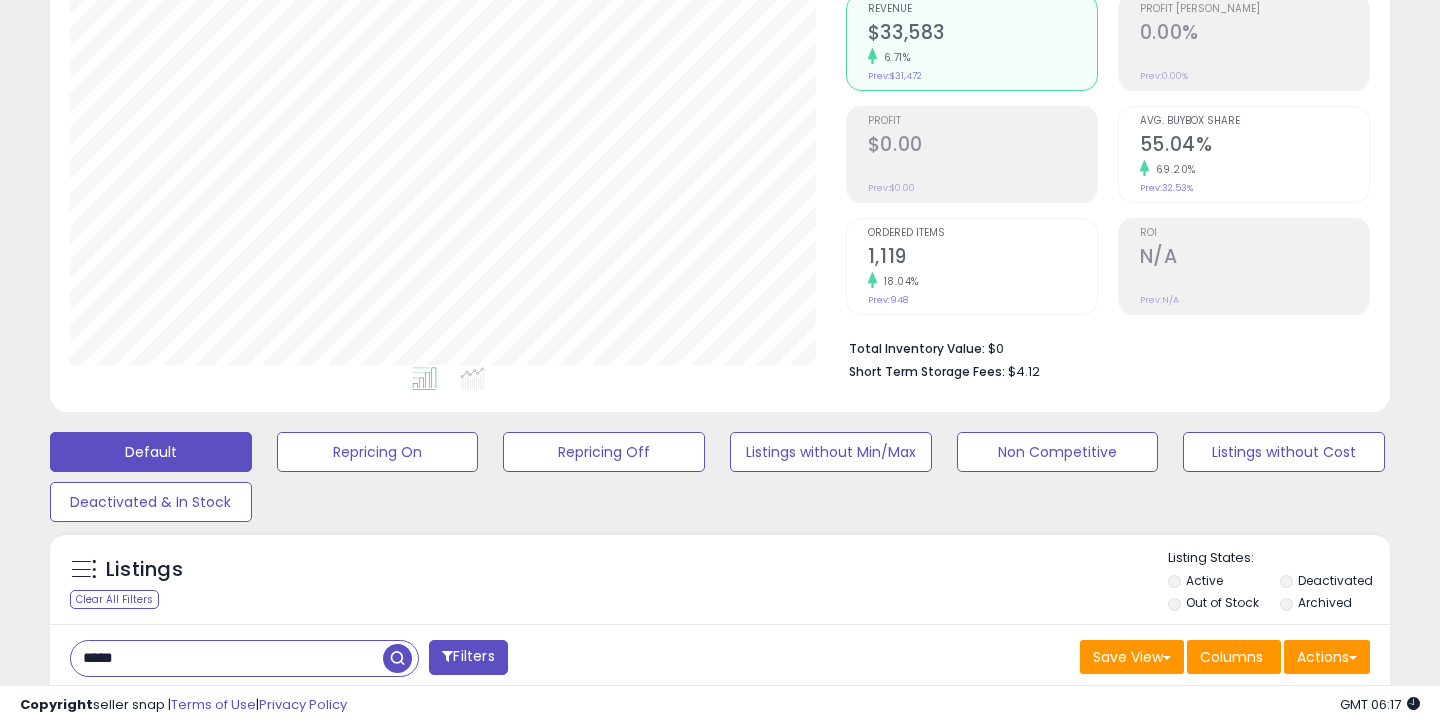 scroll, scrollTop: 220, scrollLeft: 0, axis: vertical 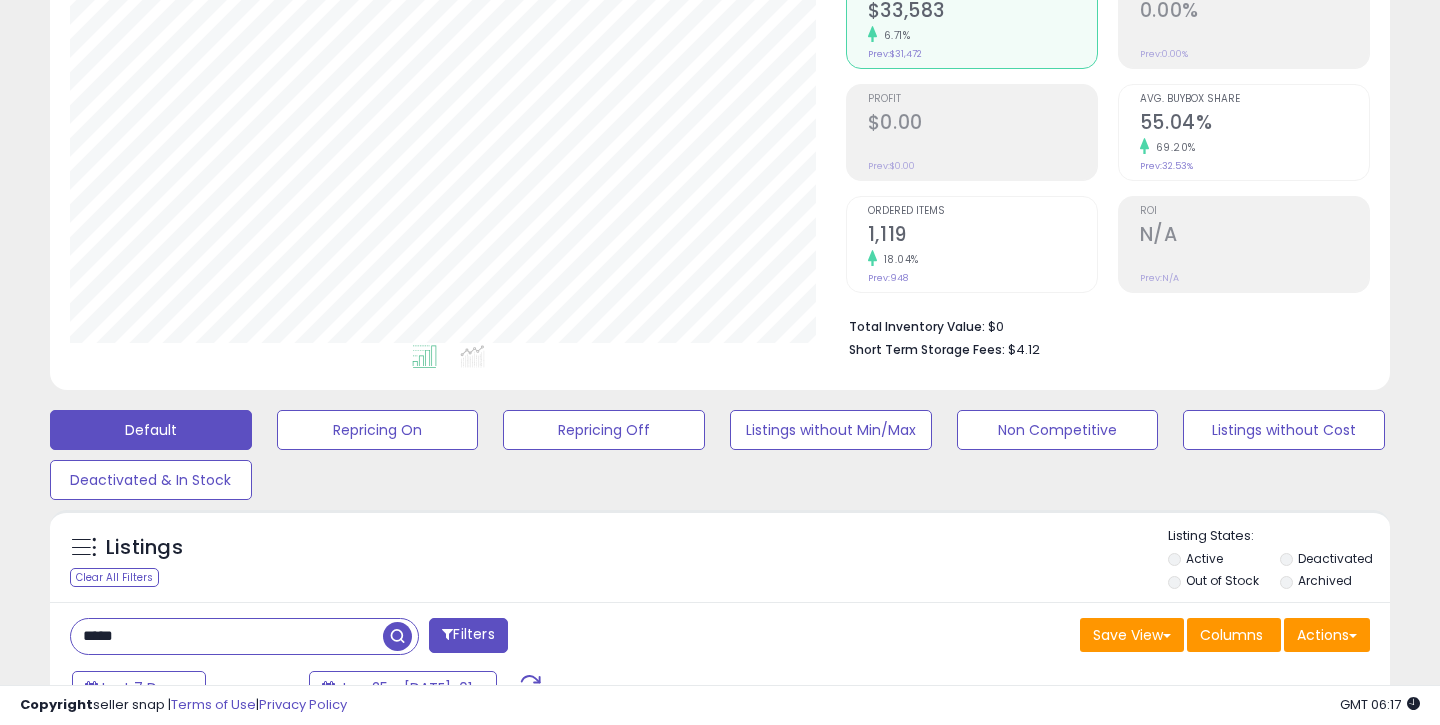 click on "*****" at bounding box center (227, 636) 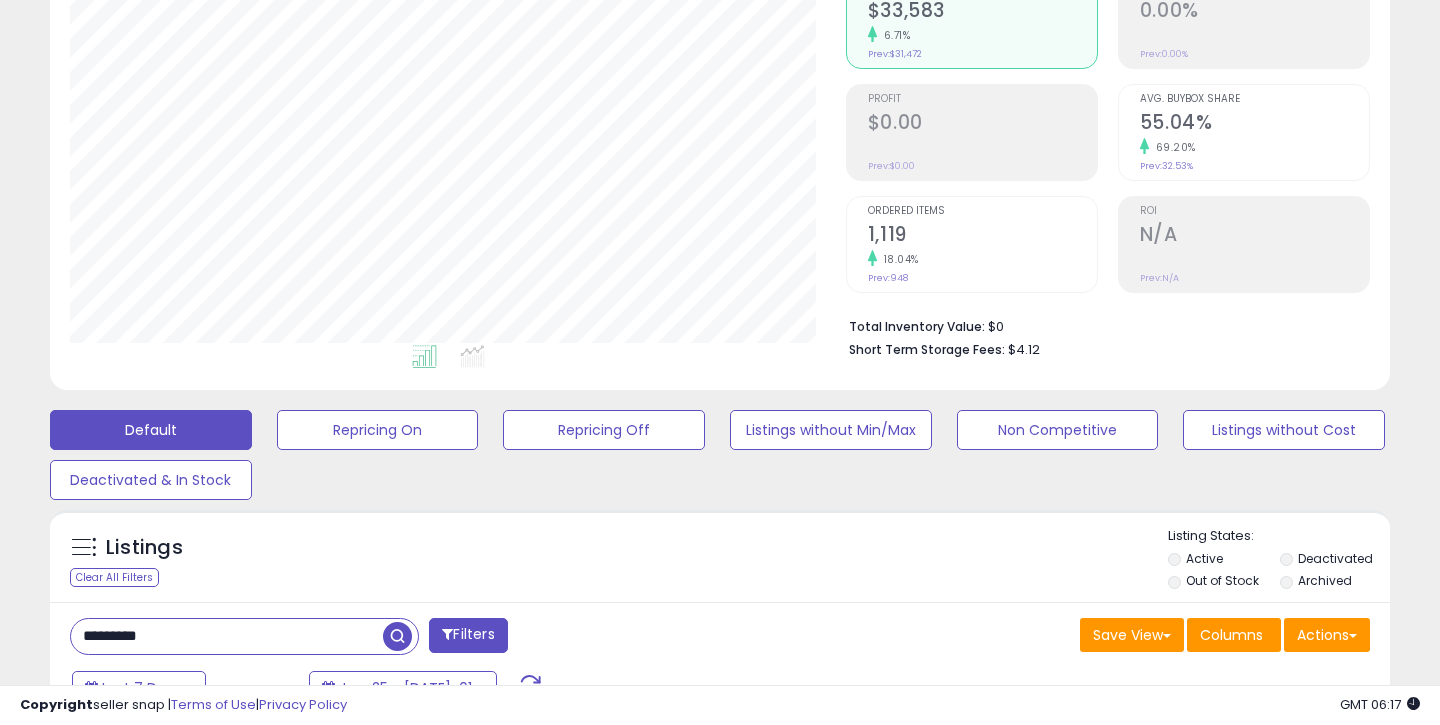 type on "*********" 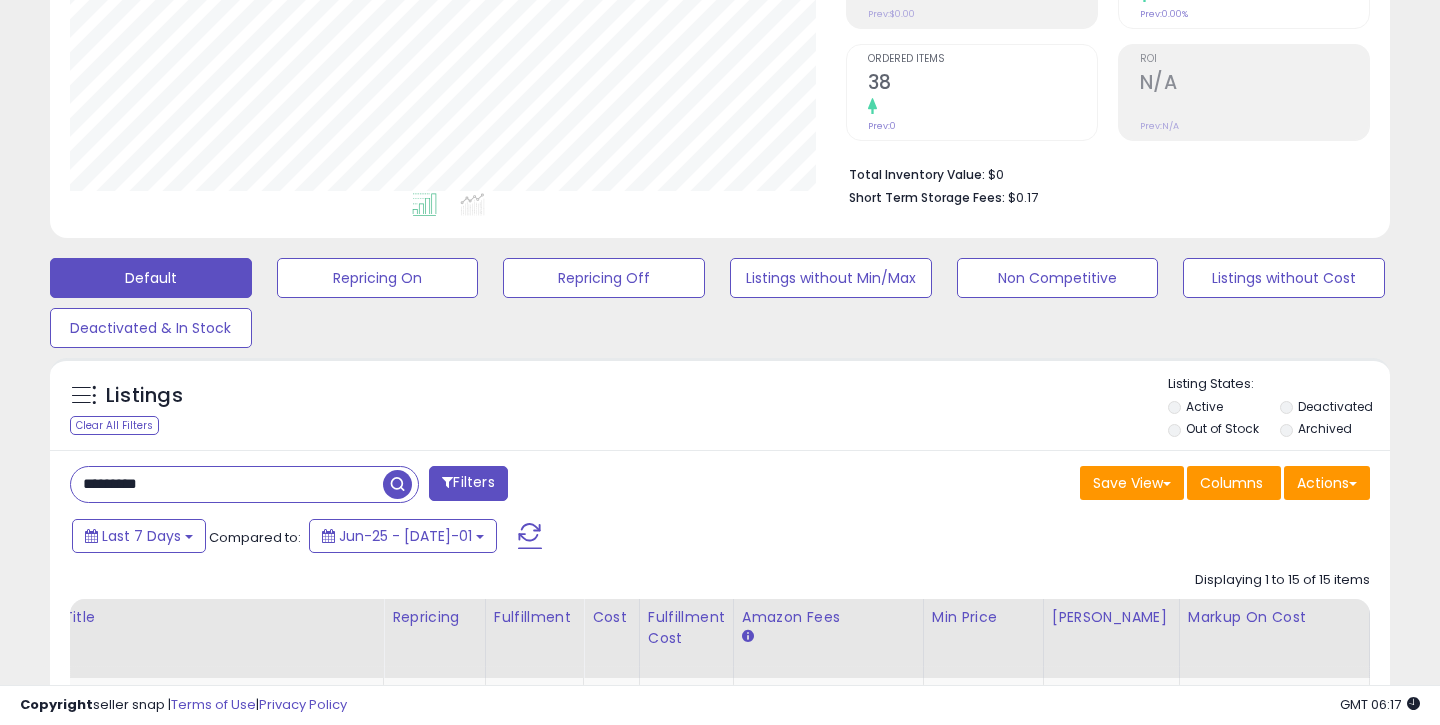 scroll, scrollTop: 458, scrollLeft: 0, axis: vertical 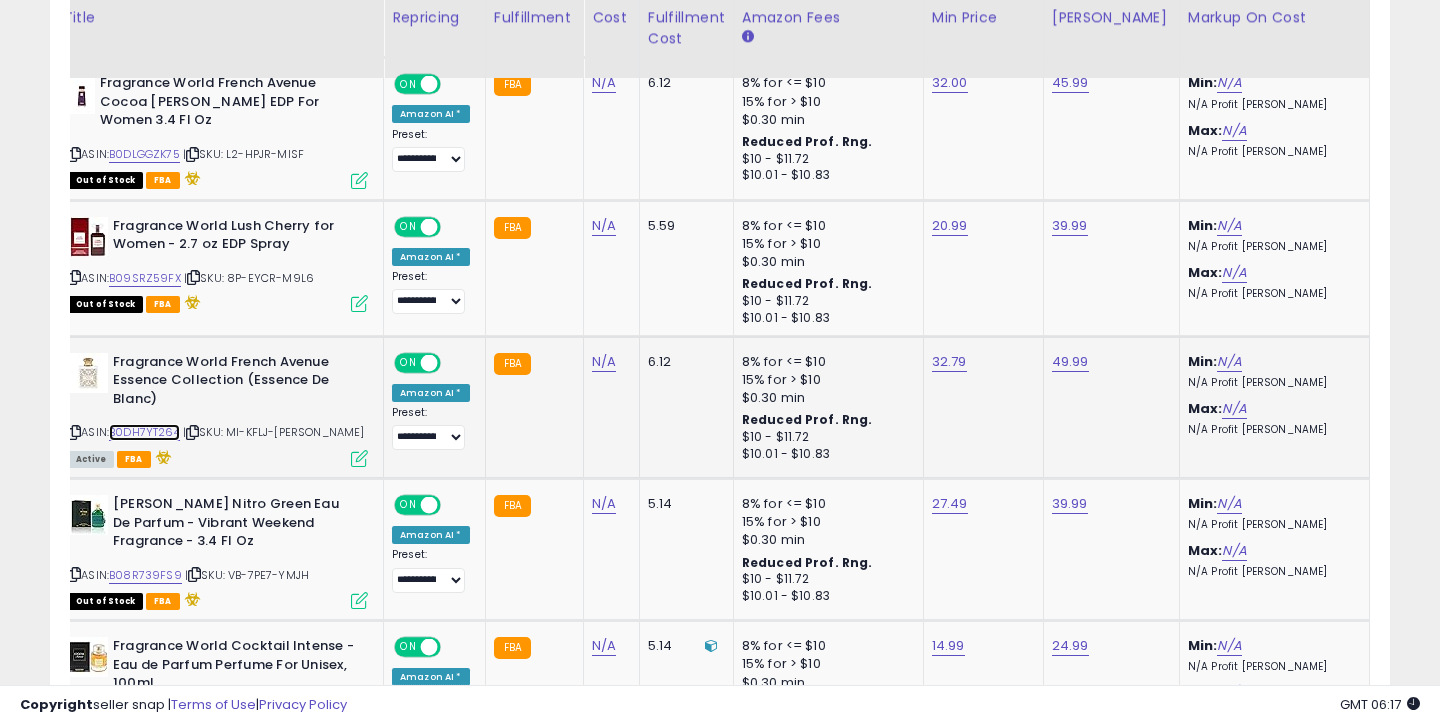 click on "B0DH7YT264" at bounding box center [144, 432] 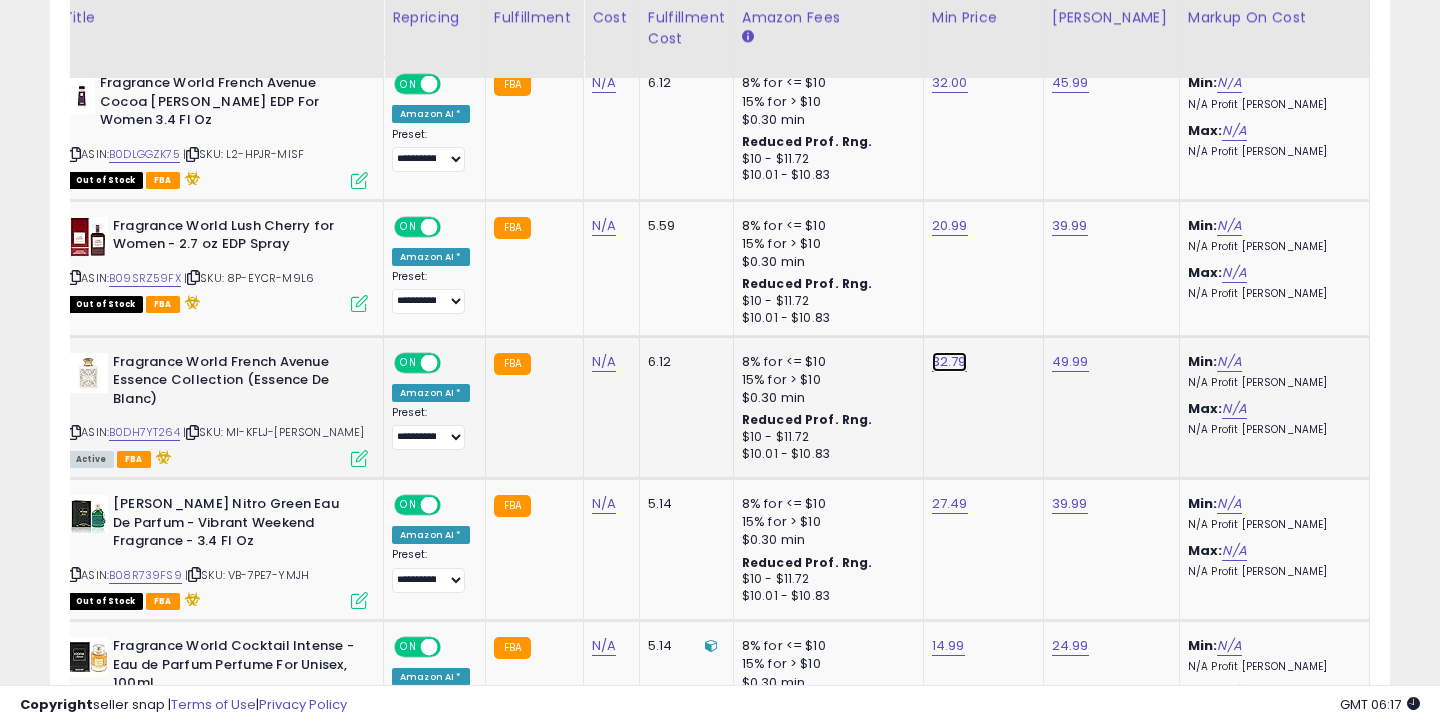 click on "32.79" at bounding box center (947, -331) 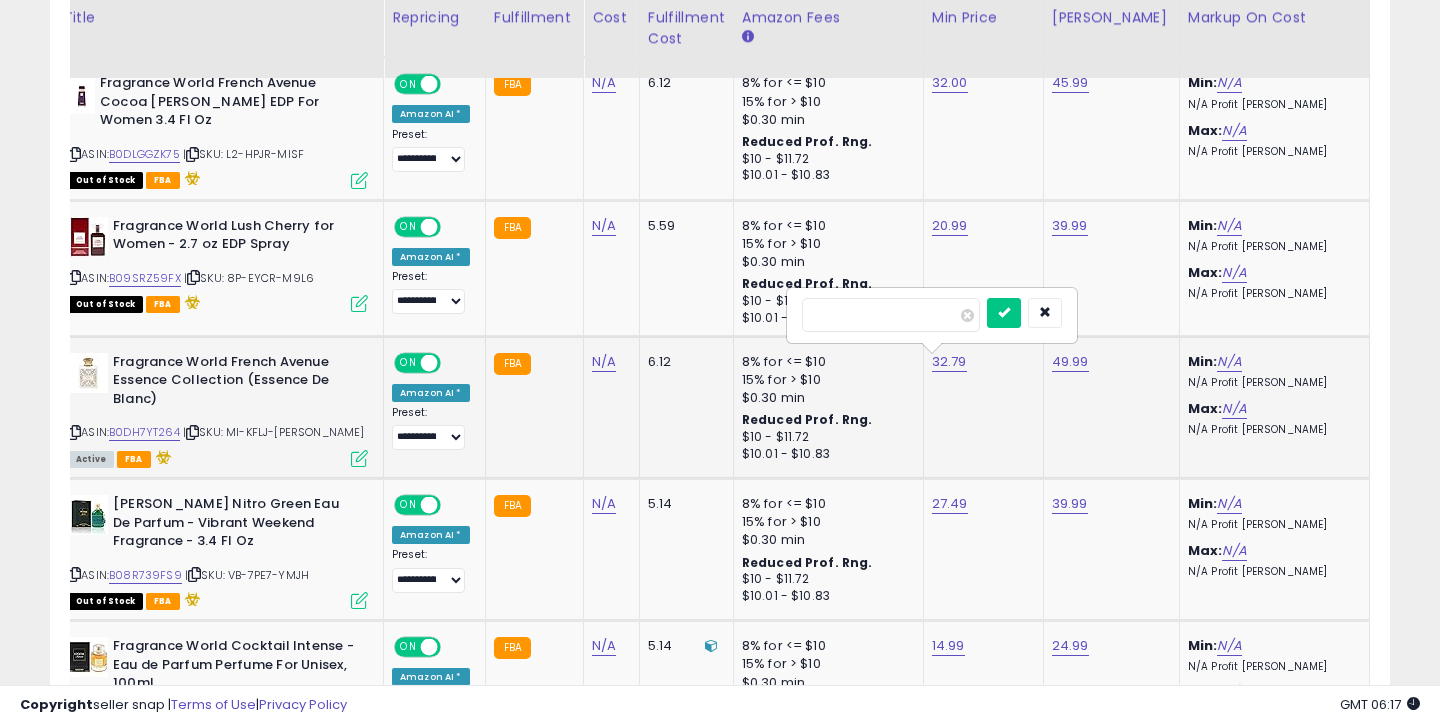 click on "*****" at bounding box center (891, 315) 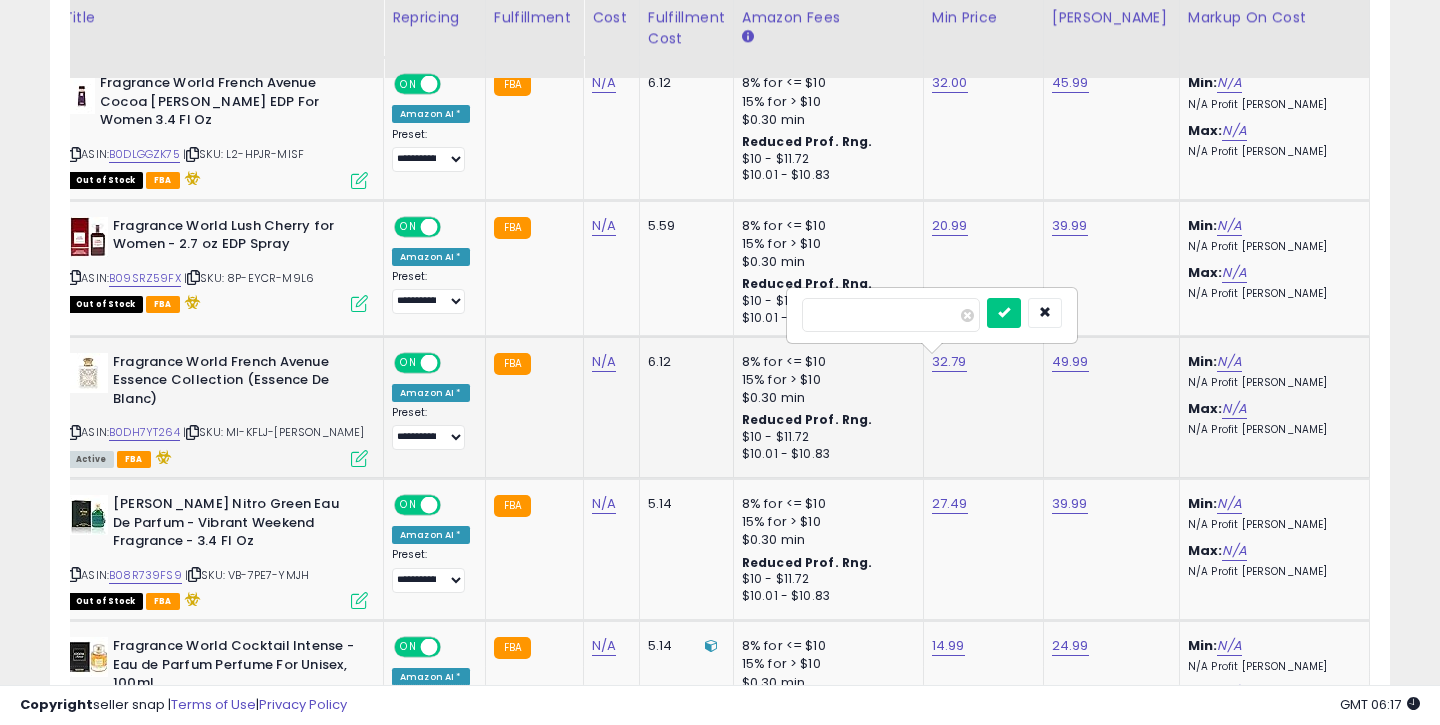 type on "*****" 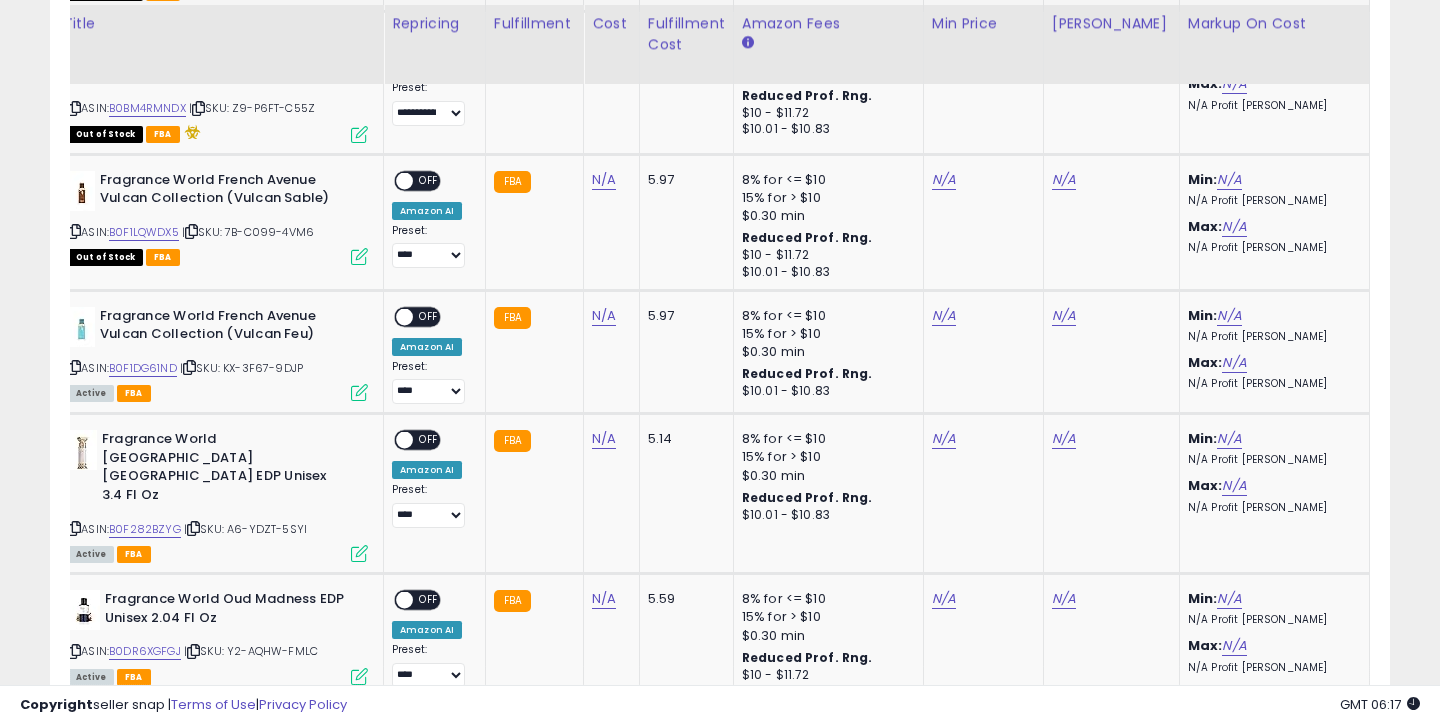 scroll, scrollTop: 2028, scrollLeft: 0, axis: vertical 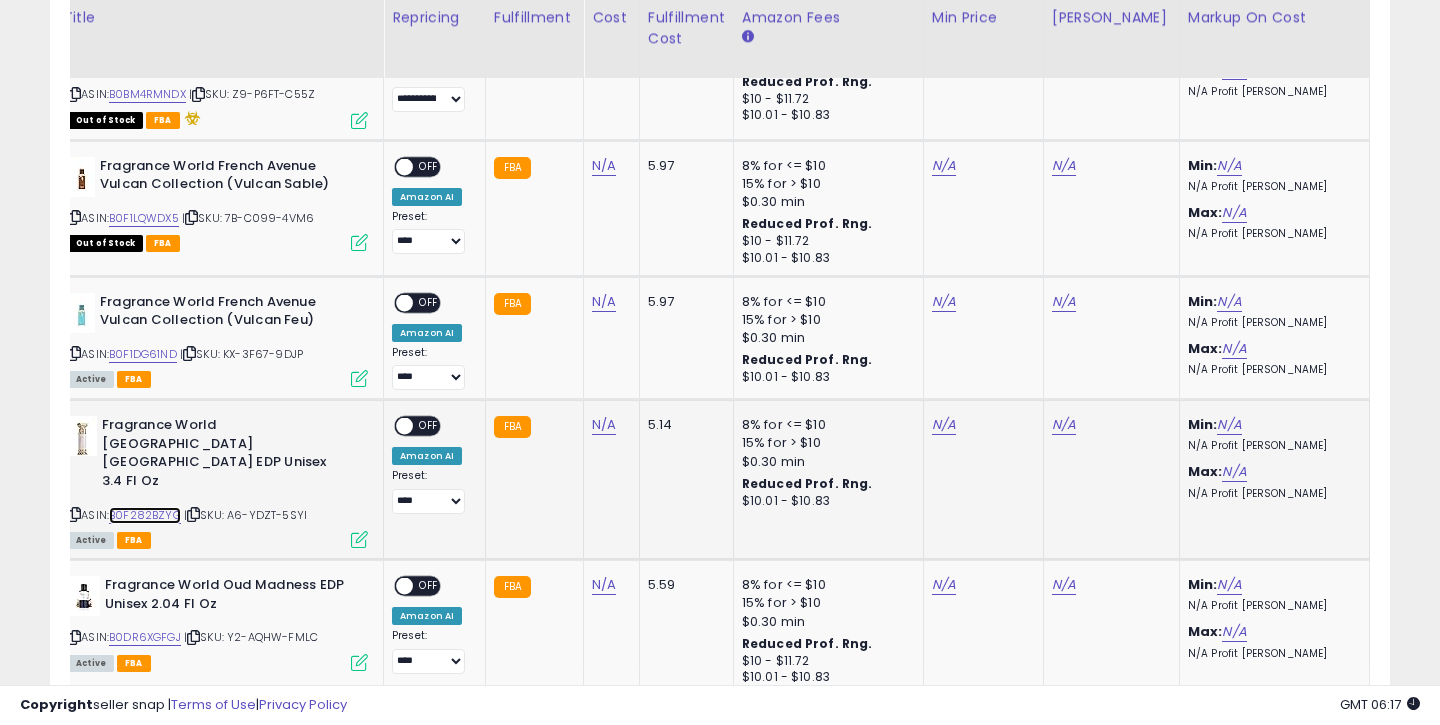 click on "B0F282BZYG" at bounding box center [145, 515] 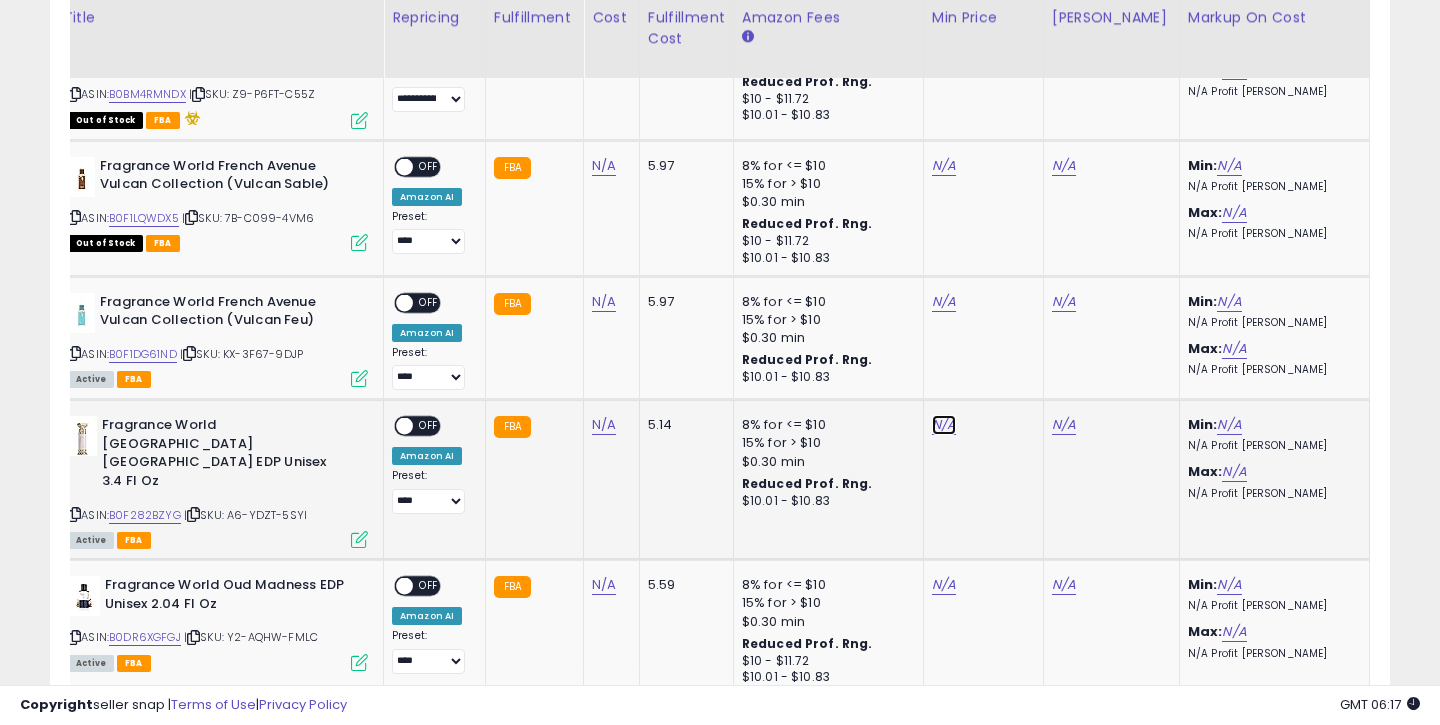 click on "N/A" at bounding box center [944, 166] 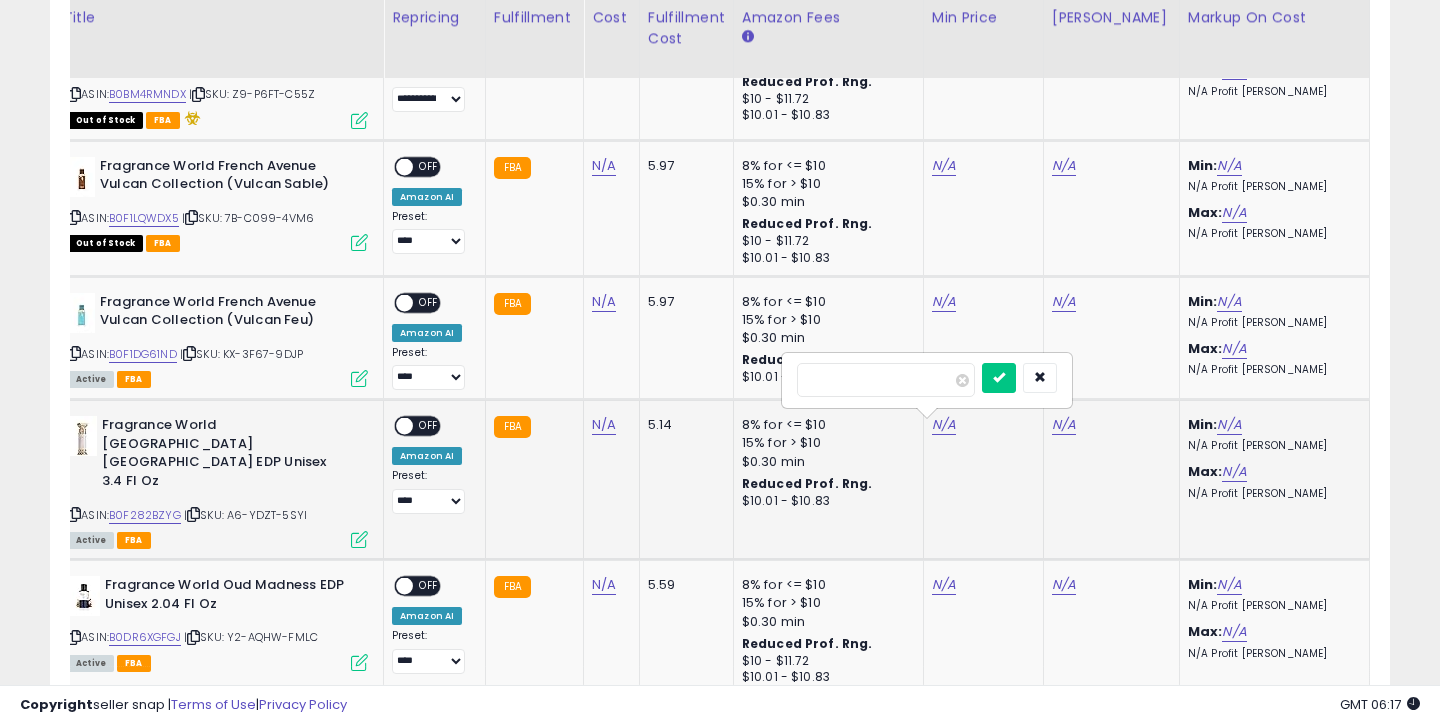 type on "**" 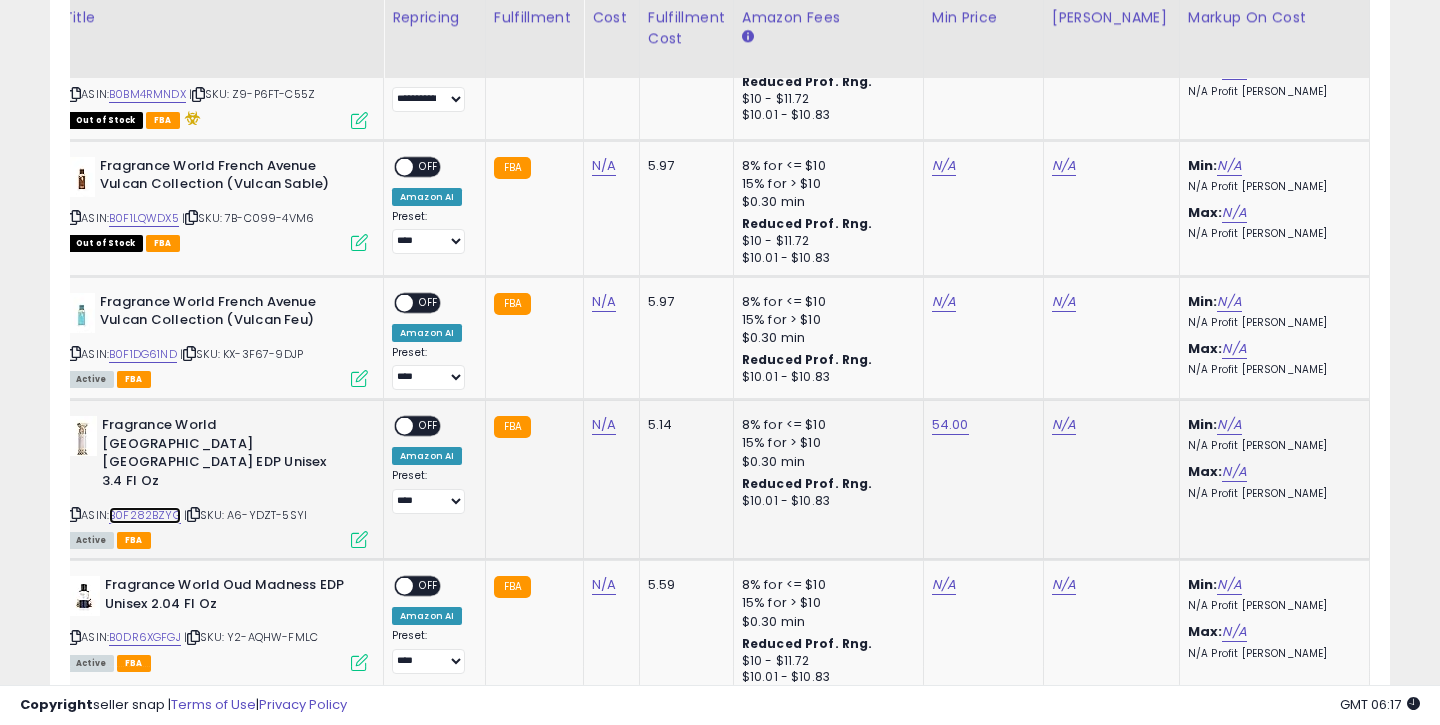 click on "B0F282BZYG" at bounding box center (145, 515) 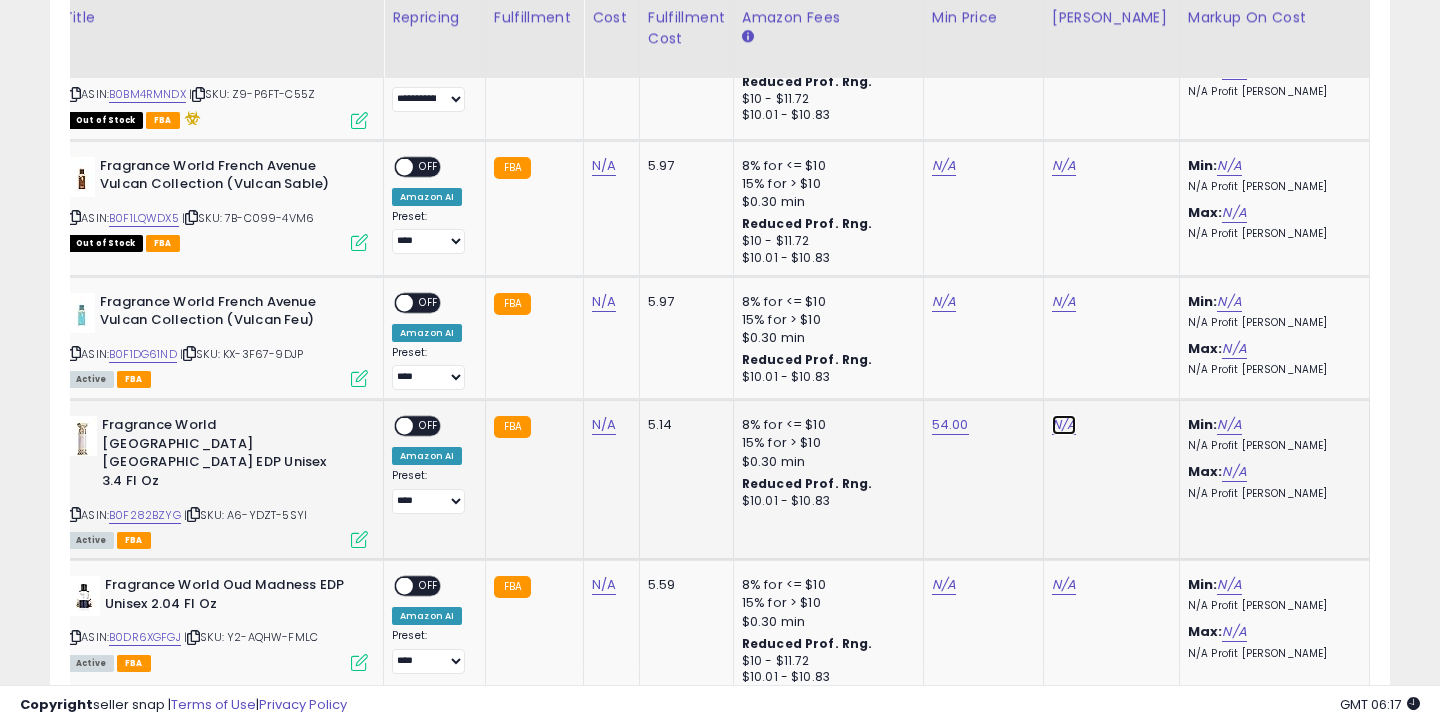 click on "N/A" at bounding box center [1064, 166] 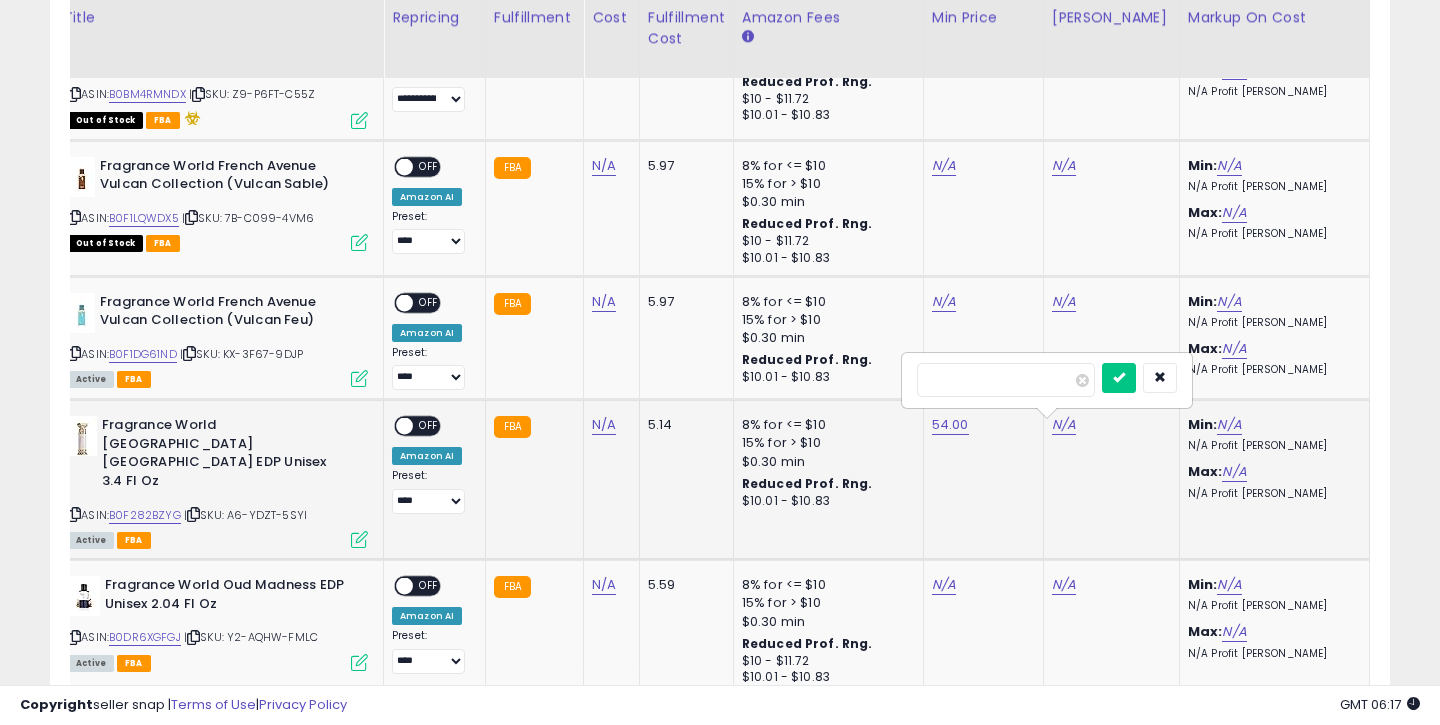 type on "*****" 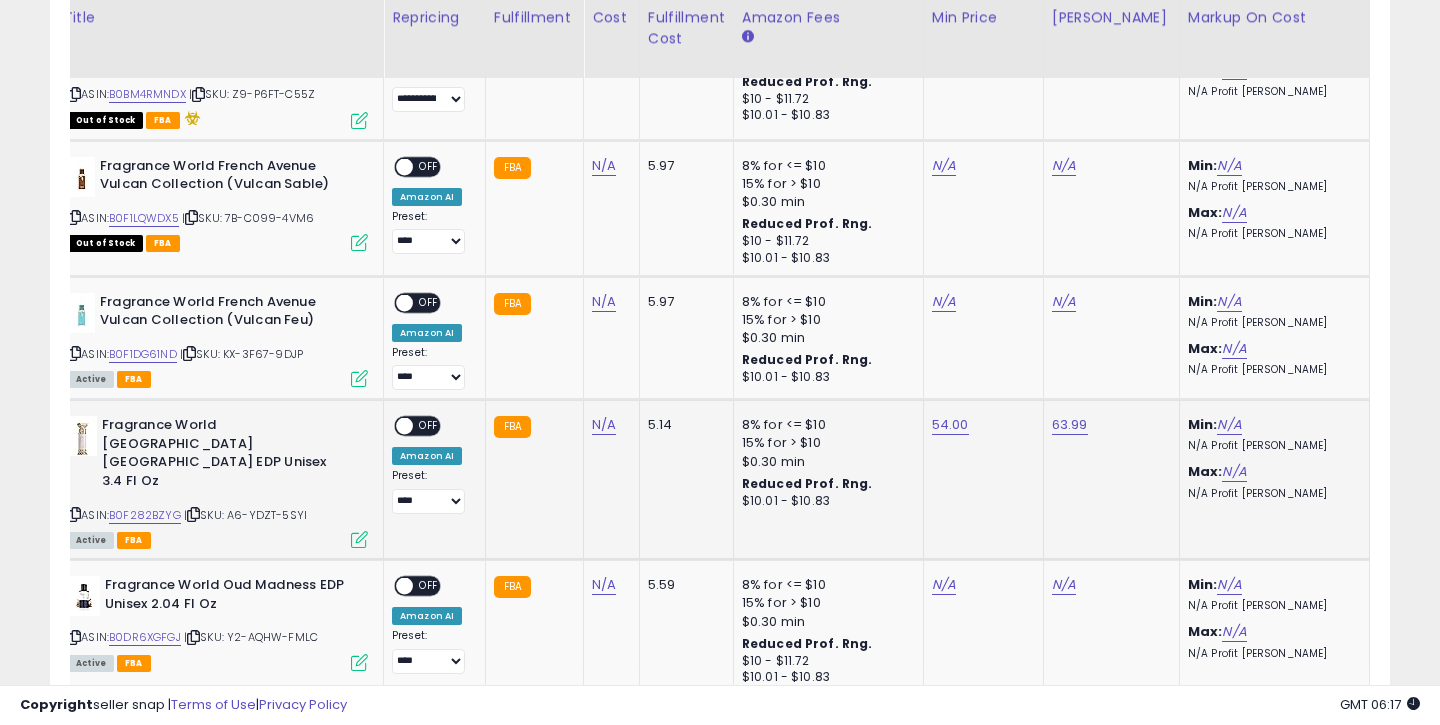 click on "OFF" at bounding box center [429, 426] 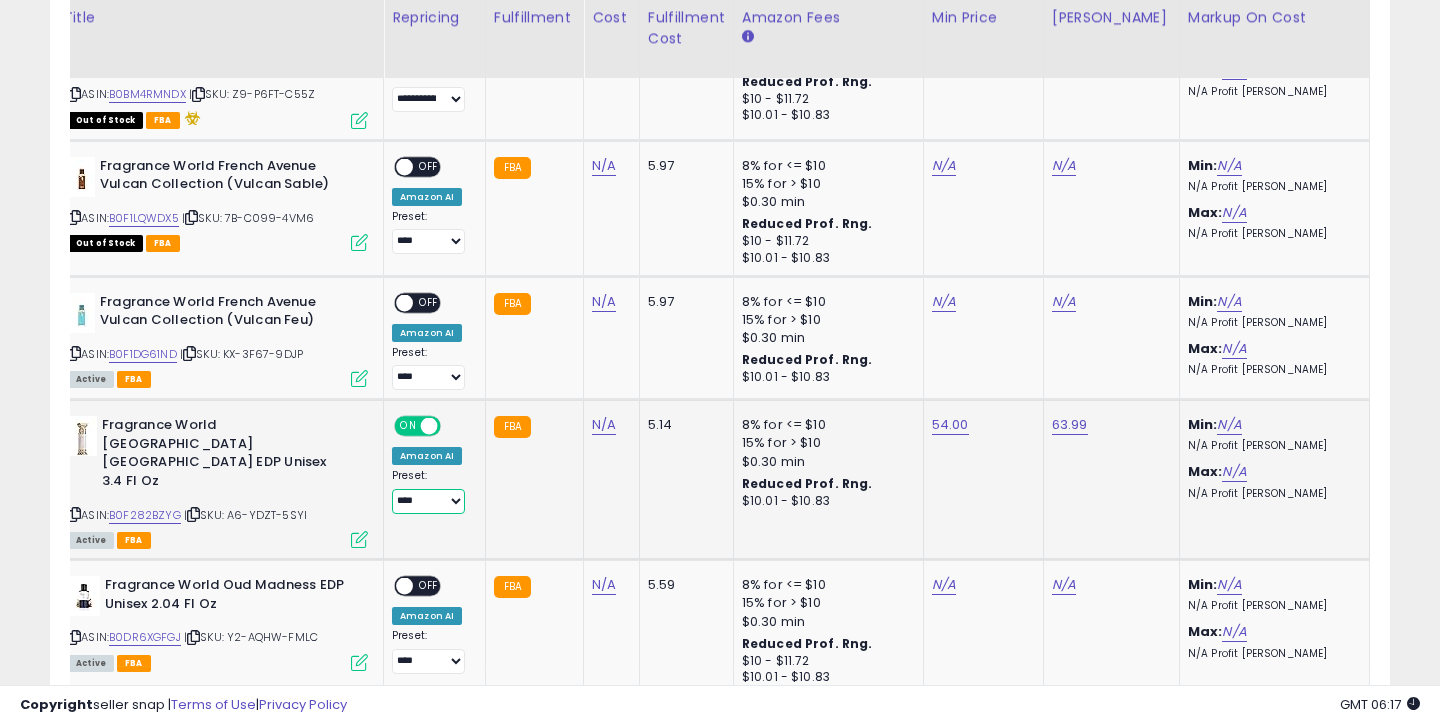 click on "**********" at bounding box center [428, 501] 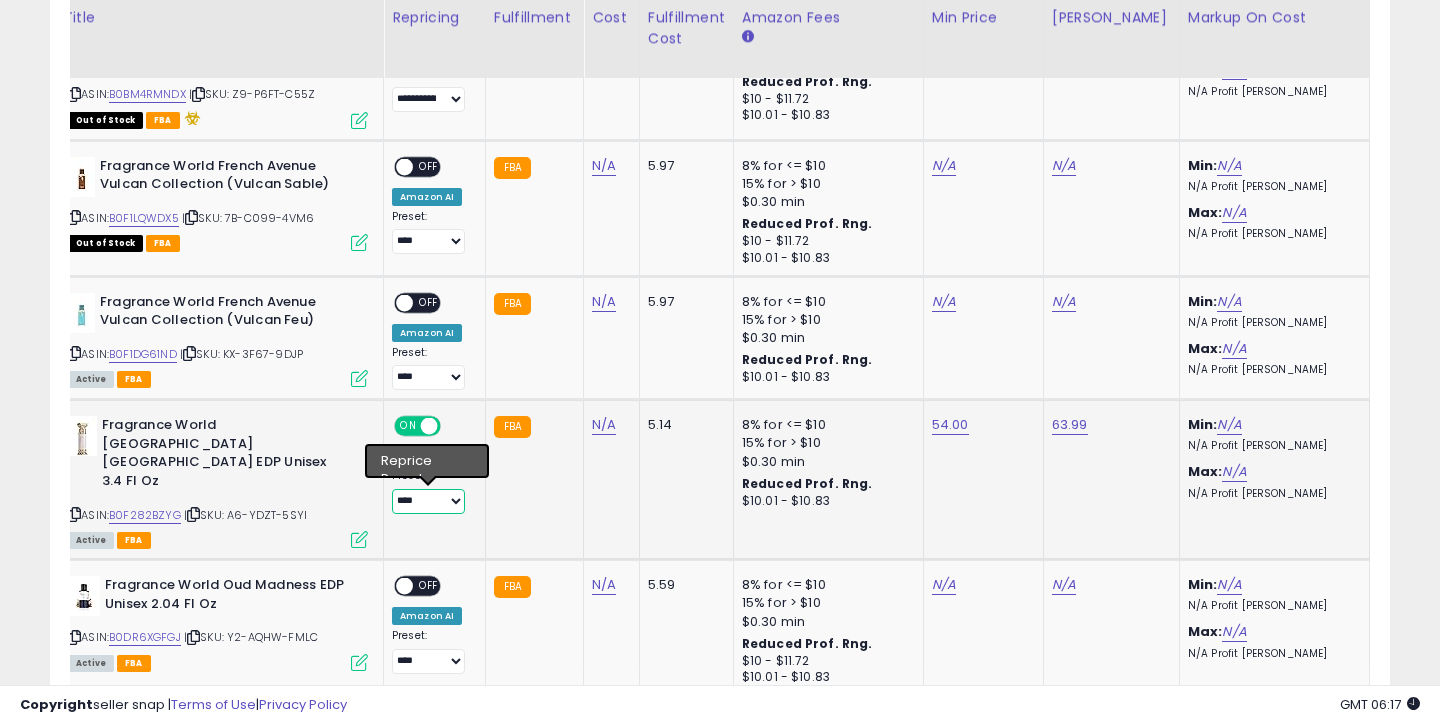 select on "**********" 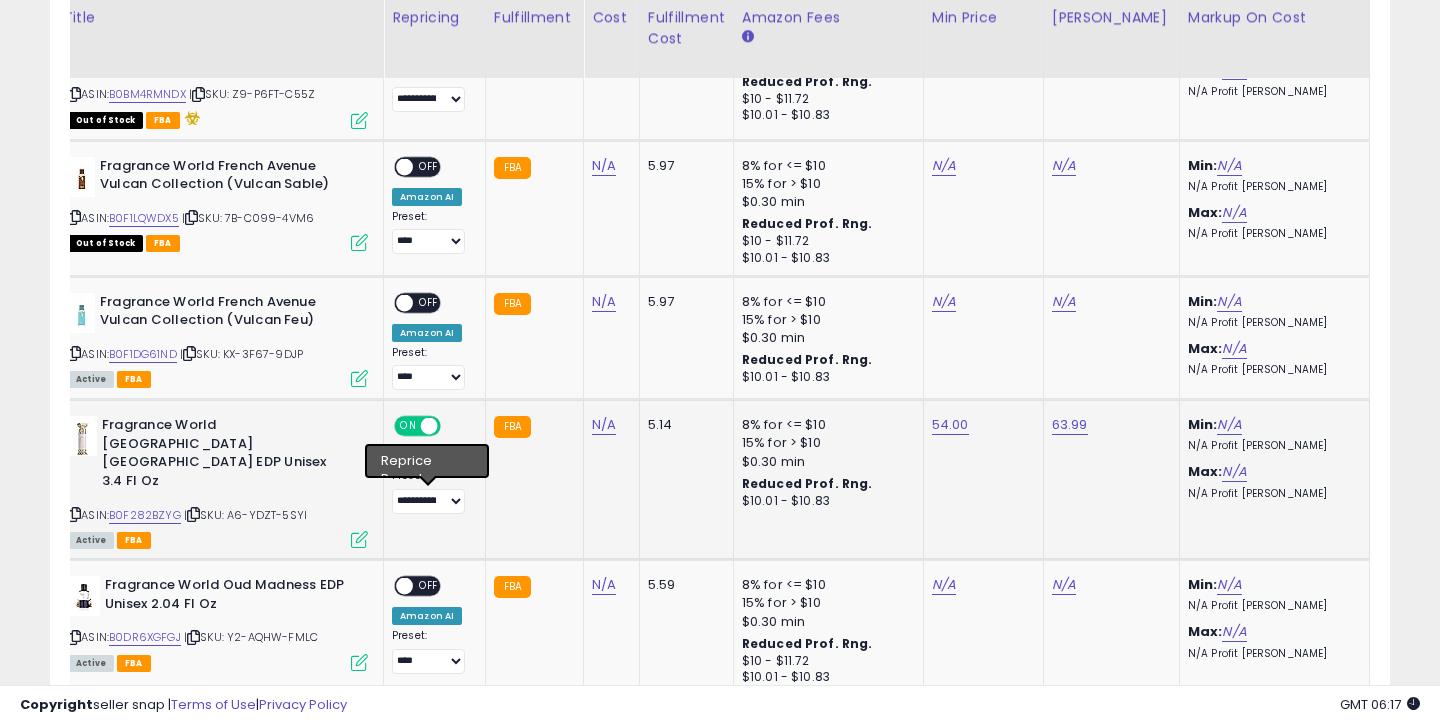 click on "FBA" 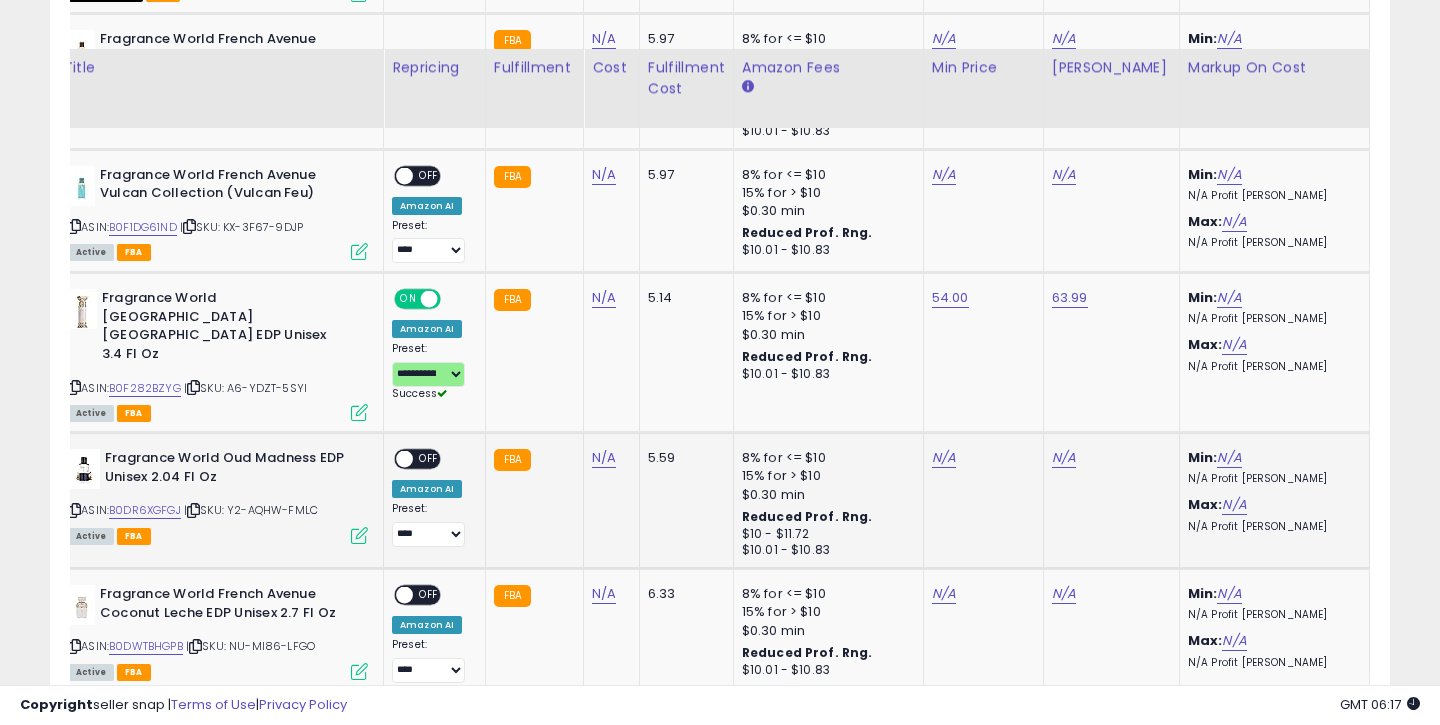 scroll, scrollTop: 2205, scrollLeft: 0, axis: vertical 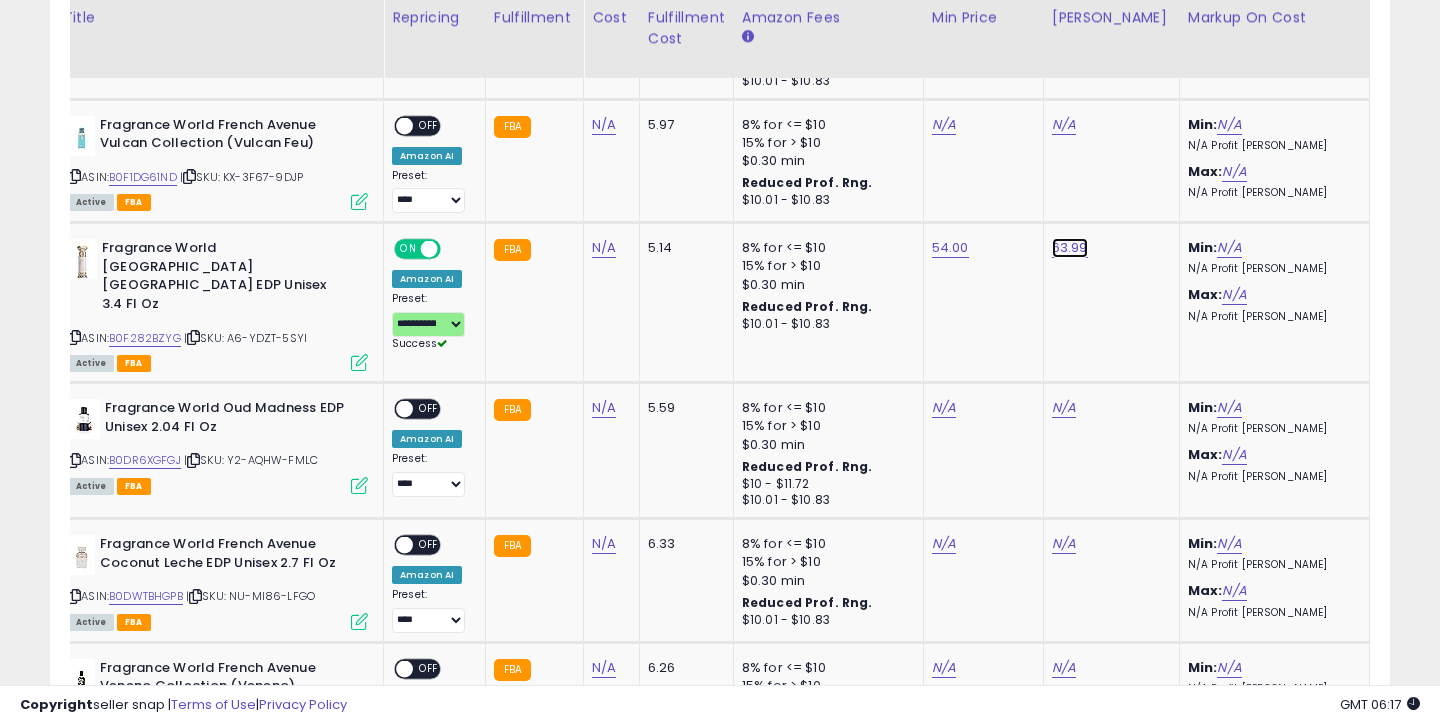 click on "63.99" at bounding box center [1070, -1131] 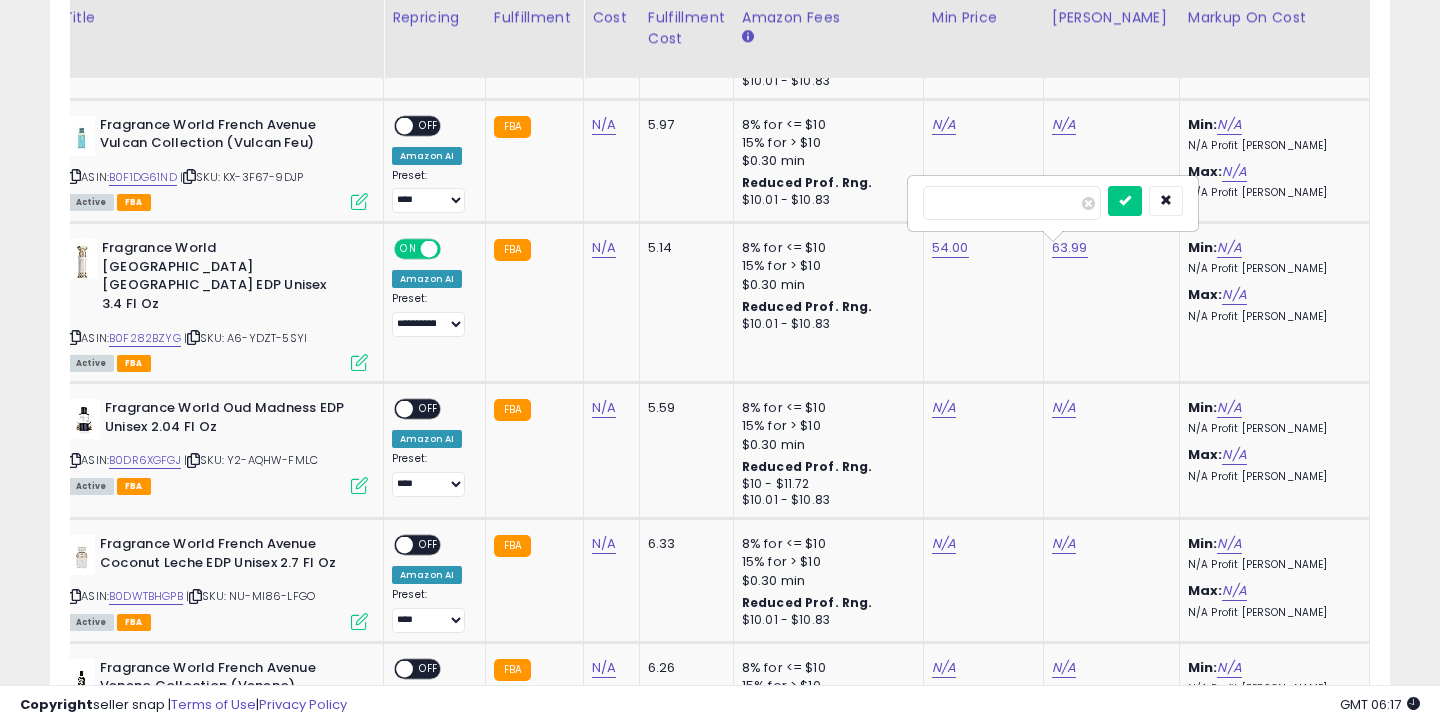 click on "*****" at bounding box center [1012, 203] 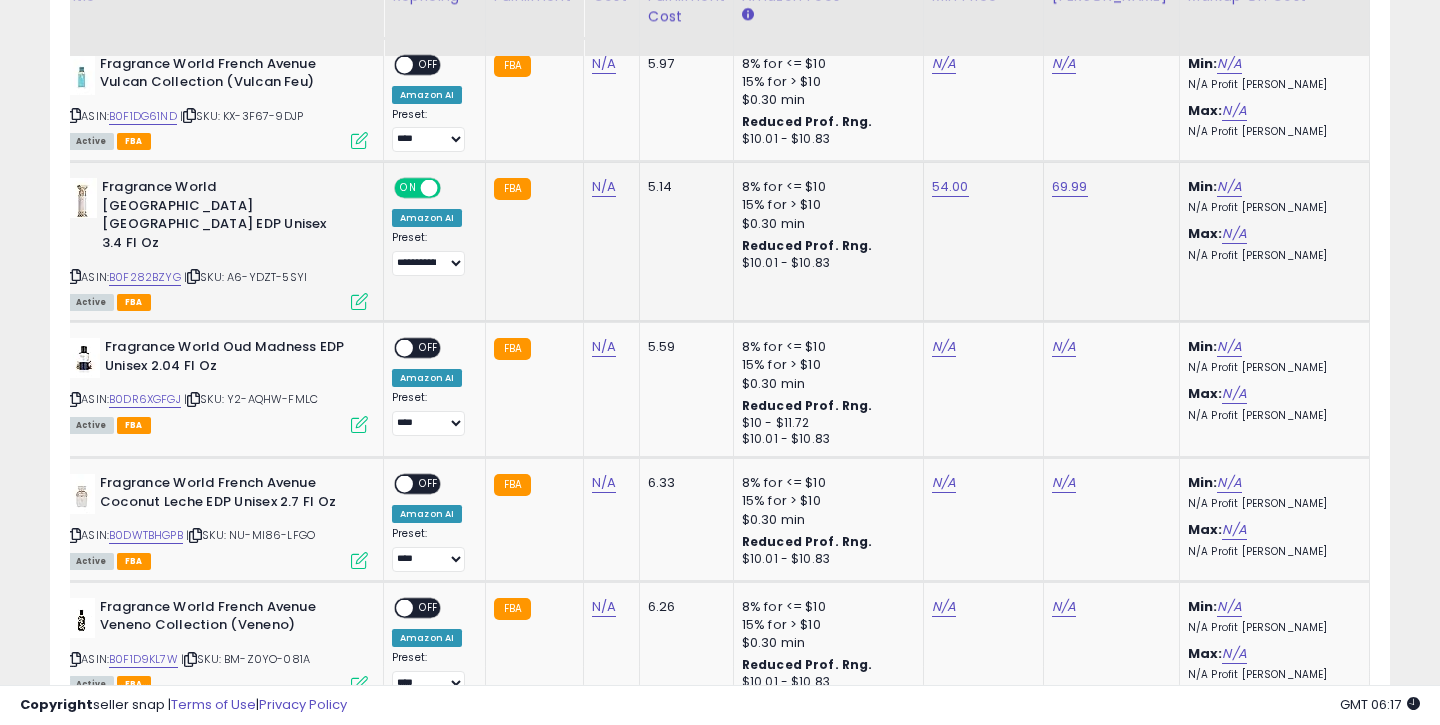 scroll, scrollTop: 2268, scrollLeft: 0, axis: vertical 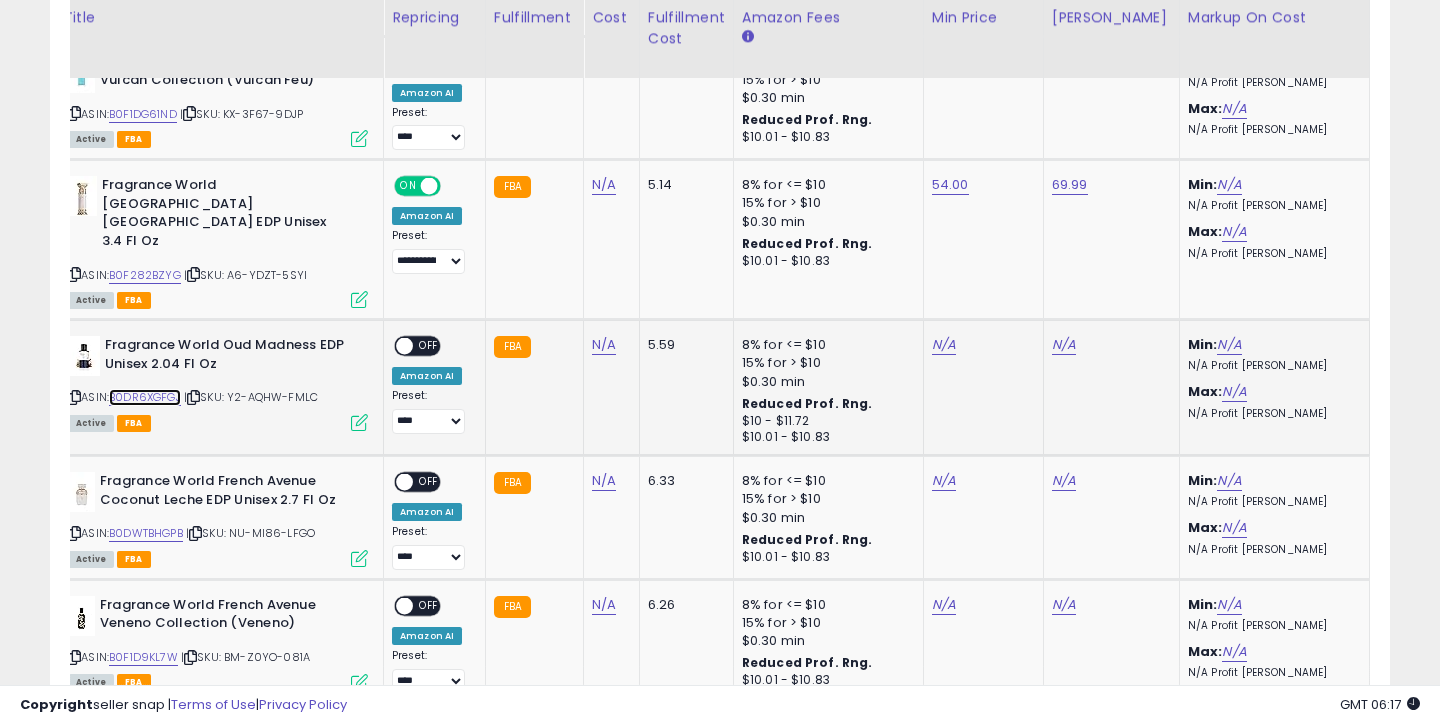 click on "B0DR6XGFGJ" at bounding box center [145, 397] 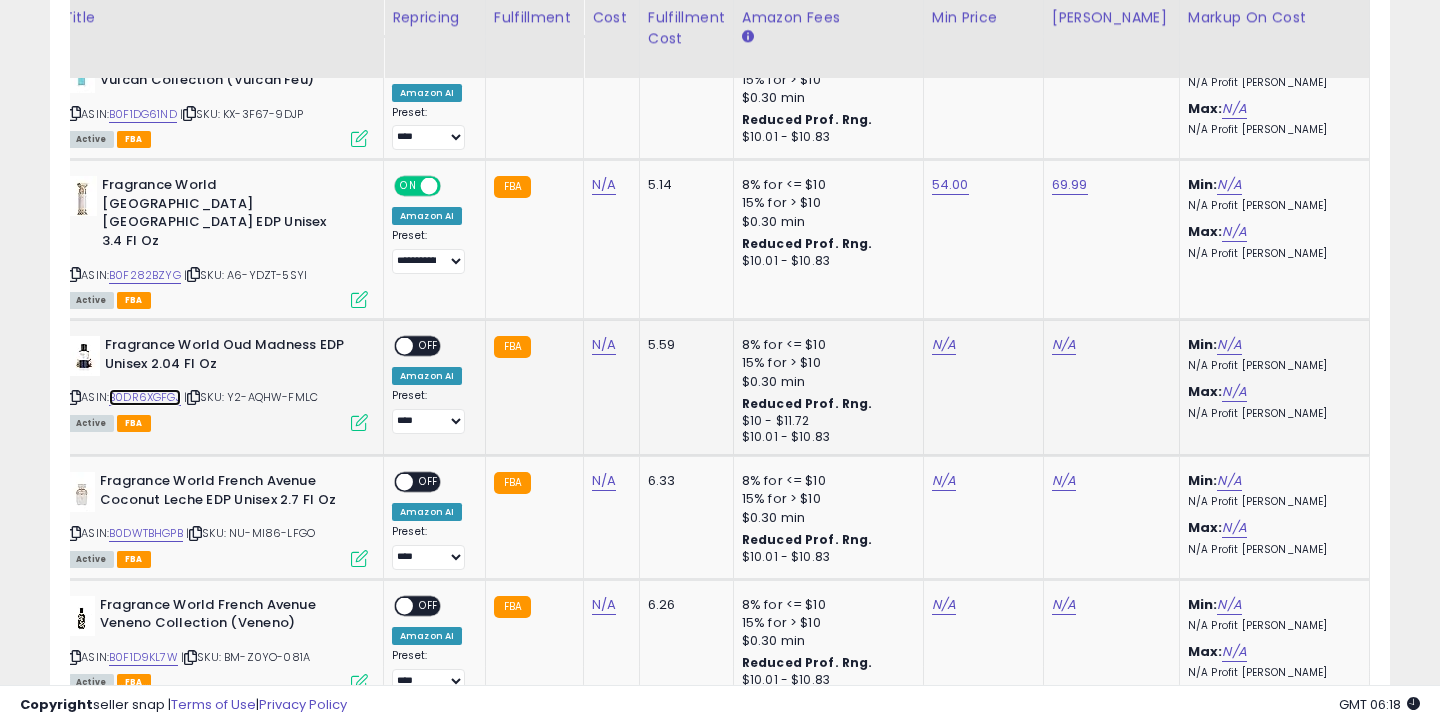 click on "B0DR6XGFGJ" at bounding box center (145, 397) 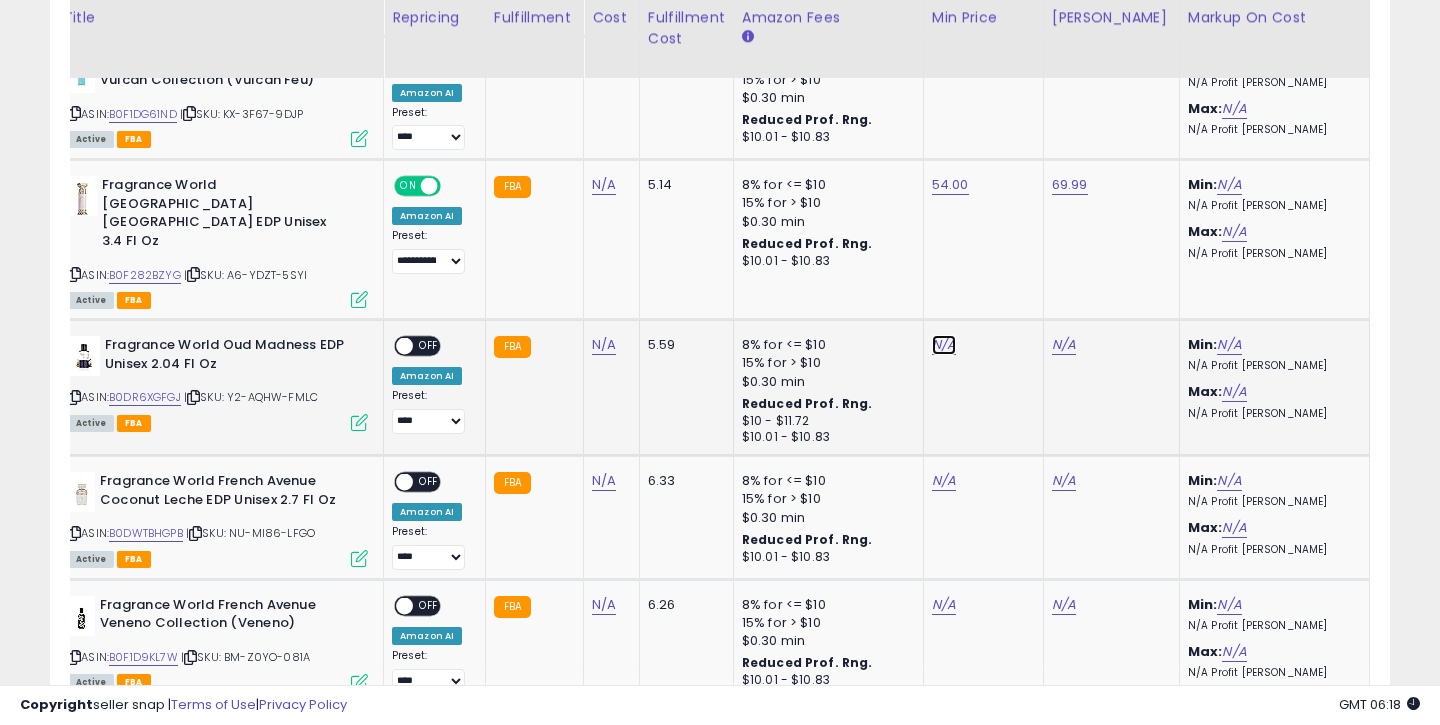 click on "N/A" at bounding box center [944, -74] 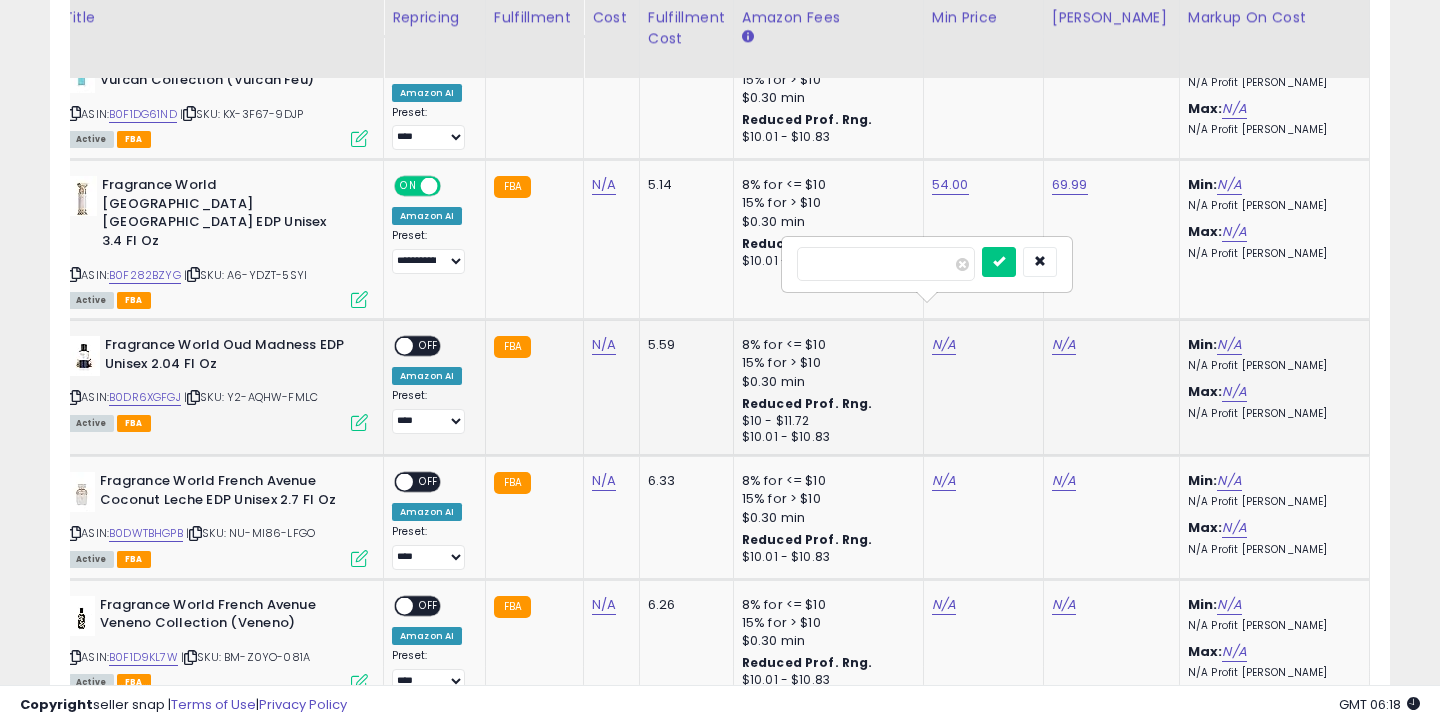 type on "*****" 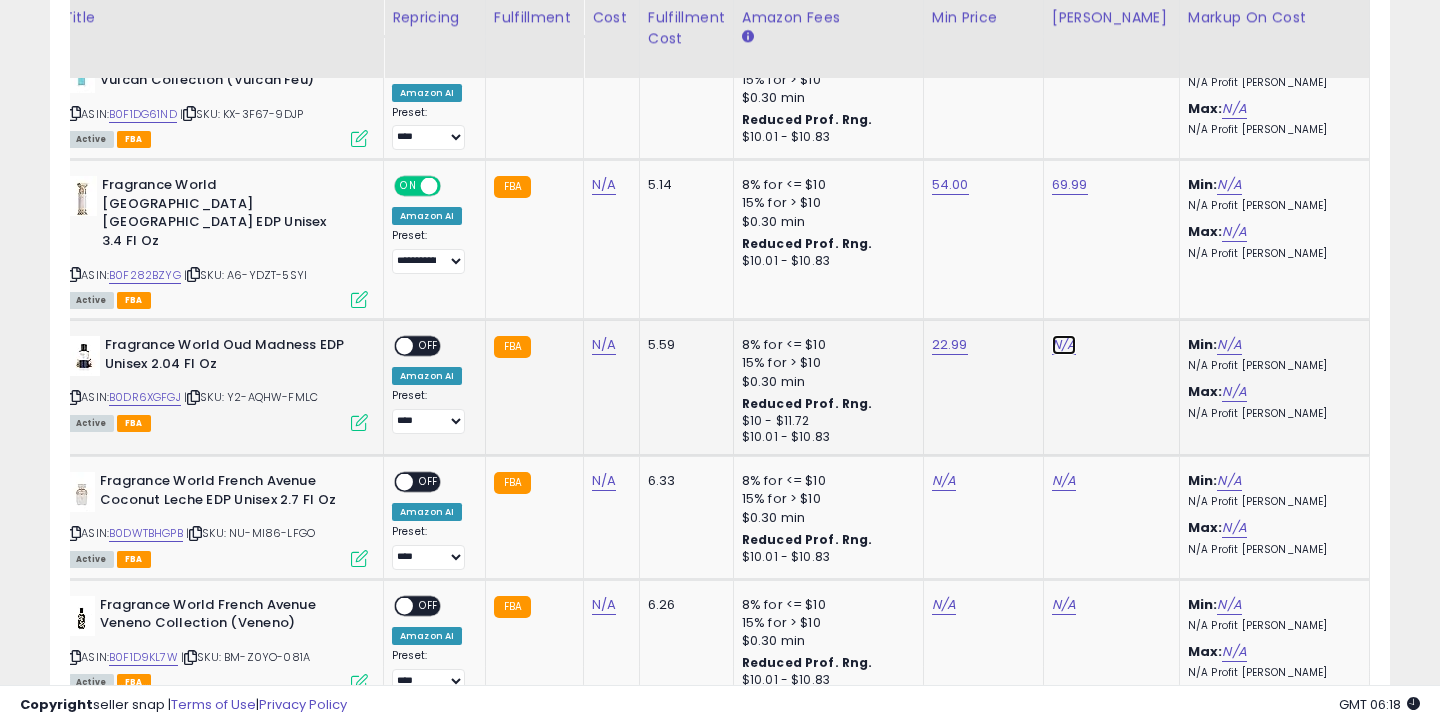 click on "N/A" at bounding box center (1064, -74) 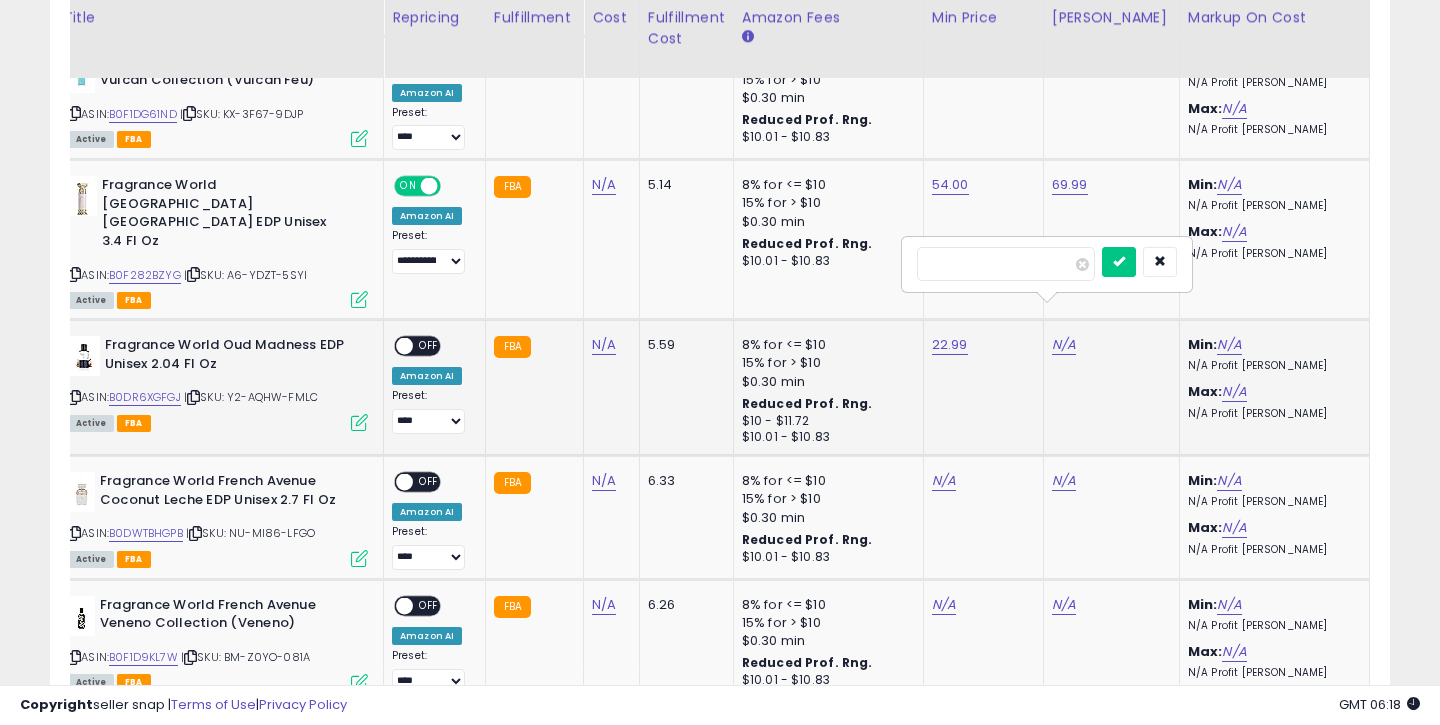 type on "*****" 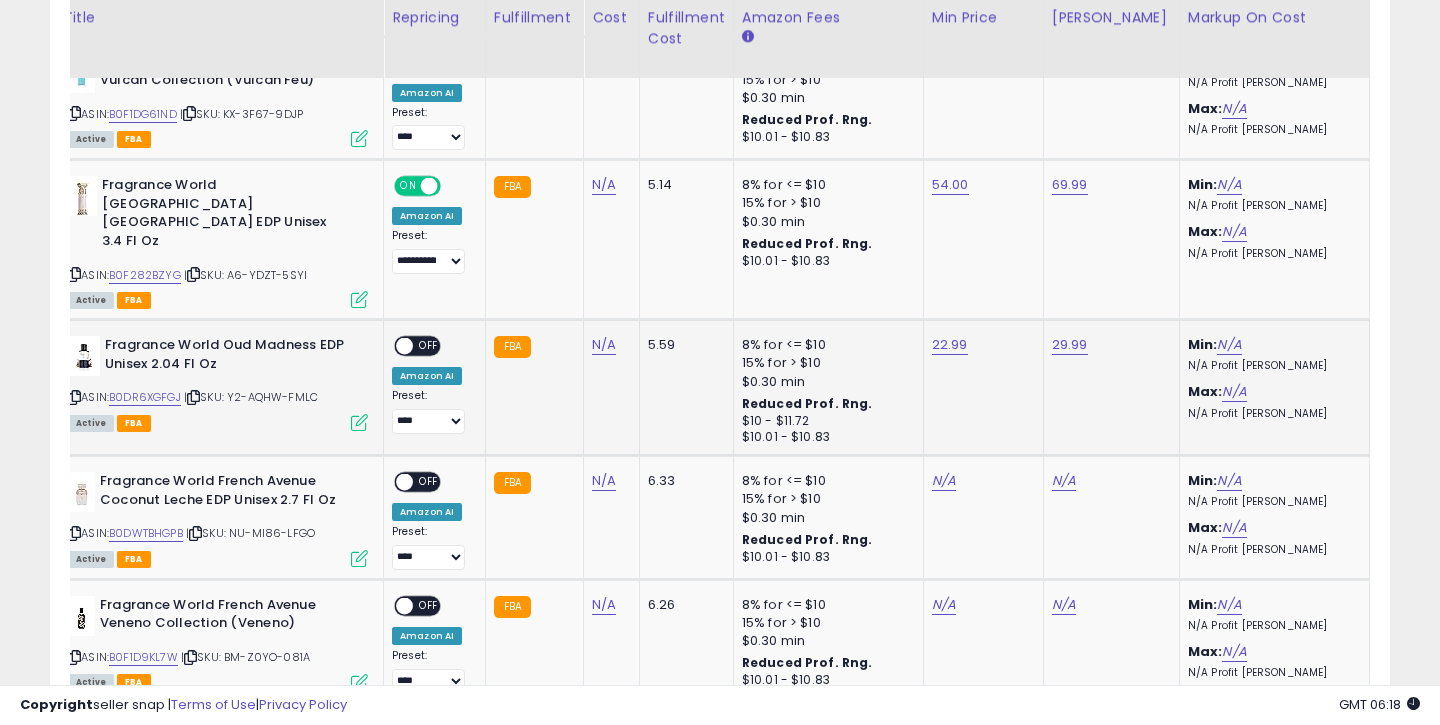 click on "OFF" at bounding box center (429, 346) 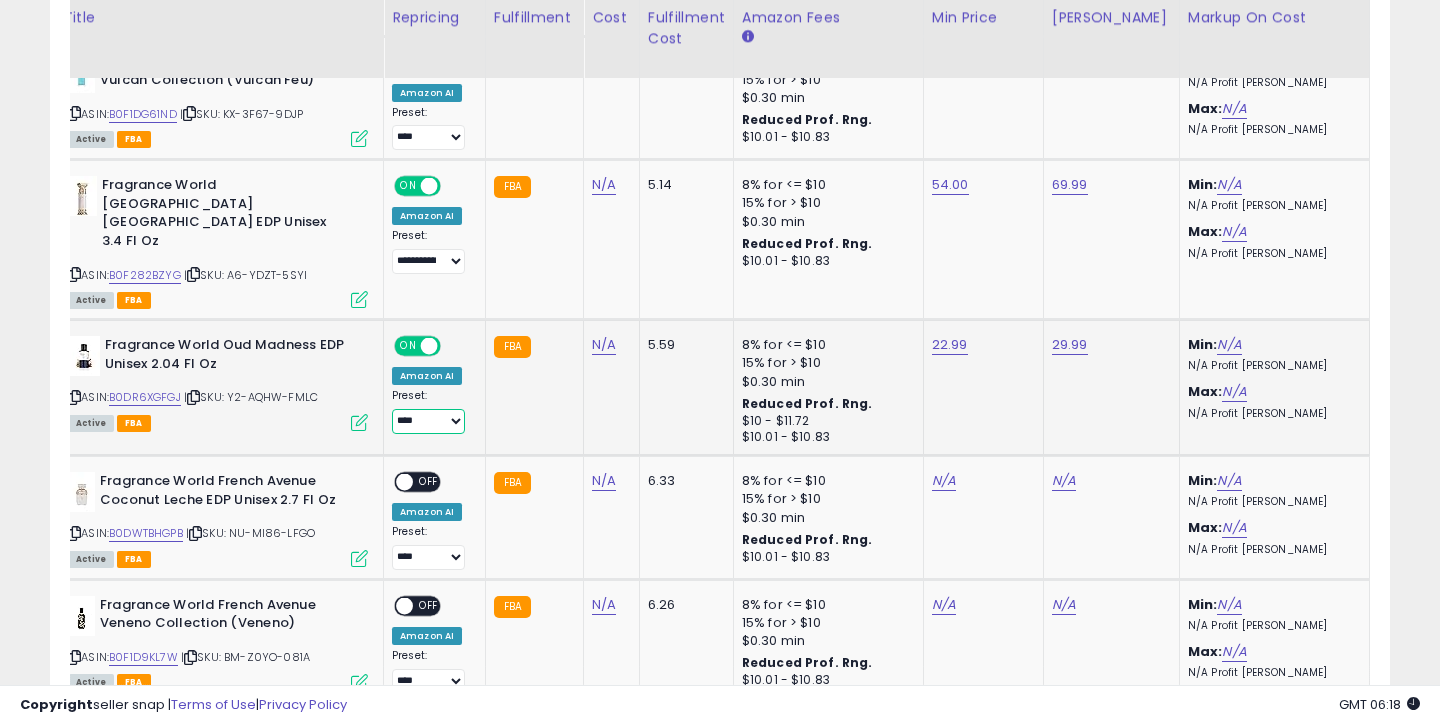 click on "**********" at bounding box center [428, 421] 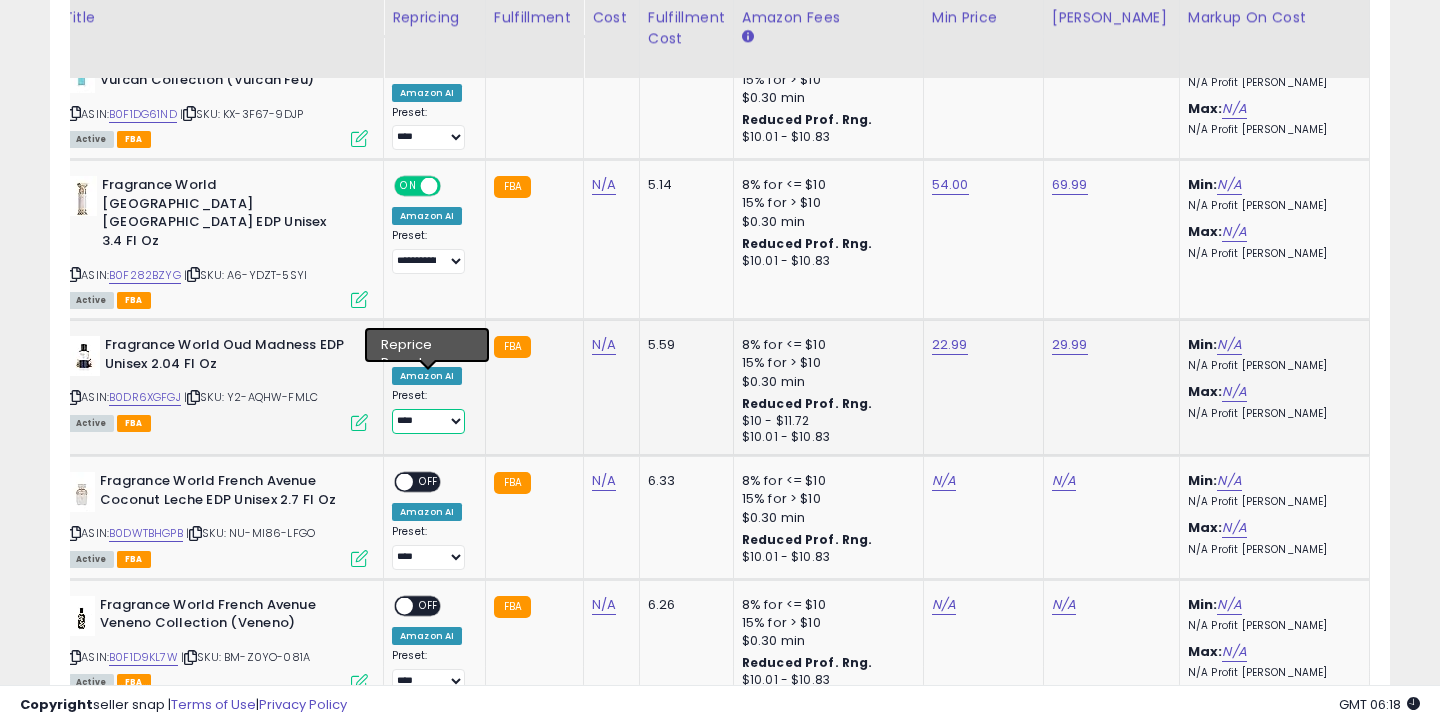 select on "**********" 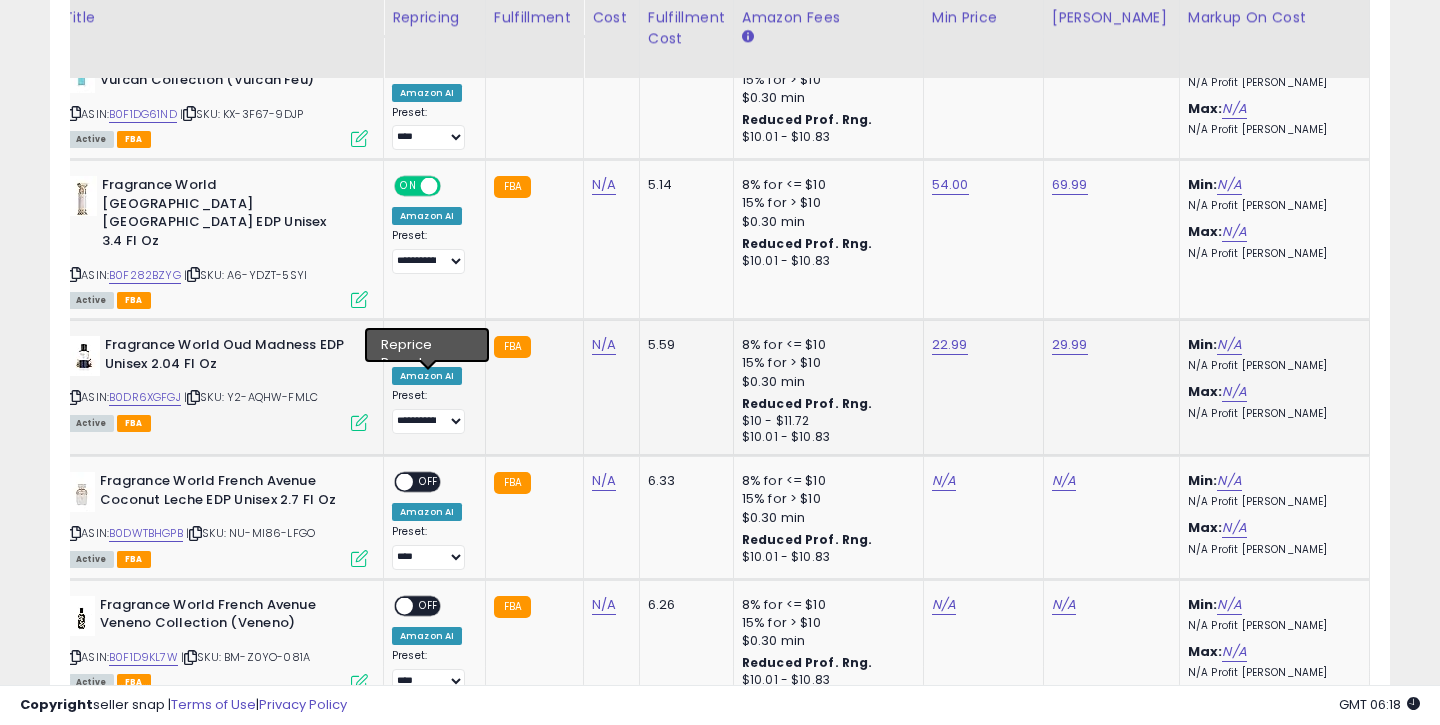 click on "**********" 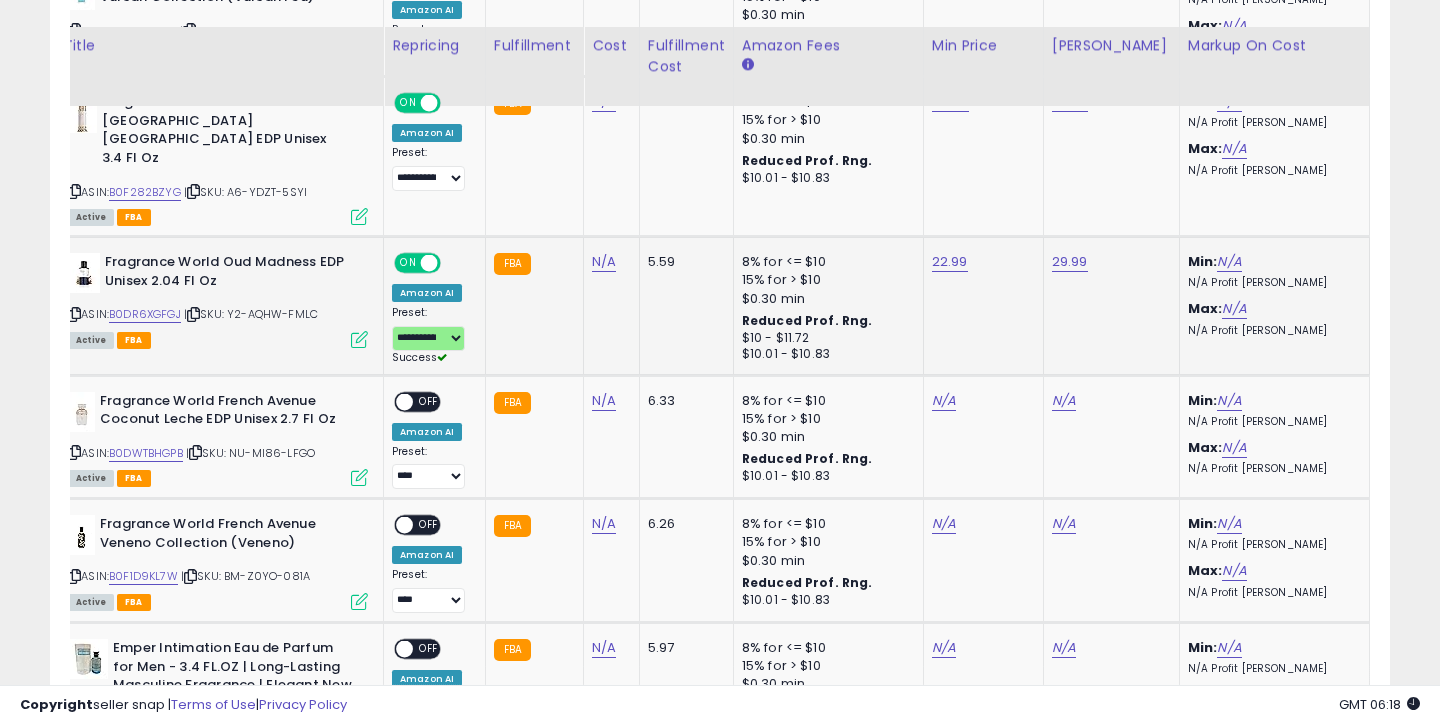 scroll, scrollTop: 2379, scrollLeft: 0, axis: vertical 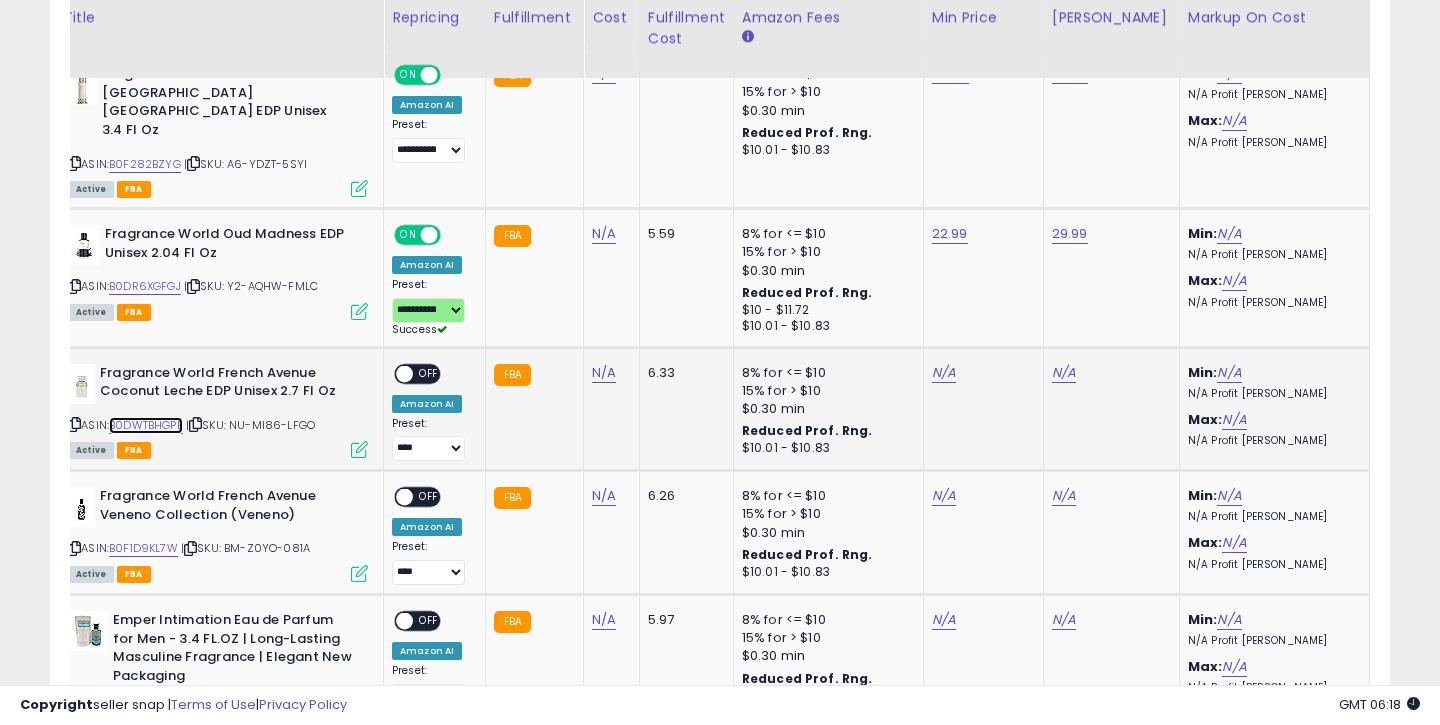 click on "B0DWTBHGPB" at bounding box center (146, 425) 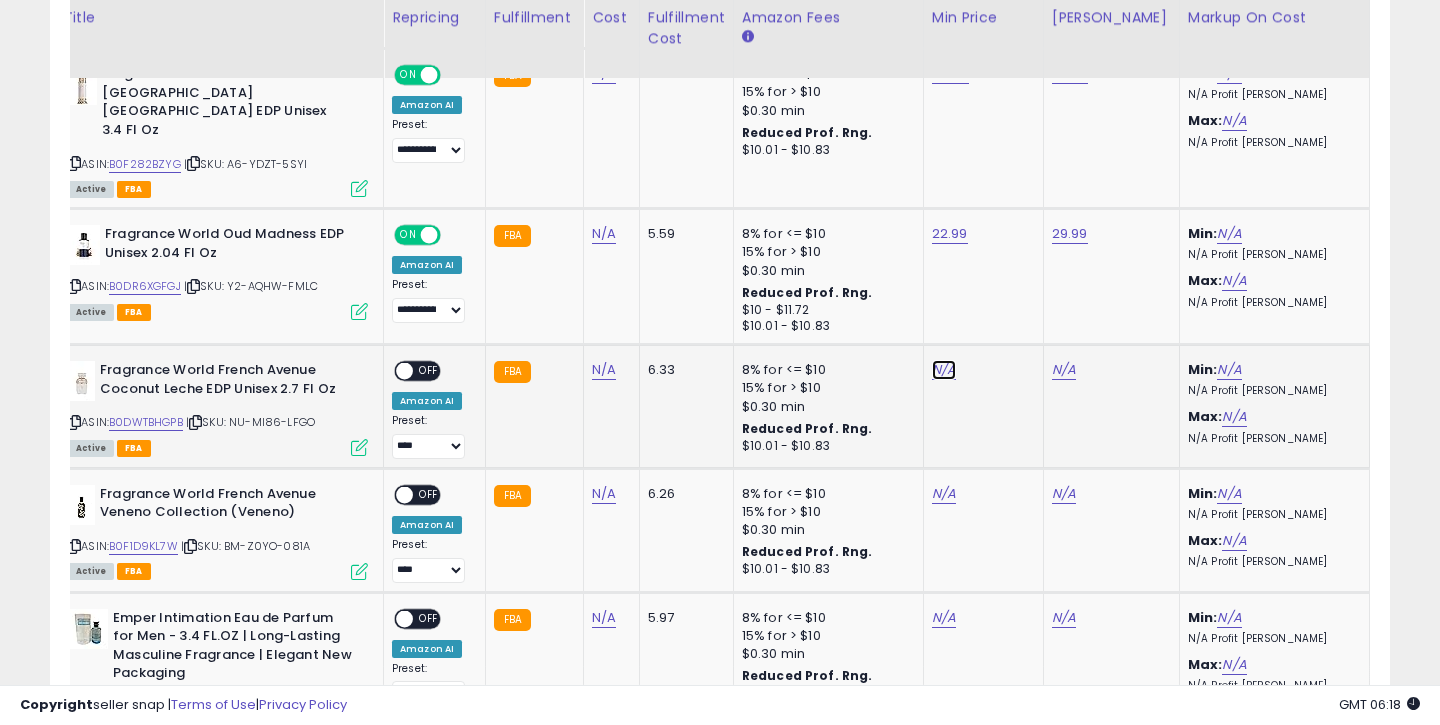 click on "N/A" at bounding box center [944, -185] 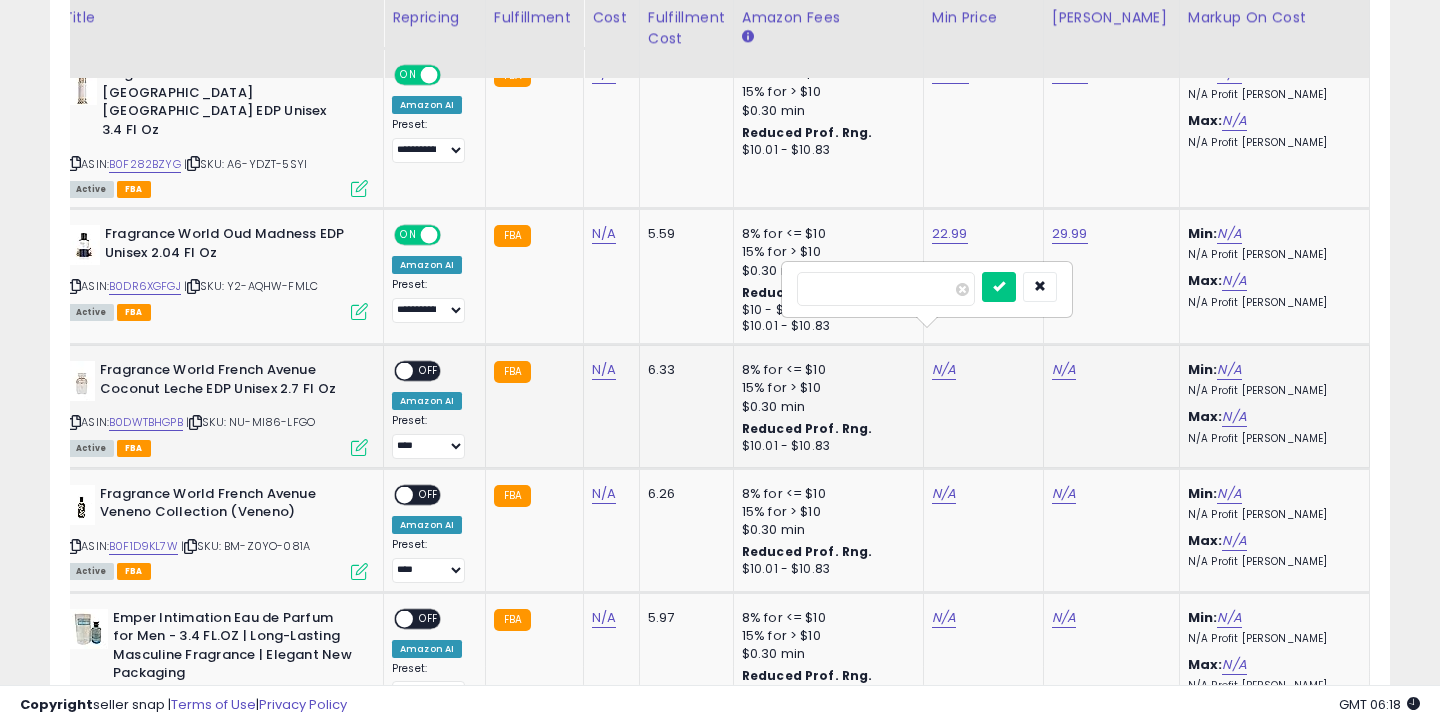 type on "****" 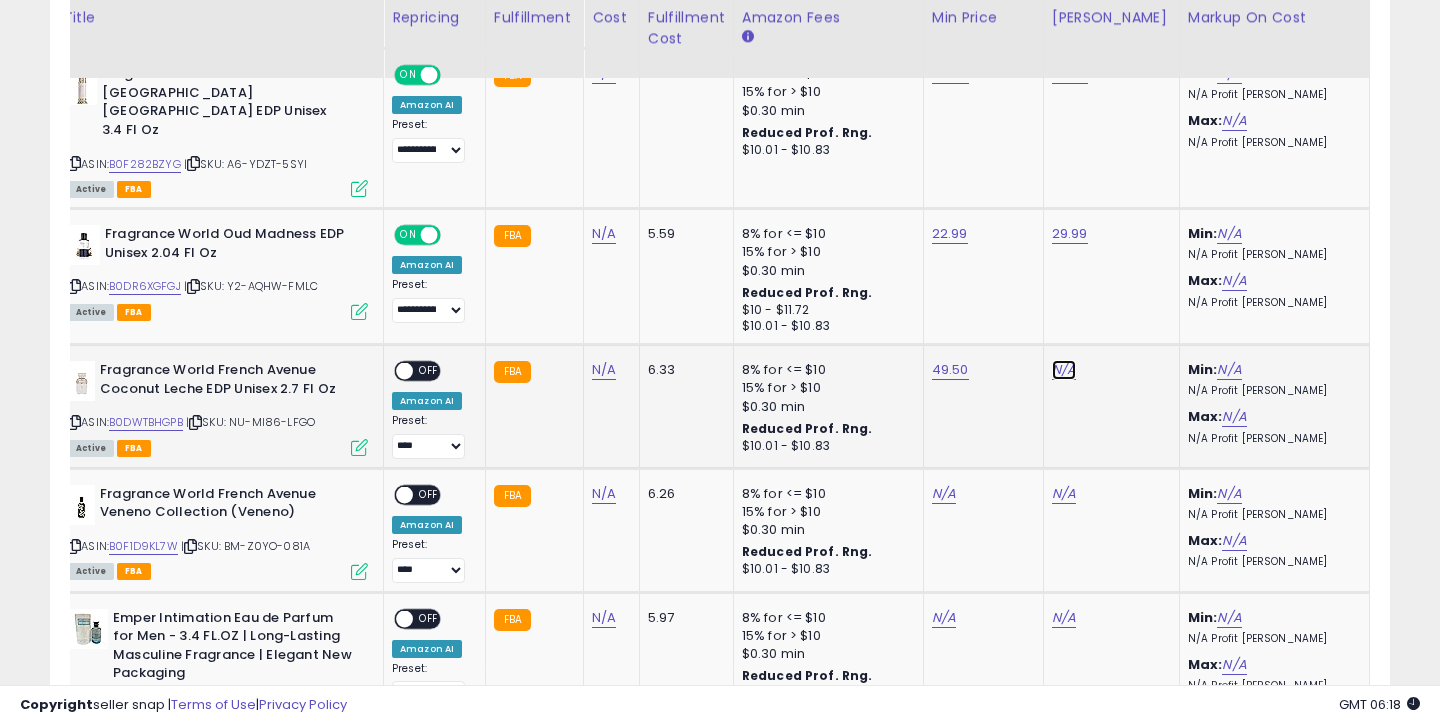 click on "N/A" at bounding box center (1064, -185) 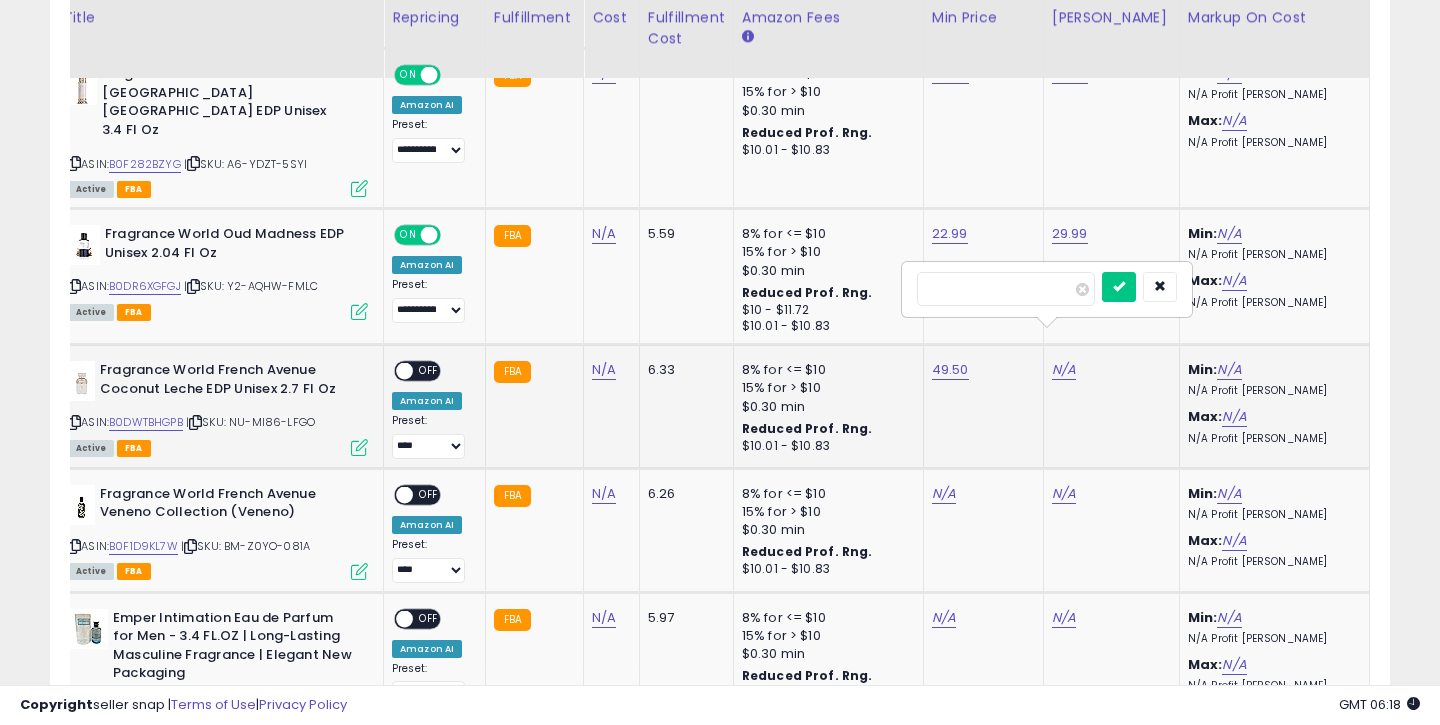 type on "*****" 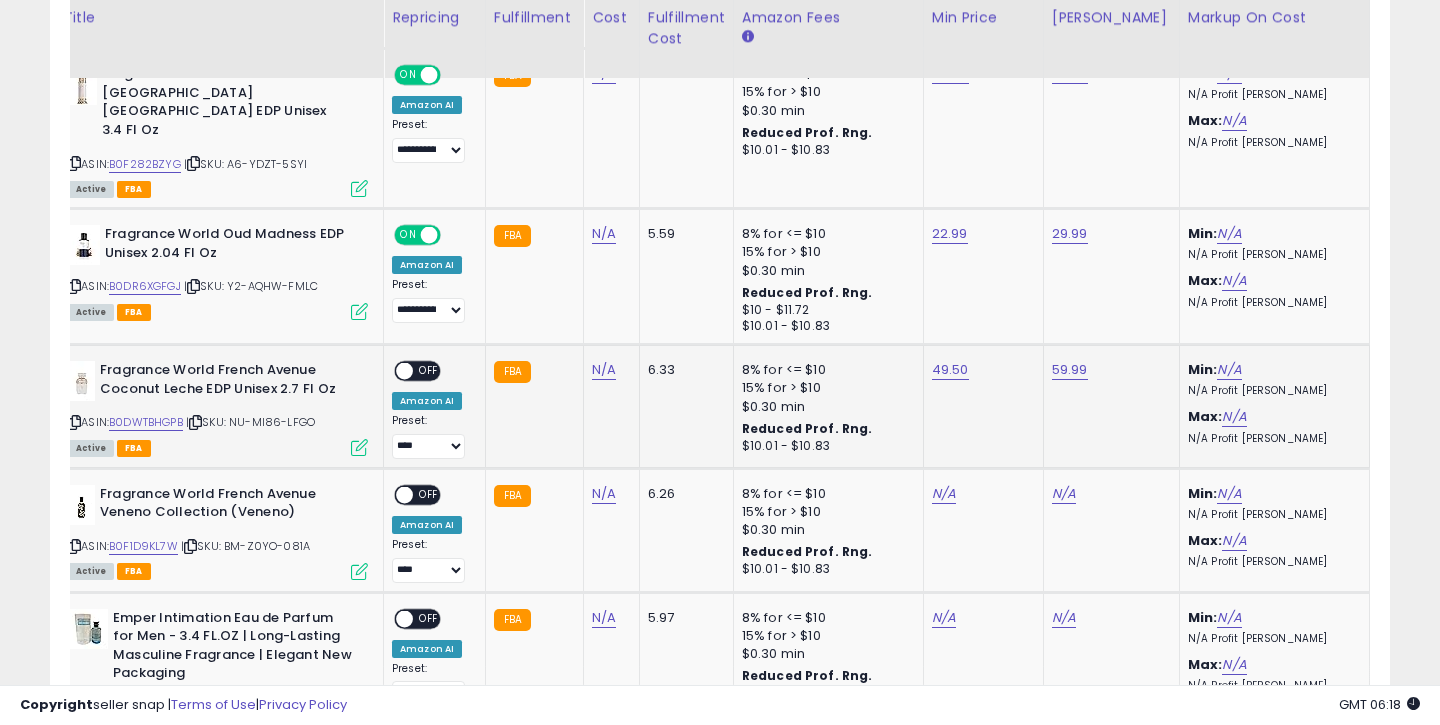 click on "OFF" at bounding box center (429, 371) 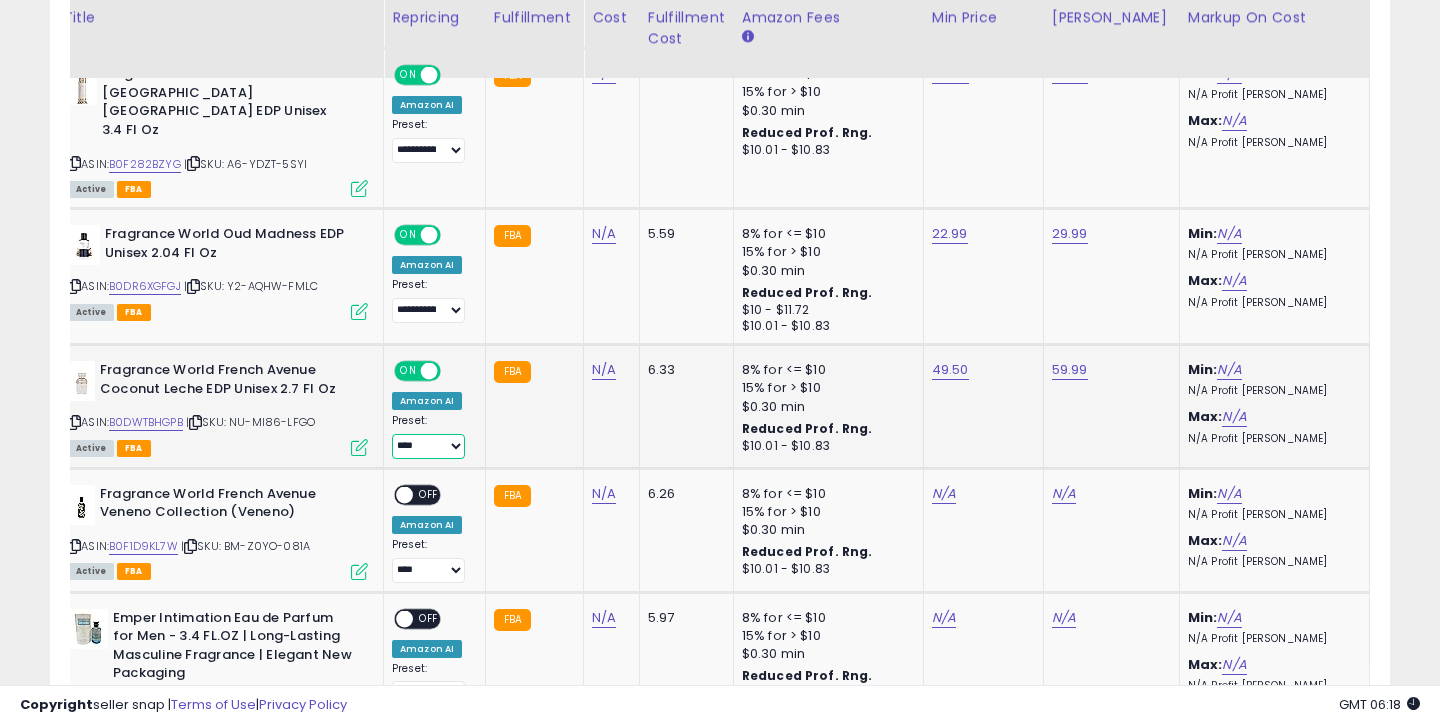 click on "**********" at bounding box center [428, 446] 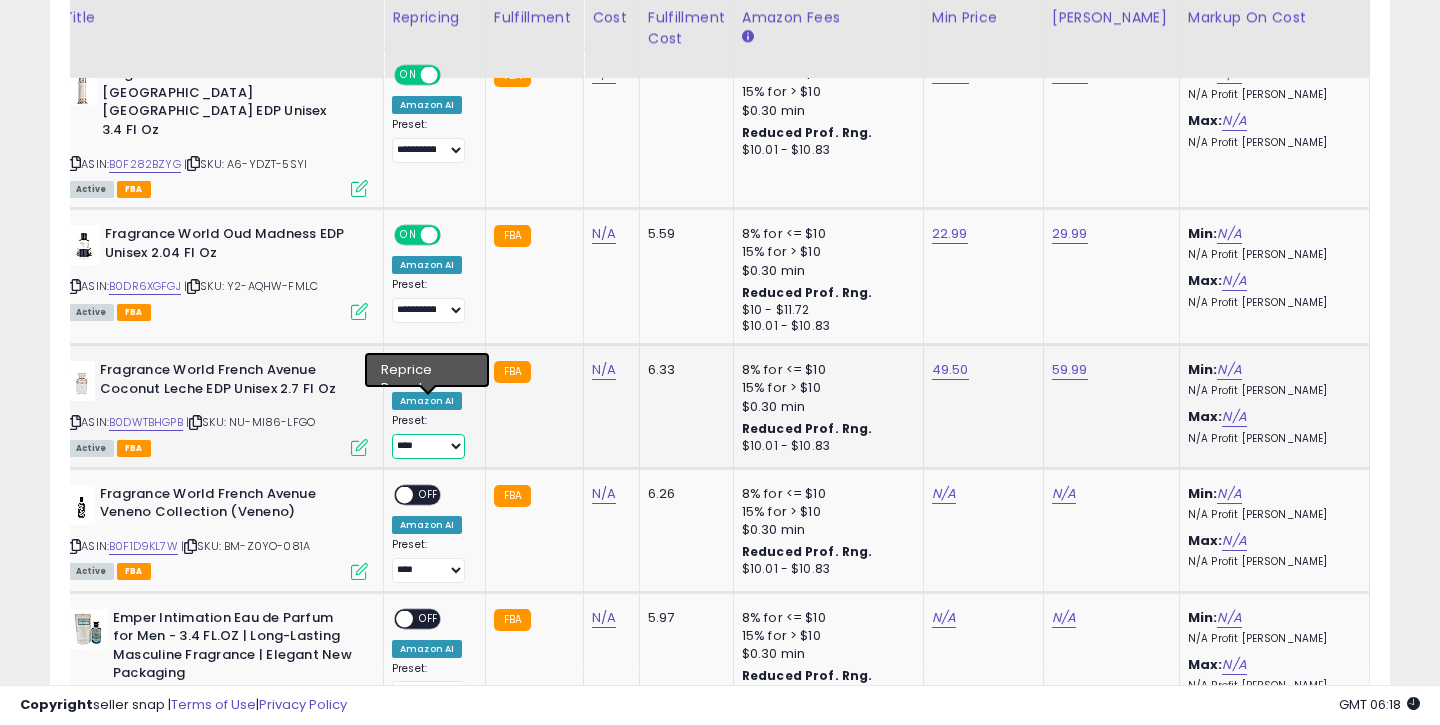 select on "**********" 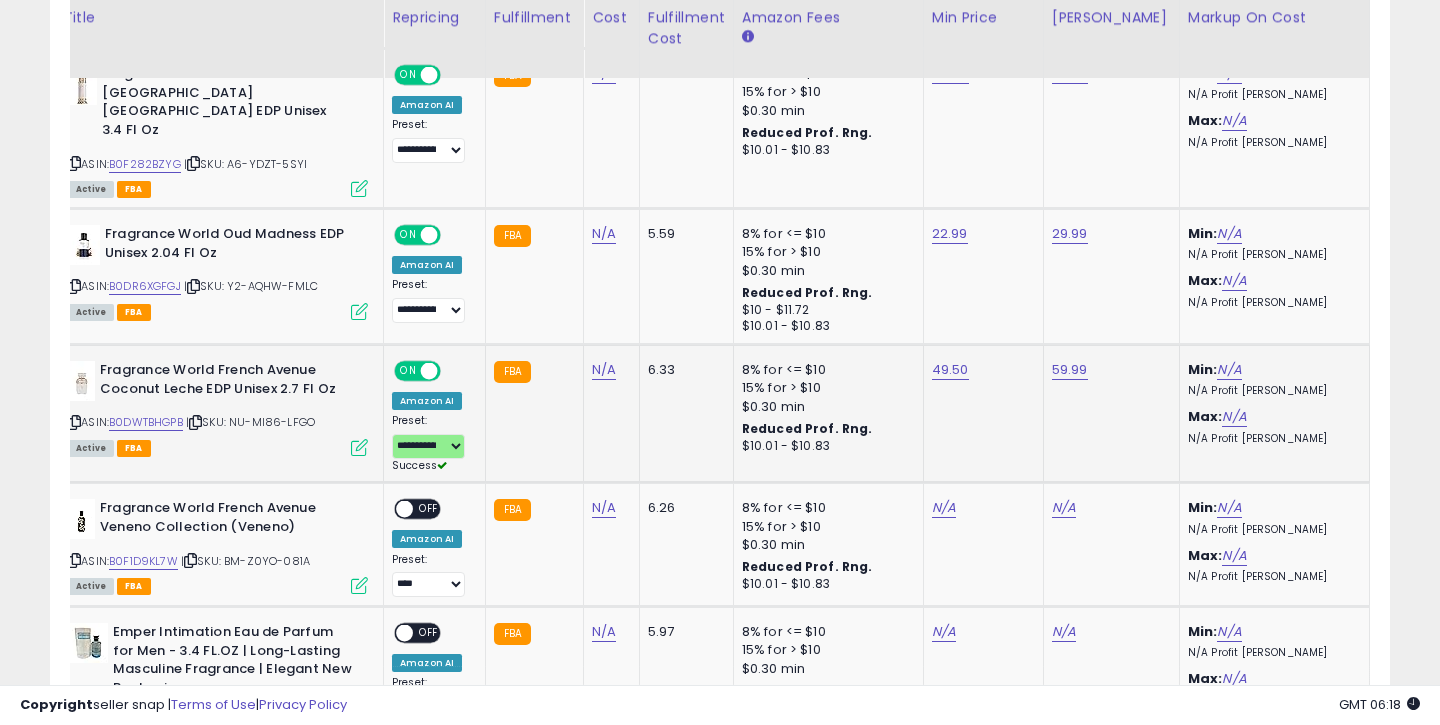 click on "FBA" 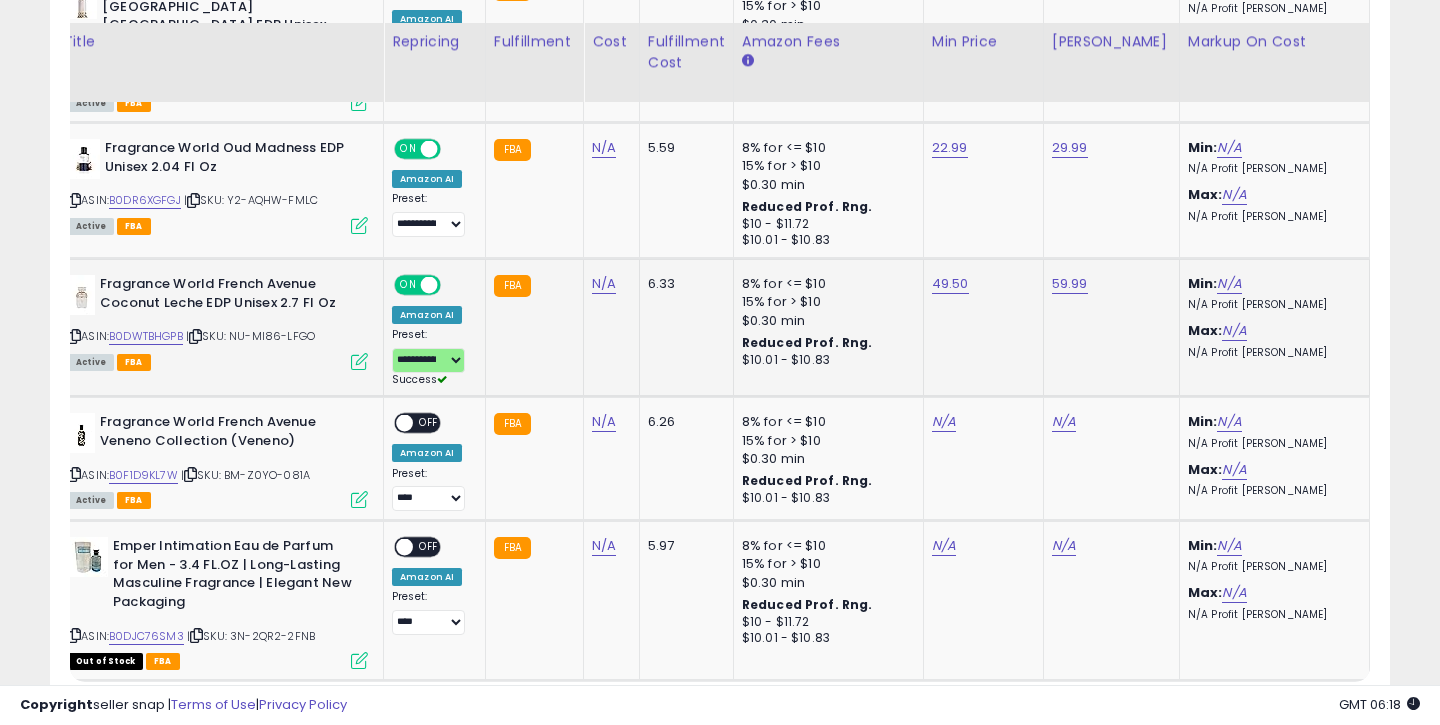 scroll, scrollTop: 2499, scrollLeft: 0, axis: vertical 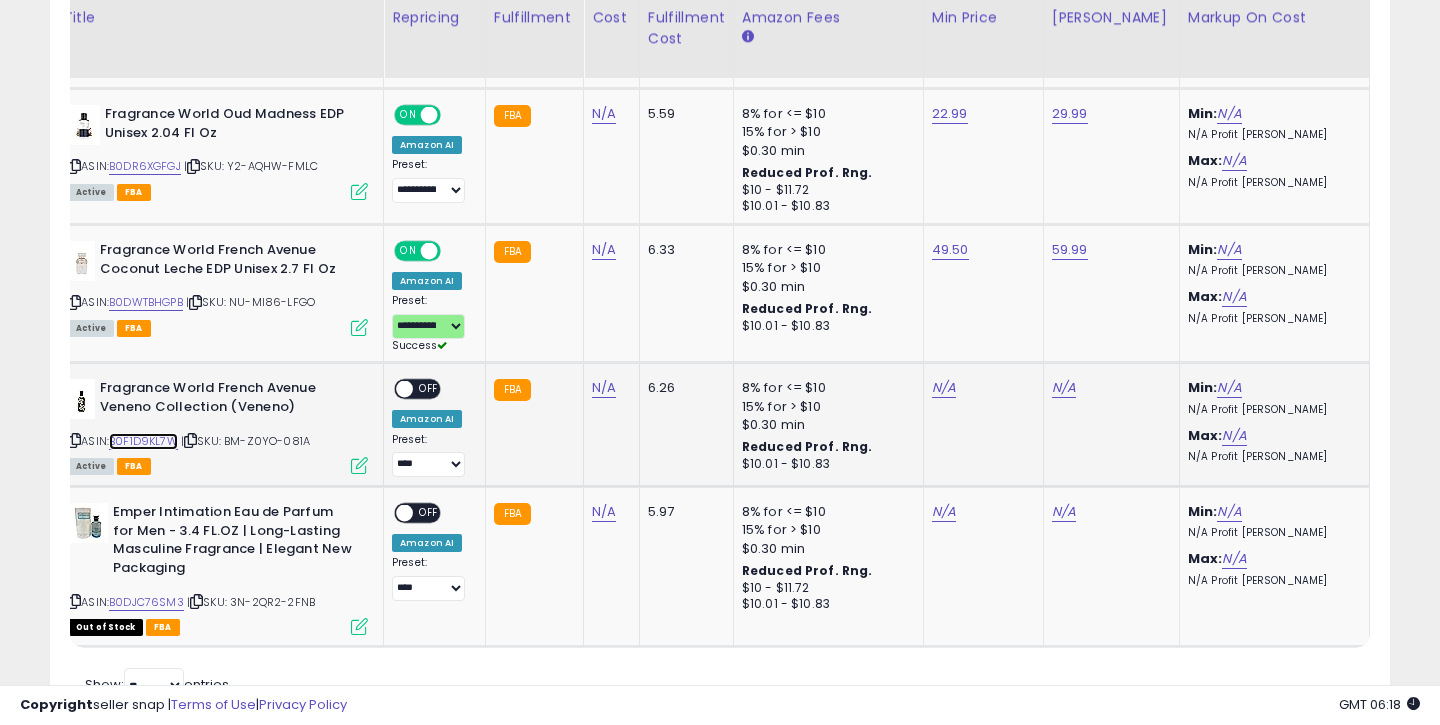 click on "B0F1D9KL7W" at bounding box center [143, 441] 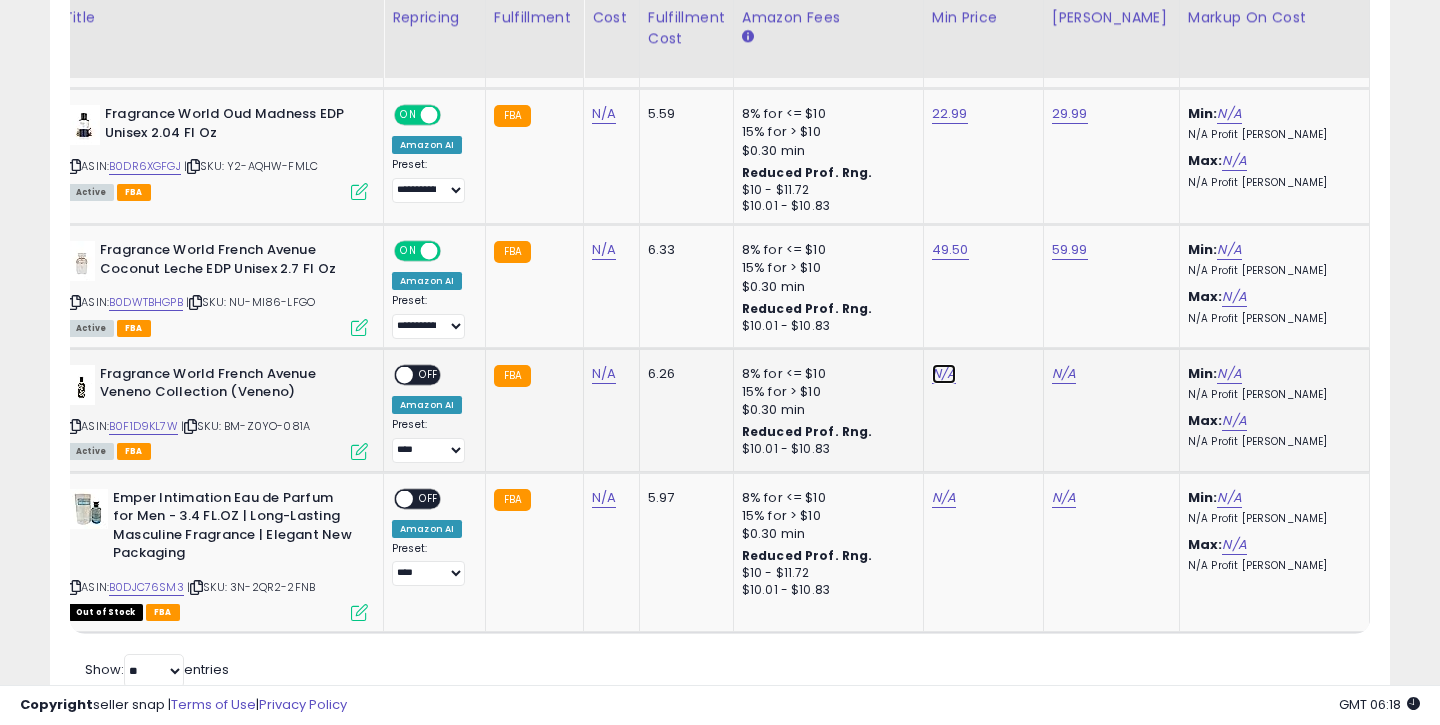 click on "N/A" at bounding box center [944, -305] 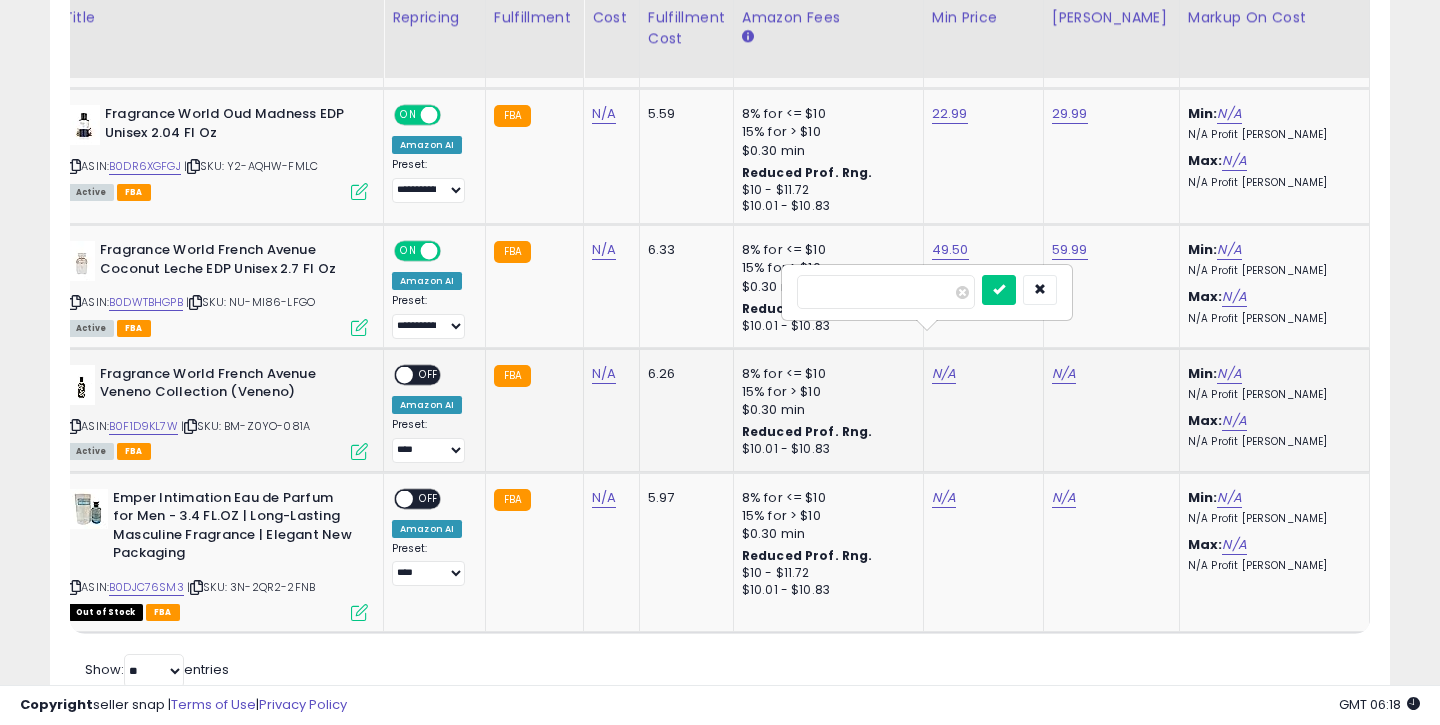 type on "*****" 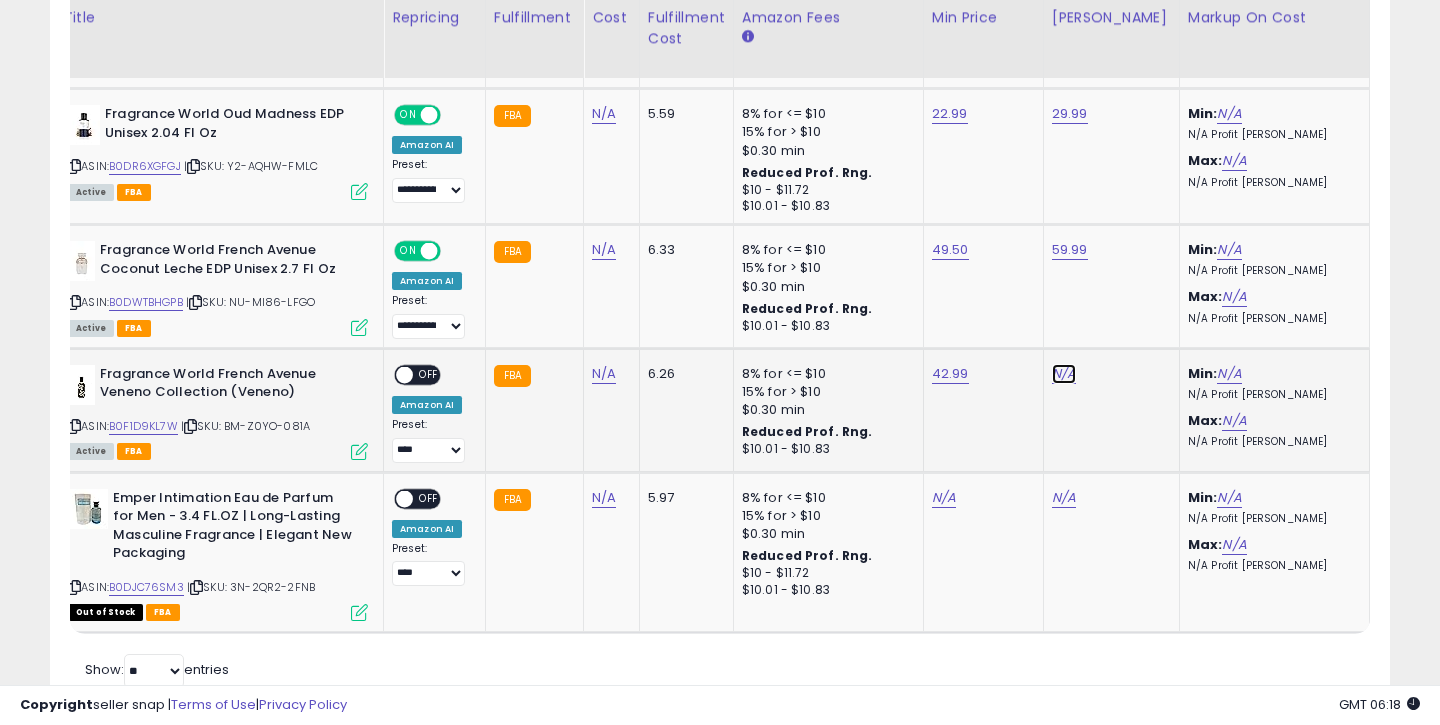click on "N/A" at bounding box center [1064, -305] 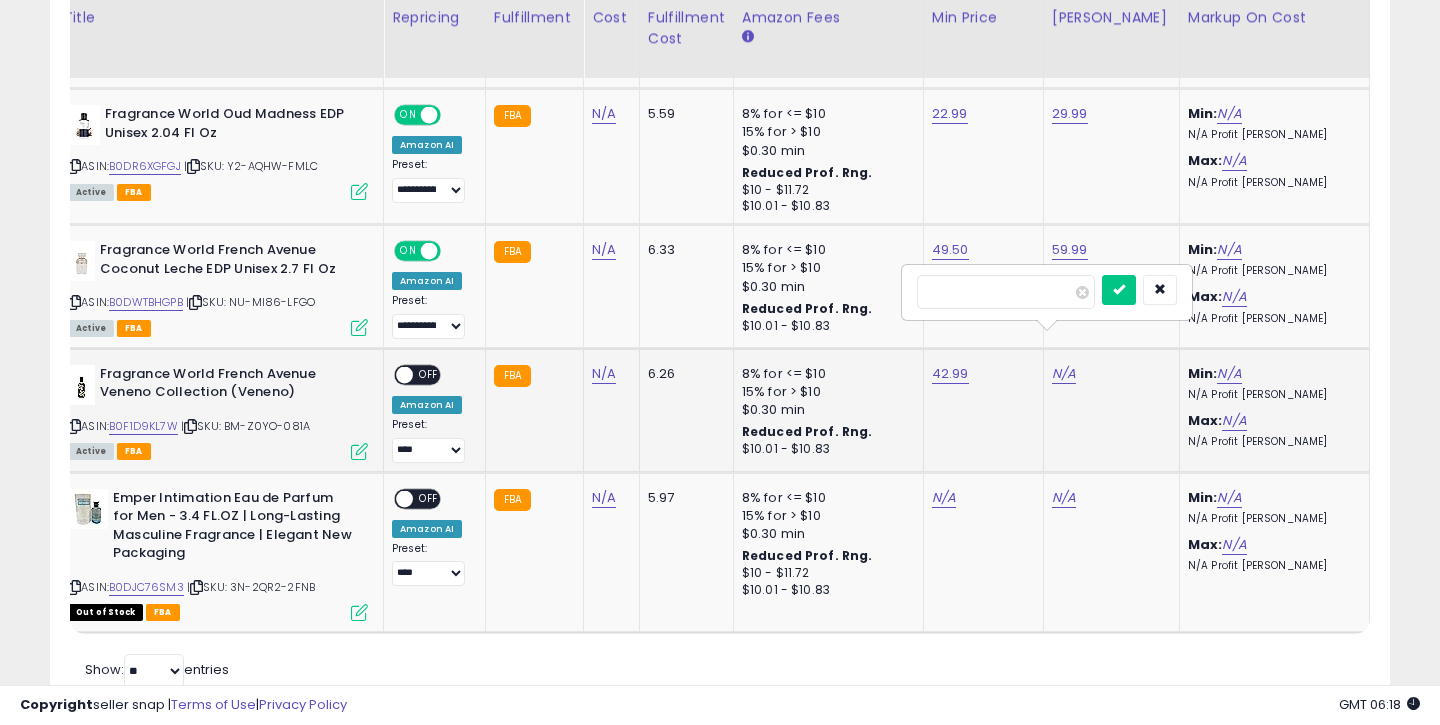 type on "*****" 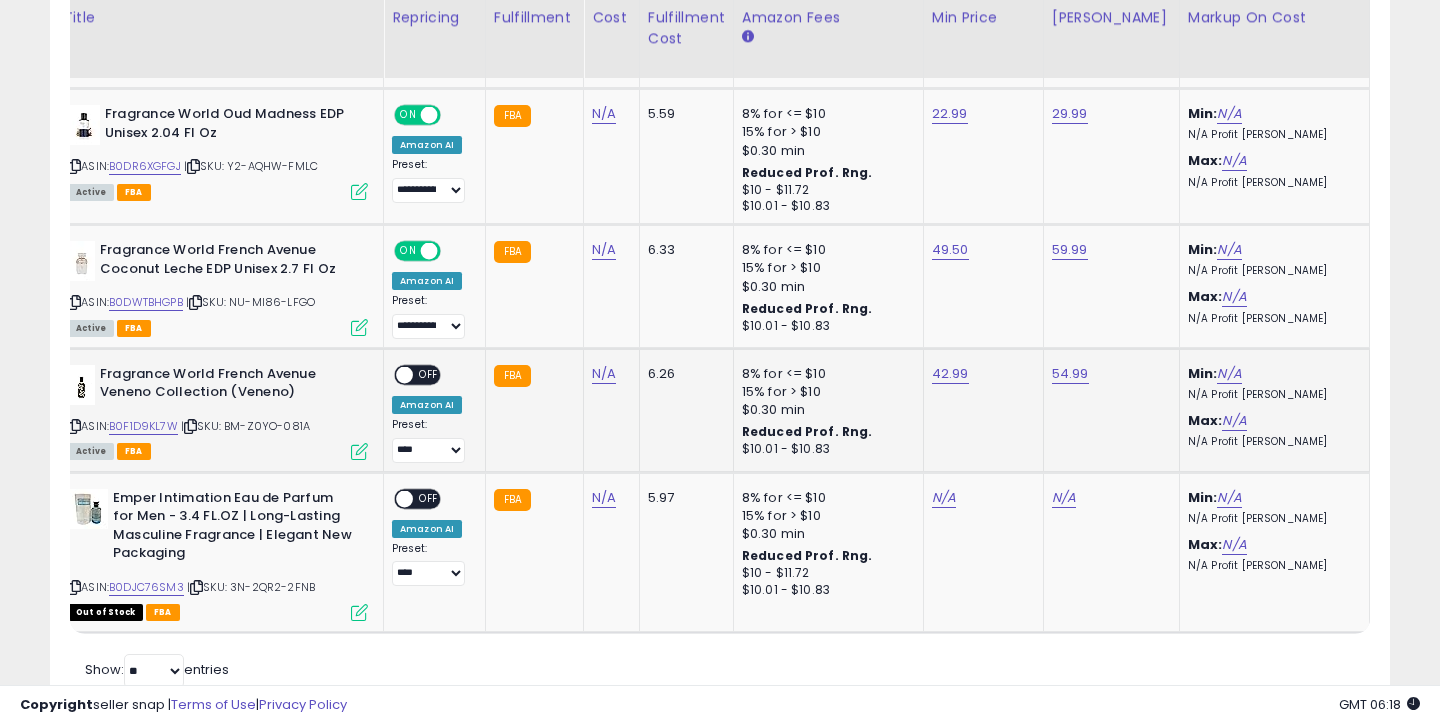 click on "OFF" at bounding box center [429, 375] 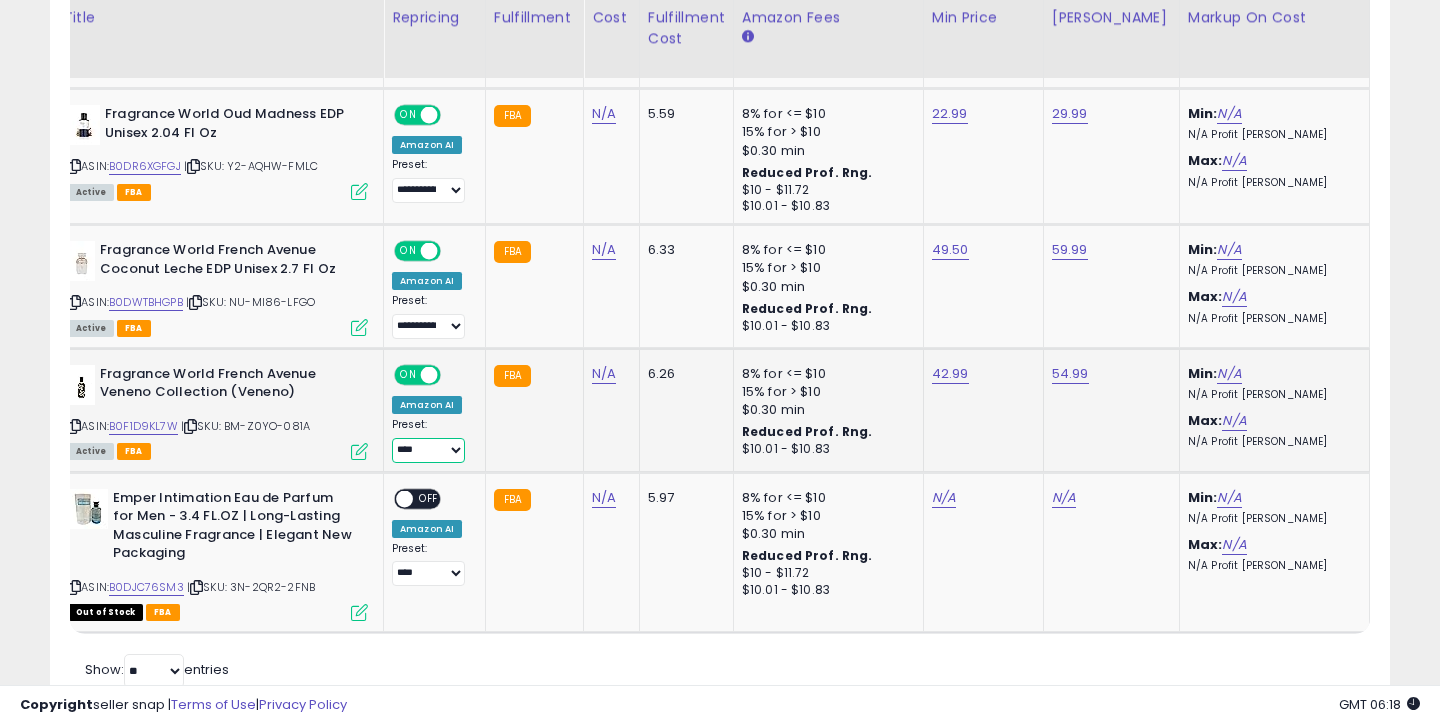 click on "**********" at bounding box center [428, 450] 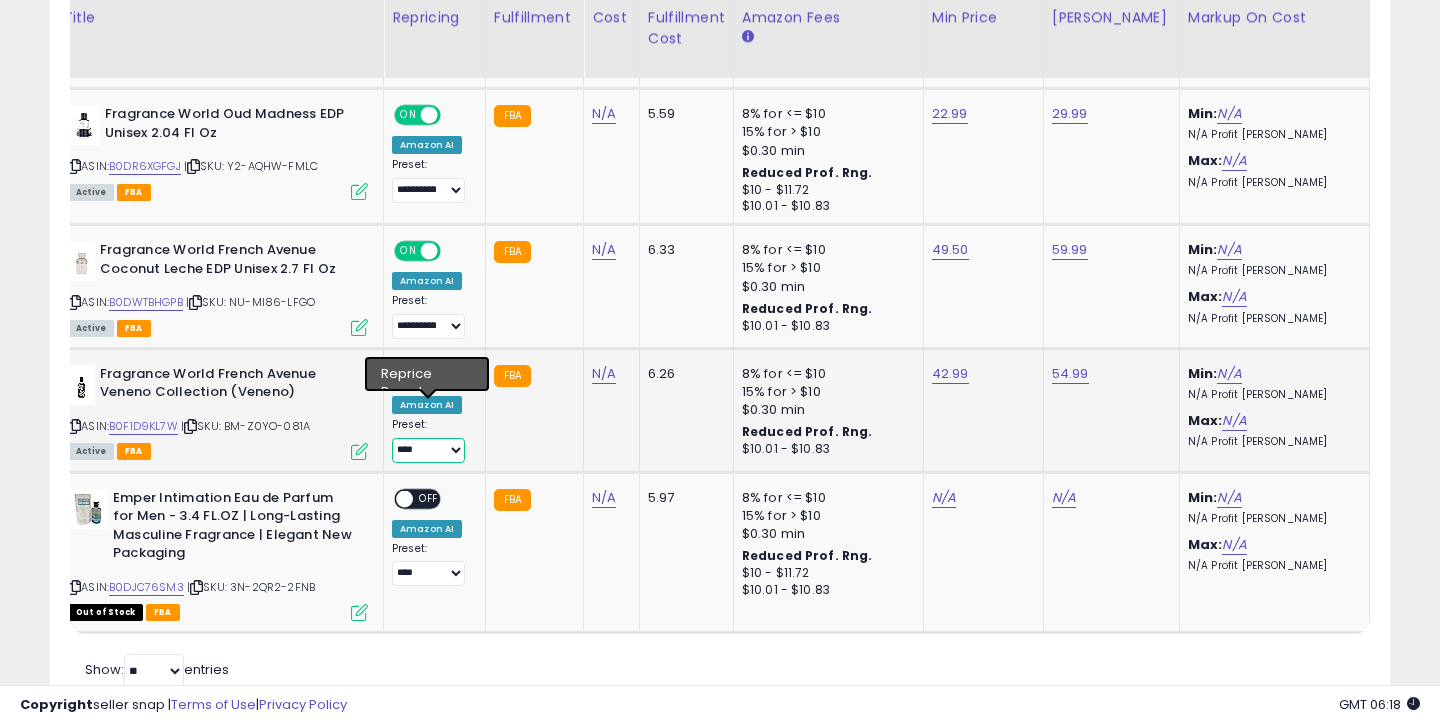 select on "**********" 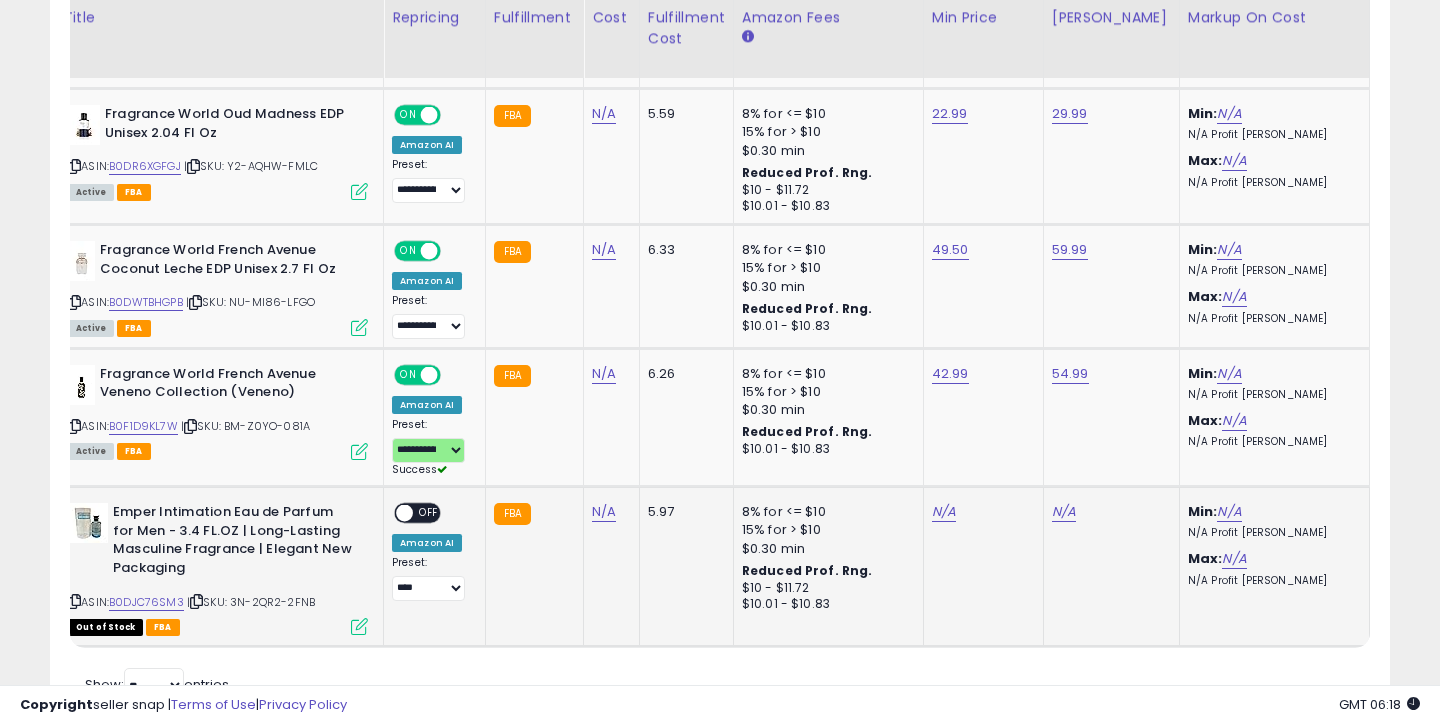 click on "FBA" 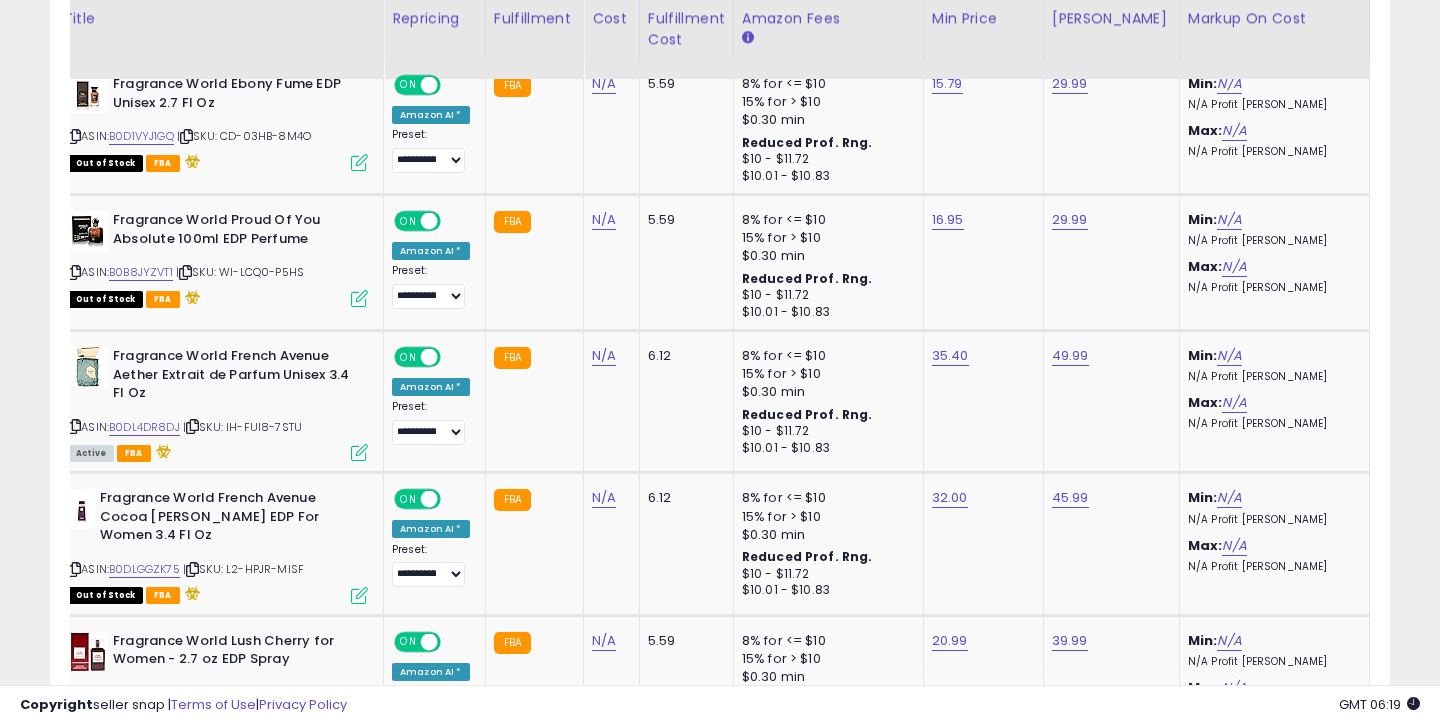scroll, scrollTop: 989, scrollLeft: 0, axis: vertical 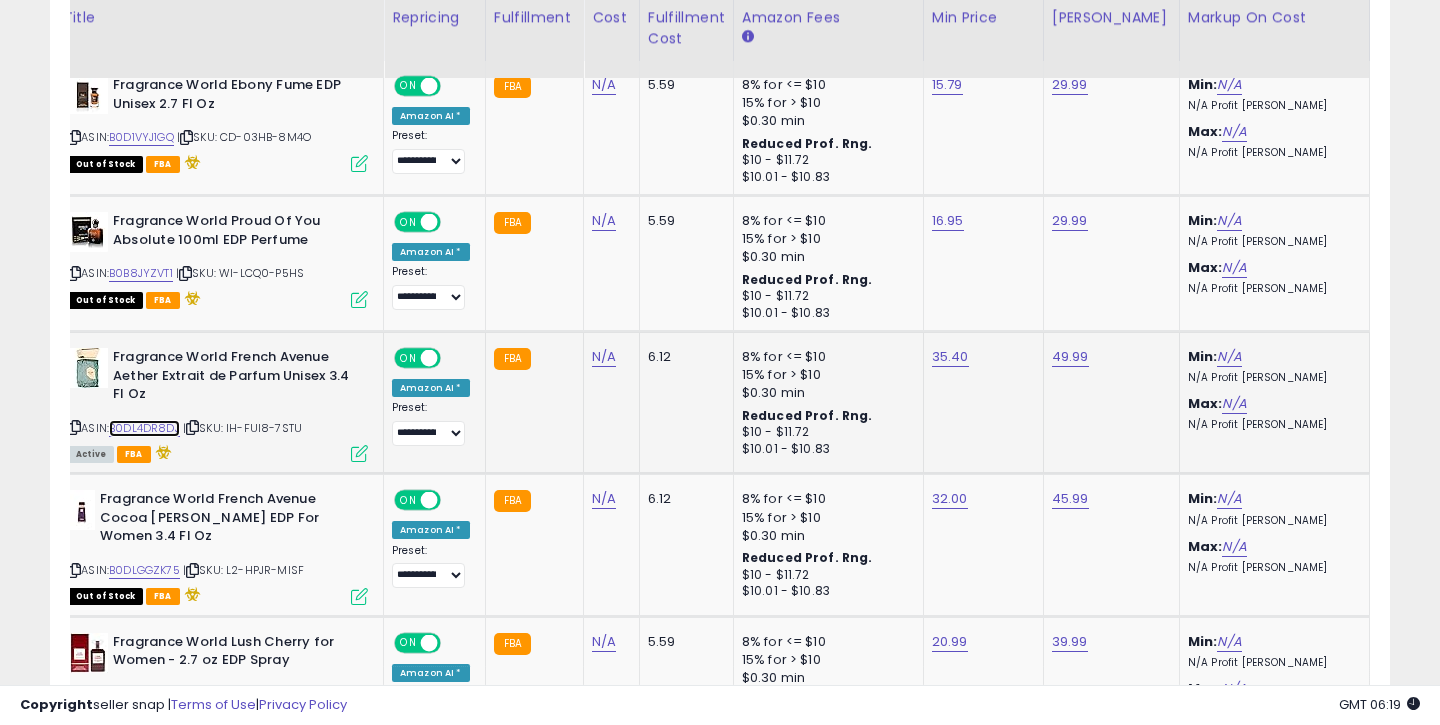 click on "B0DL4DR8DJ" at bounding box center [144, 428] 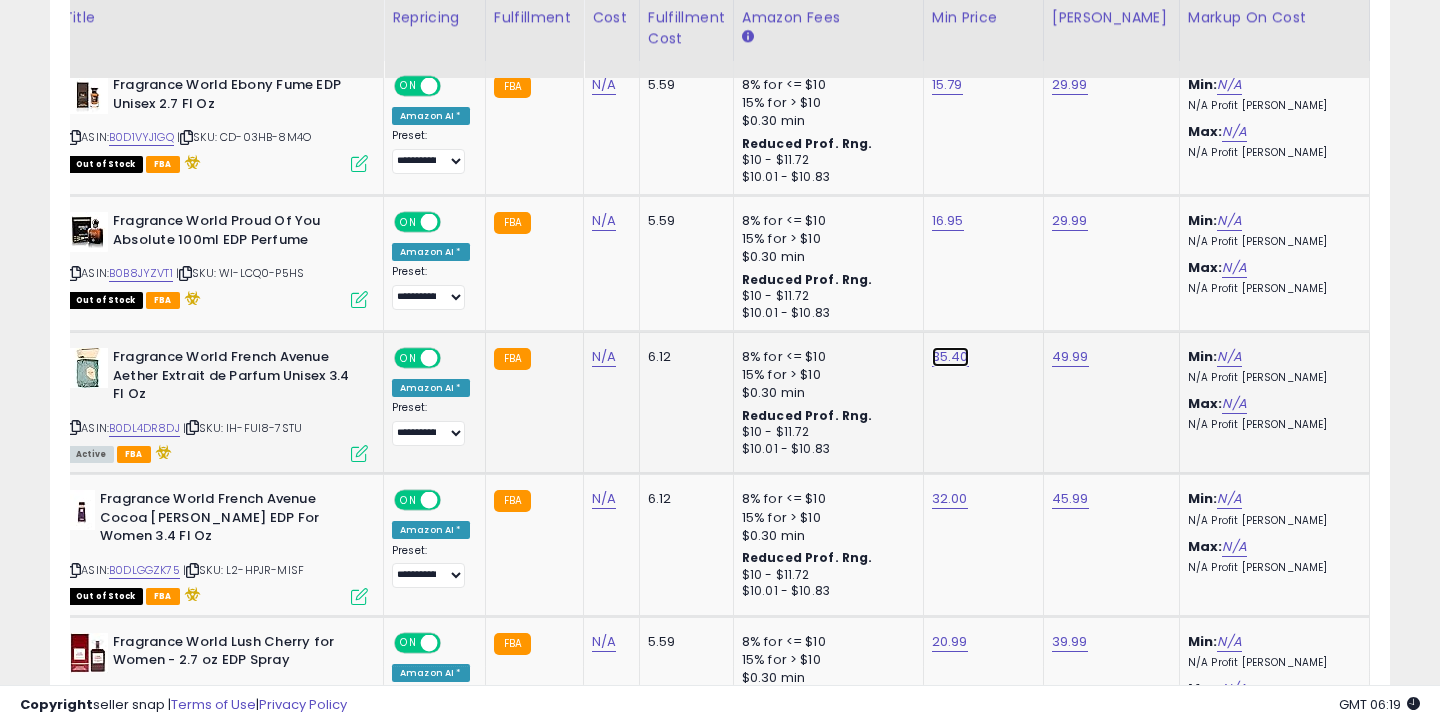 click on "35.40" at bounding box center [947, 85] 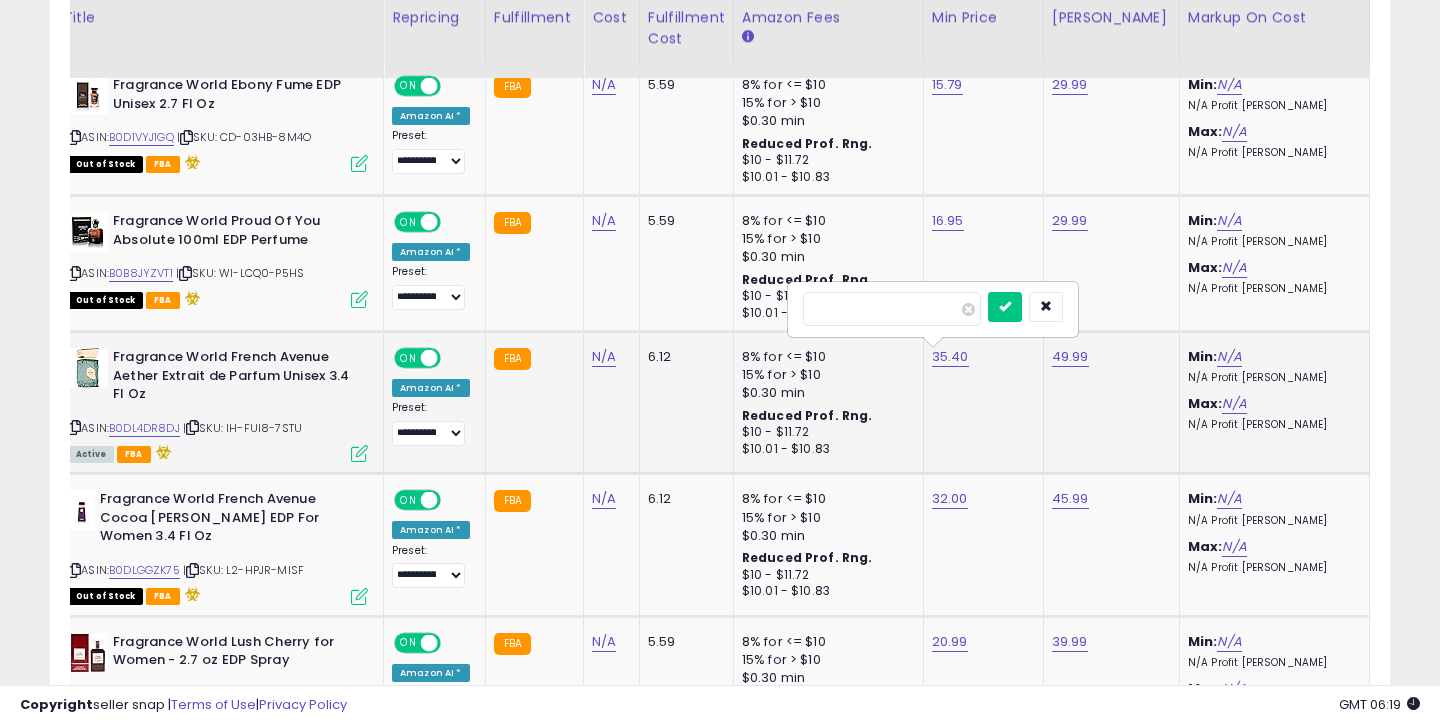 drag, startPoint x: 821, startPoint y: 311, endPoint x: 871, endPoint y: 311, distance: 50 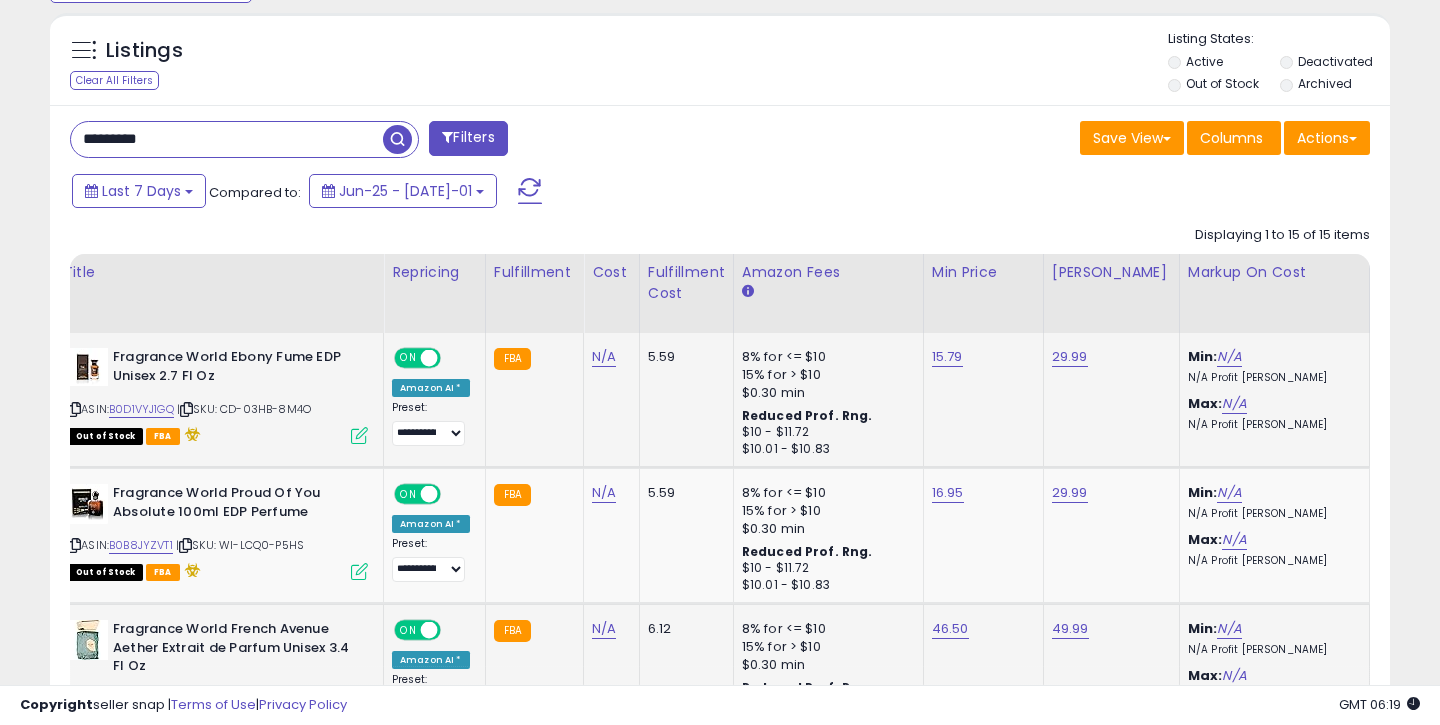 scroll, scrollTop: 687, scrollLeft: 0, axis: vertical 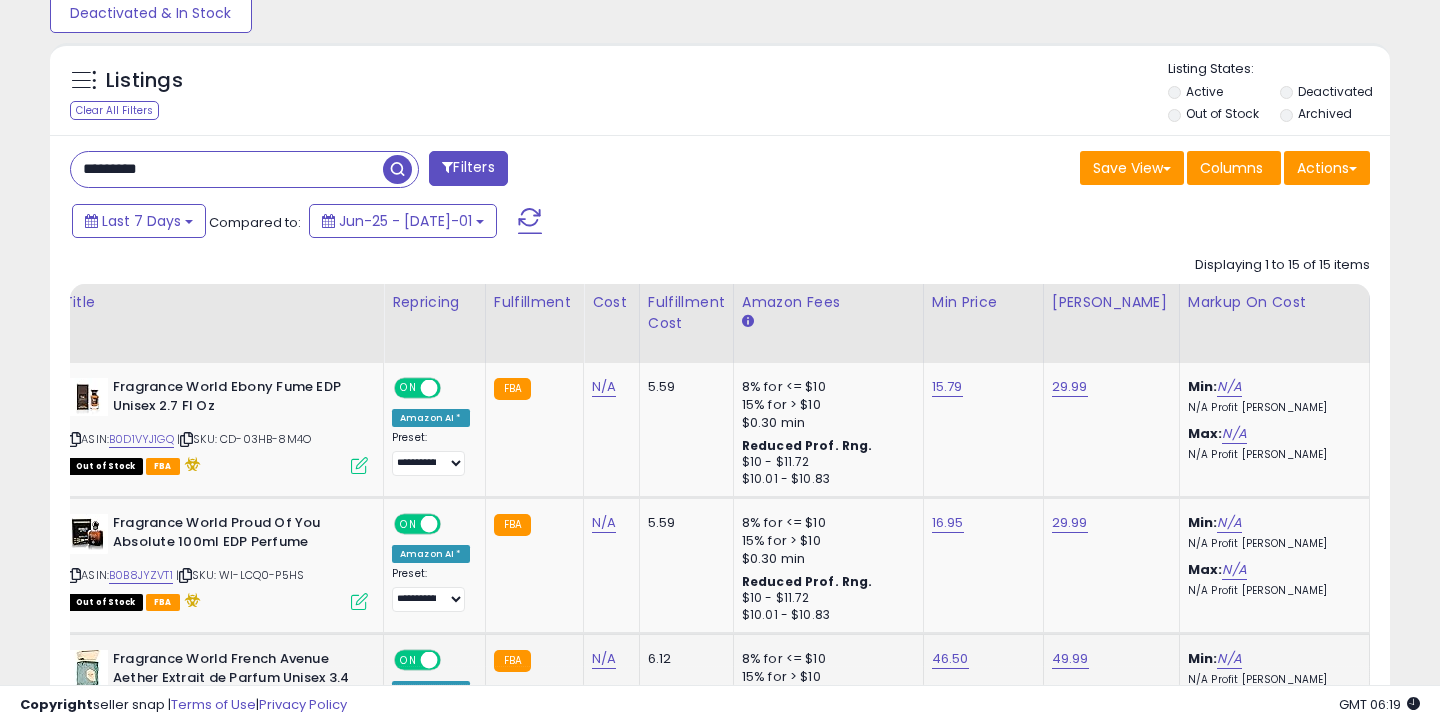 click on "*********" at bounding box center (227, 169) 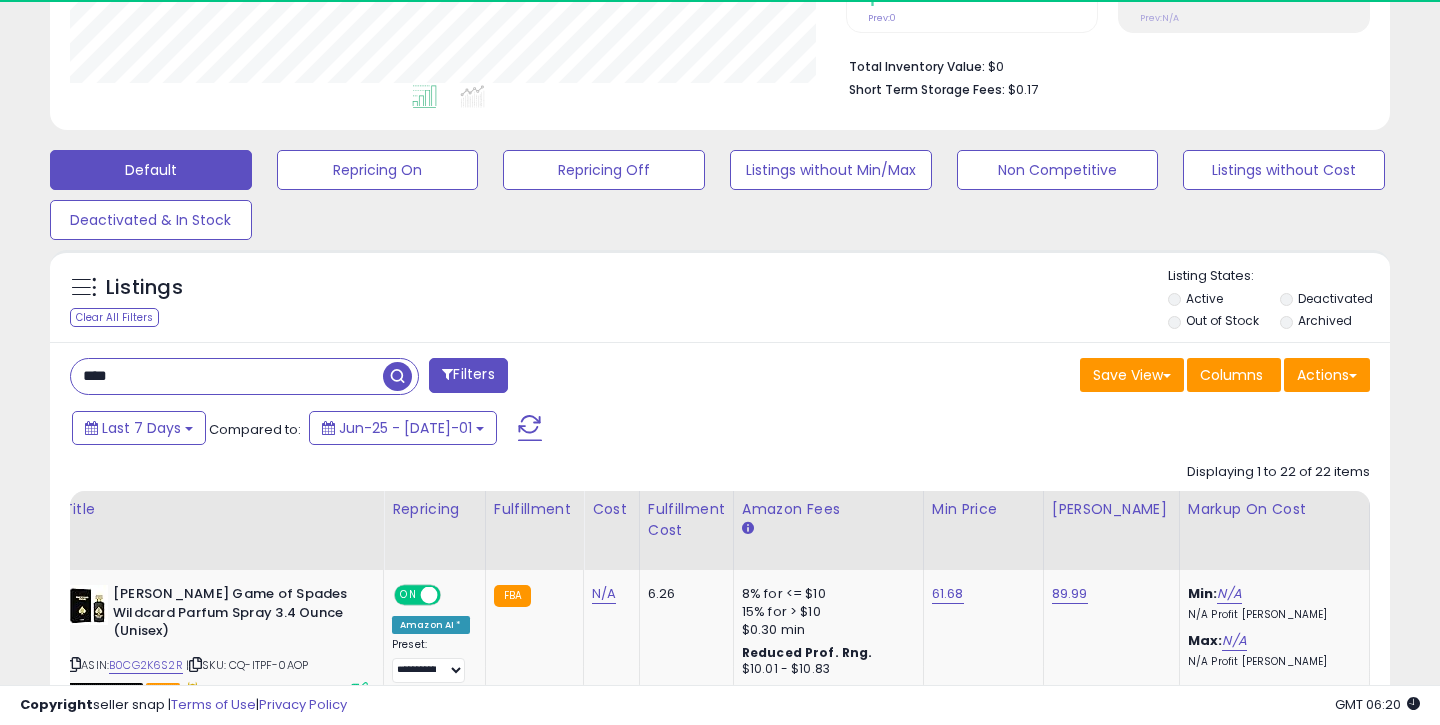 scroll, scrollTop: 687, scrollLeft: 0, axis: vertical 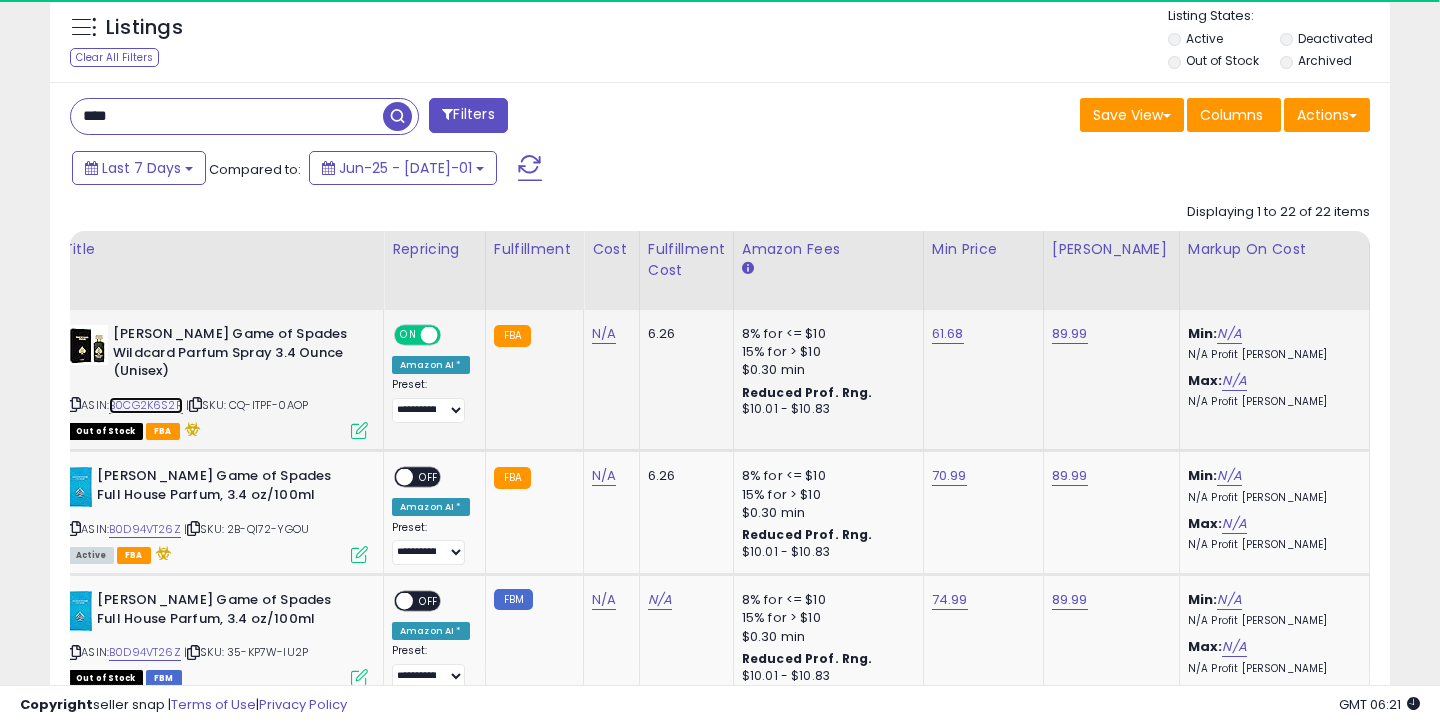 click on "B0CG2K6S2R" at bounding box center (146, 405) 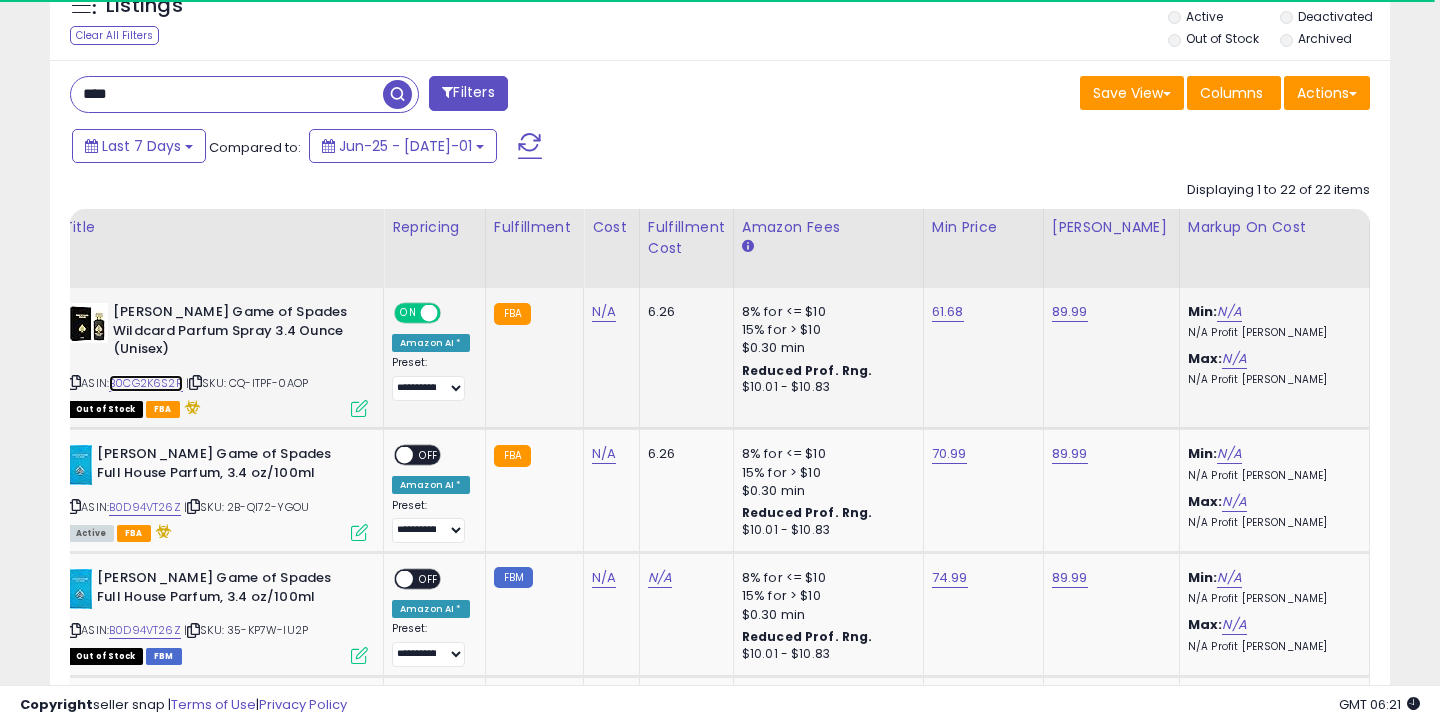 scroll, scrollTop: 771, scrollLeft: 0, axis: vertical 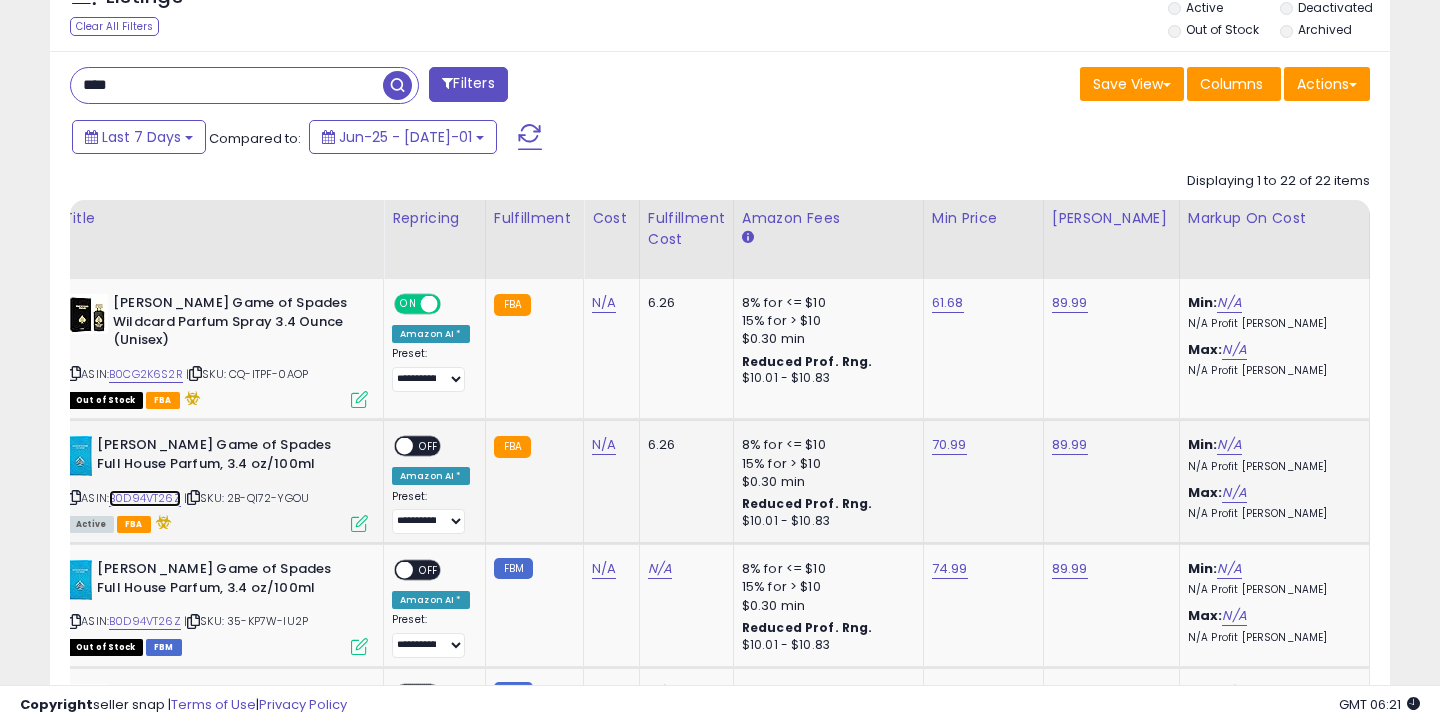 click on "B0D94VT26Z" at bounding box center [145, 498] 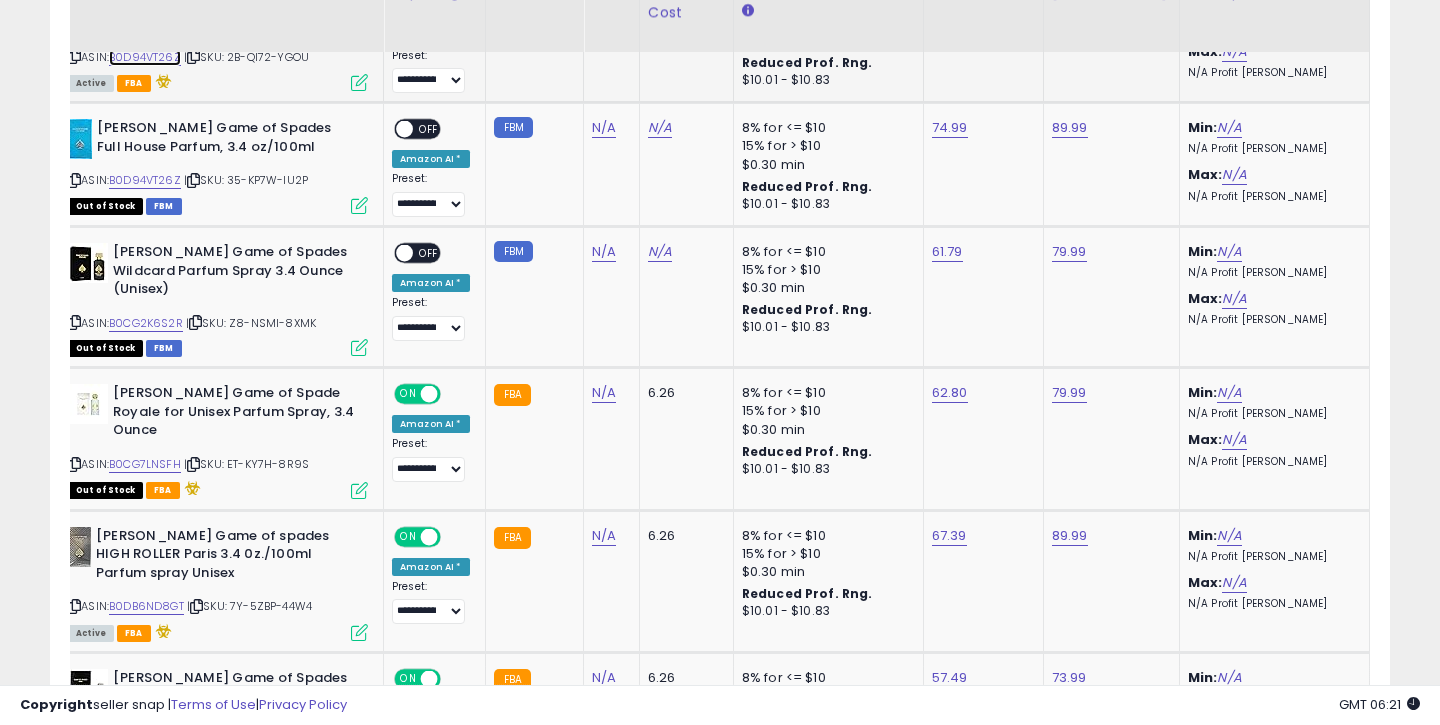 scroll, scrollTop: 1220, scrollLeft: 0, axis: vertical 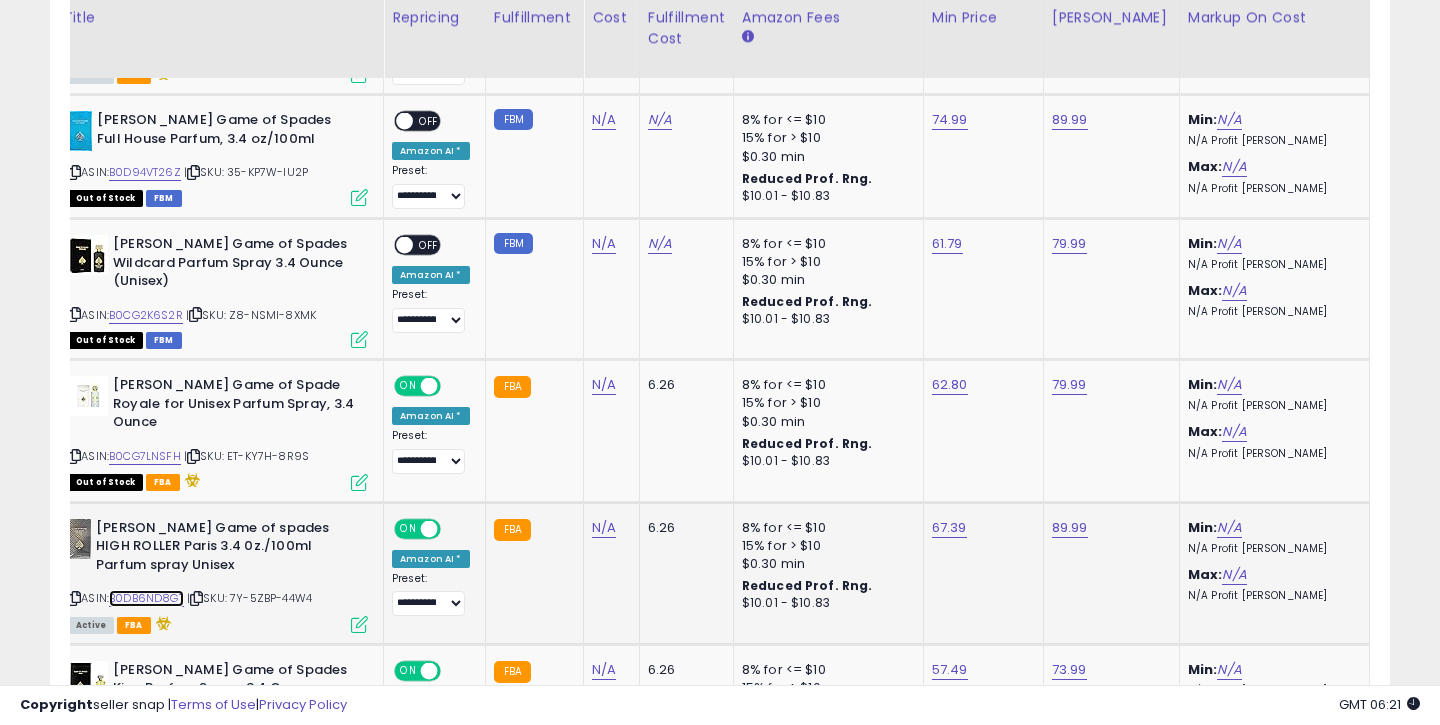click on "B0DB6ND8GT" at bounding box center [146, 598] 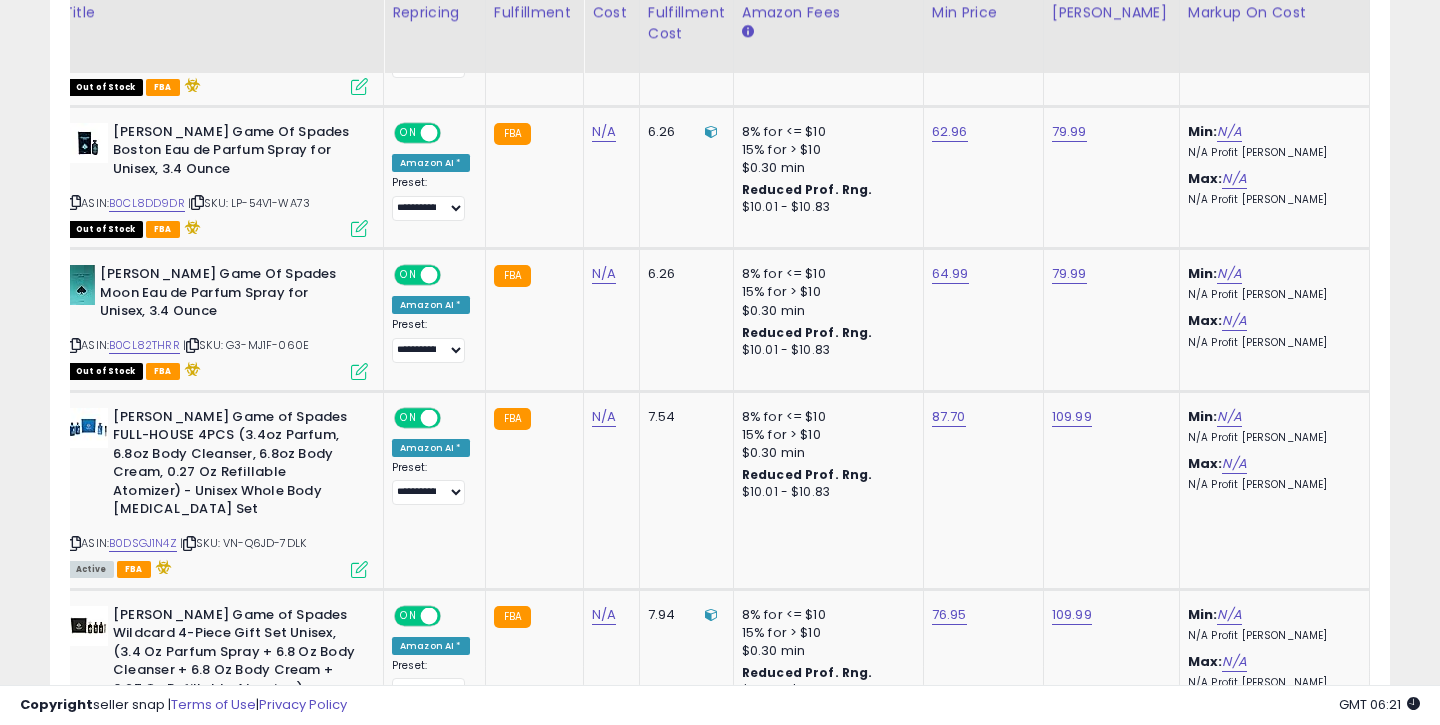 scroll, scrollTop: 2242, scrollLeft: 0, axis: vertical 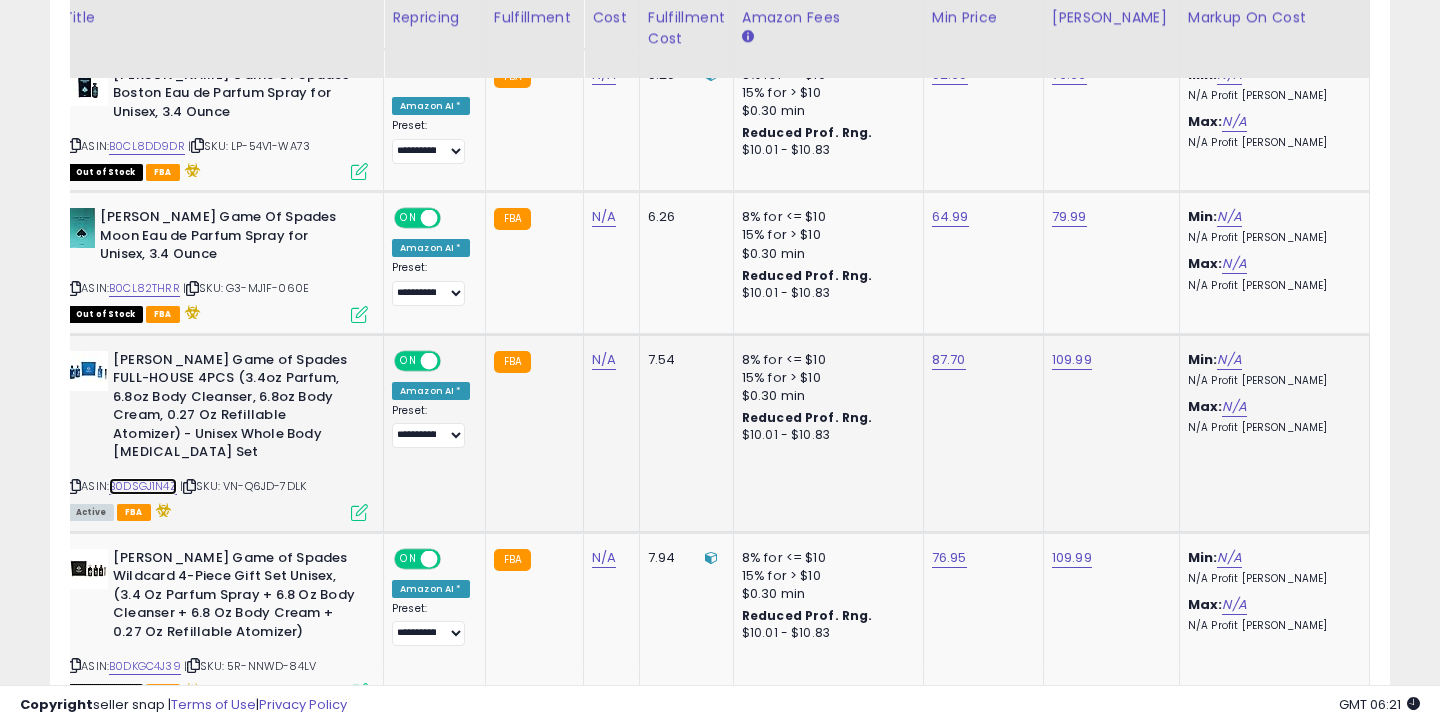 click on "B0DSGJ1N4Z" at bounding box center (143, 486) 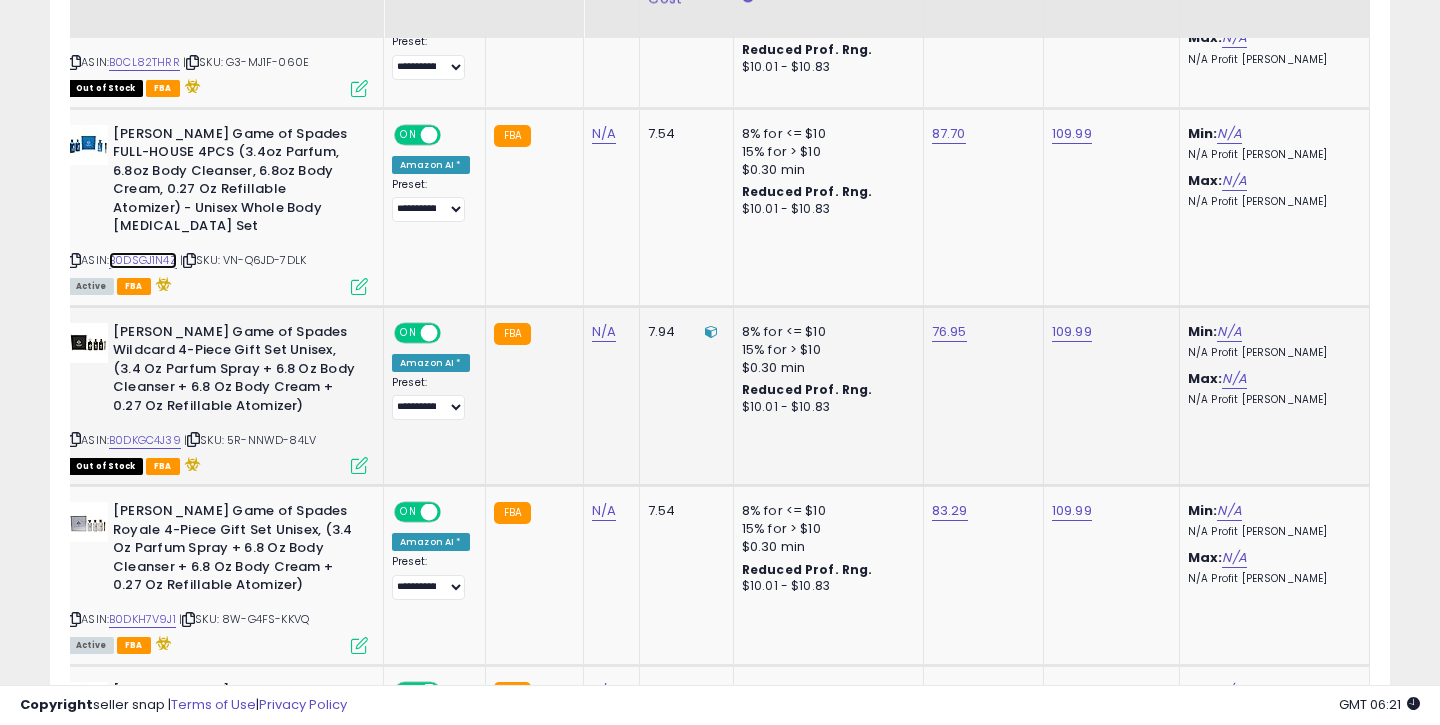 scroll, scrollTop: 2526, scrollLeft: 0, axis: vertical 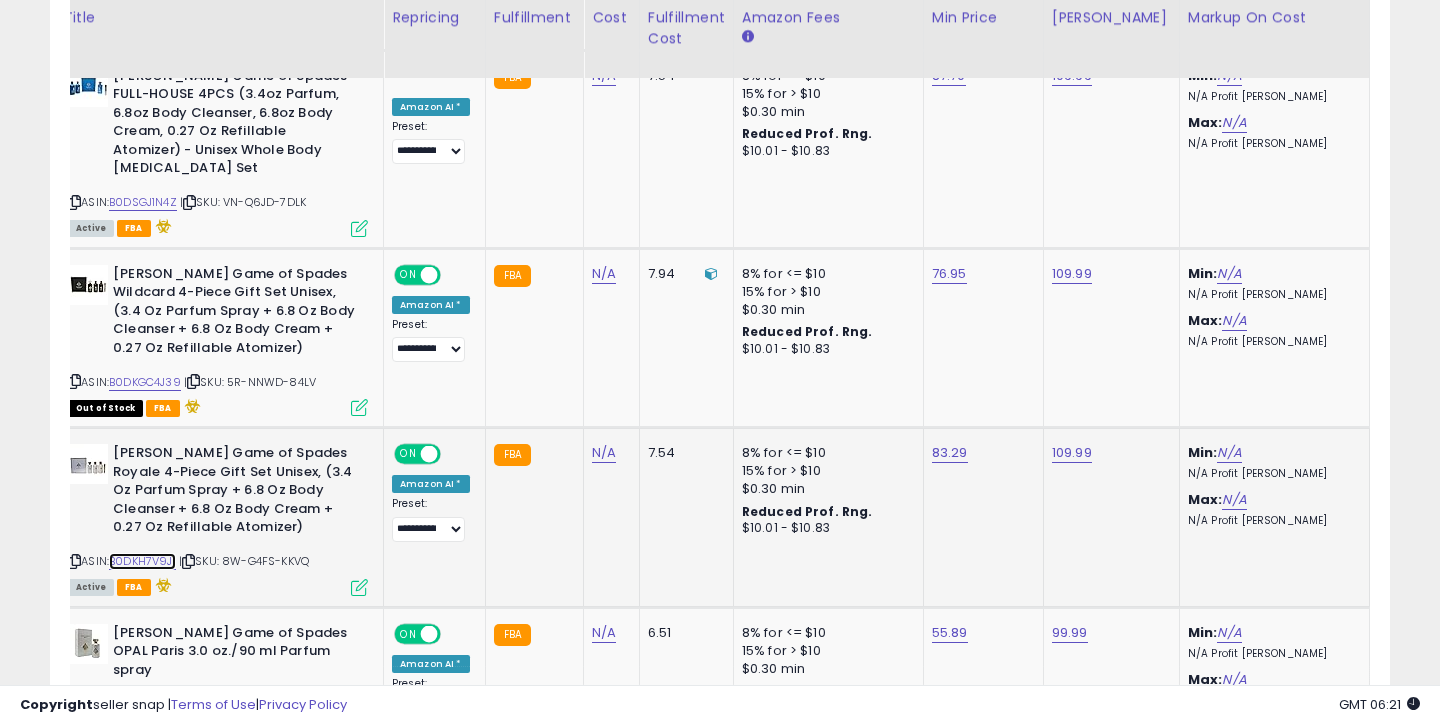 click on "B0DKH7V9J1" at bounding box center [142, 561] 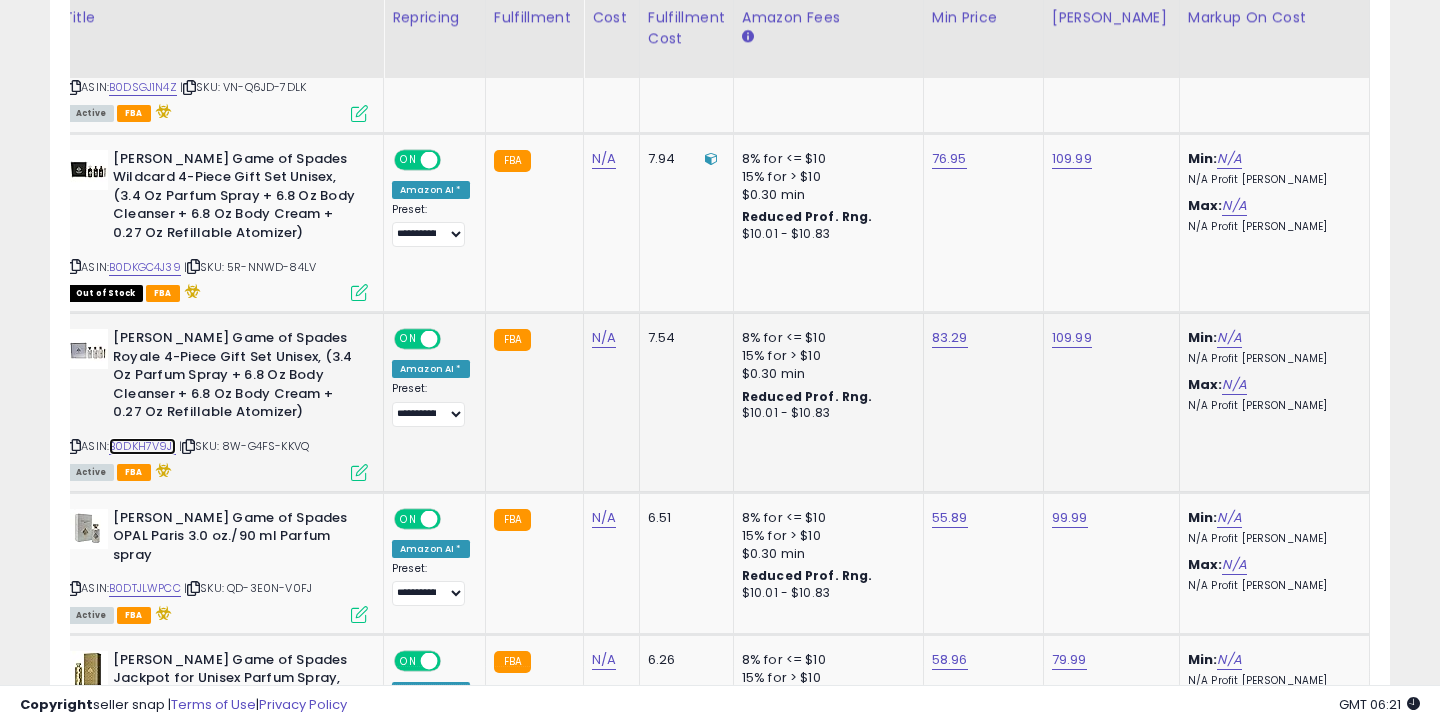 scroll, scrollTop: 2648, scrollLeft: 0, axis: vertical 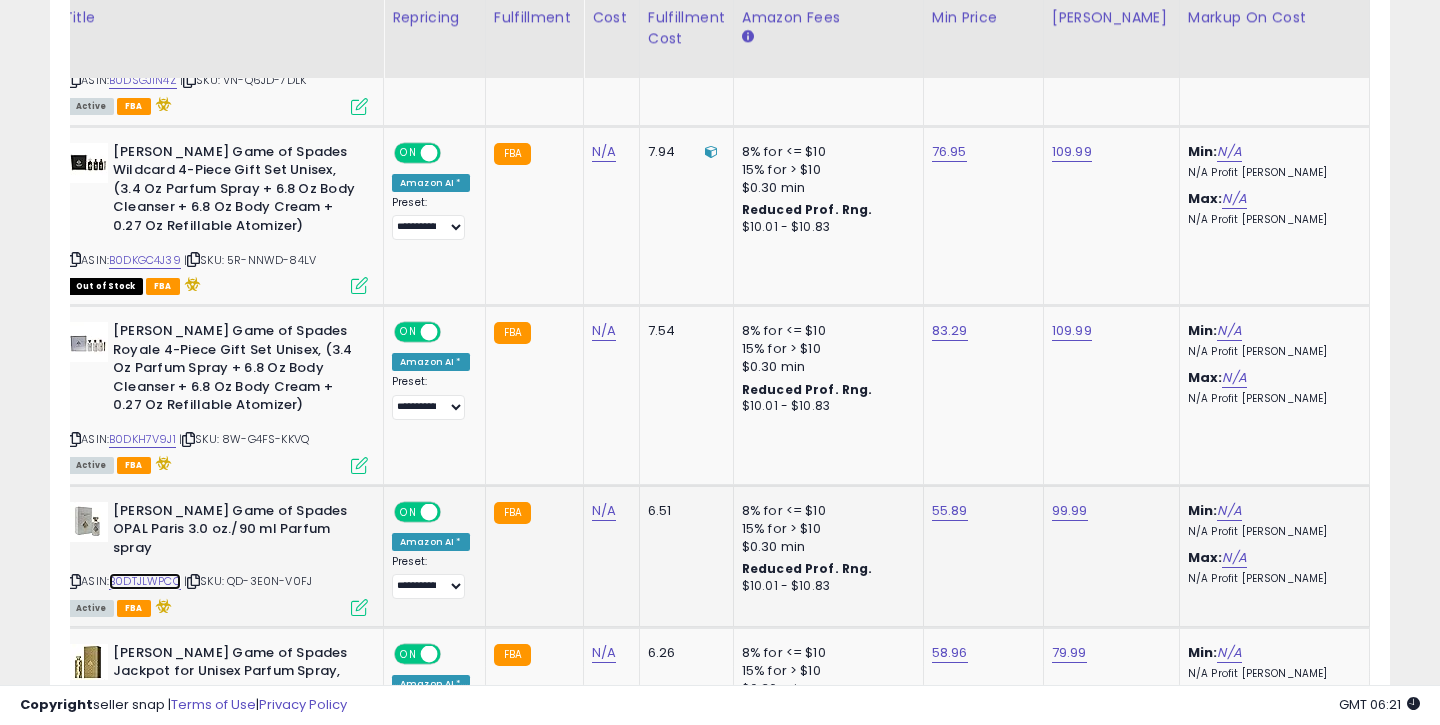 click on "B0DTJLWPCC" at bounding box center (145, 581) 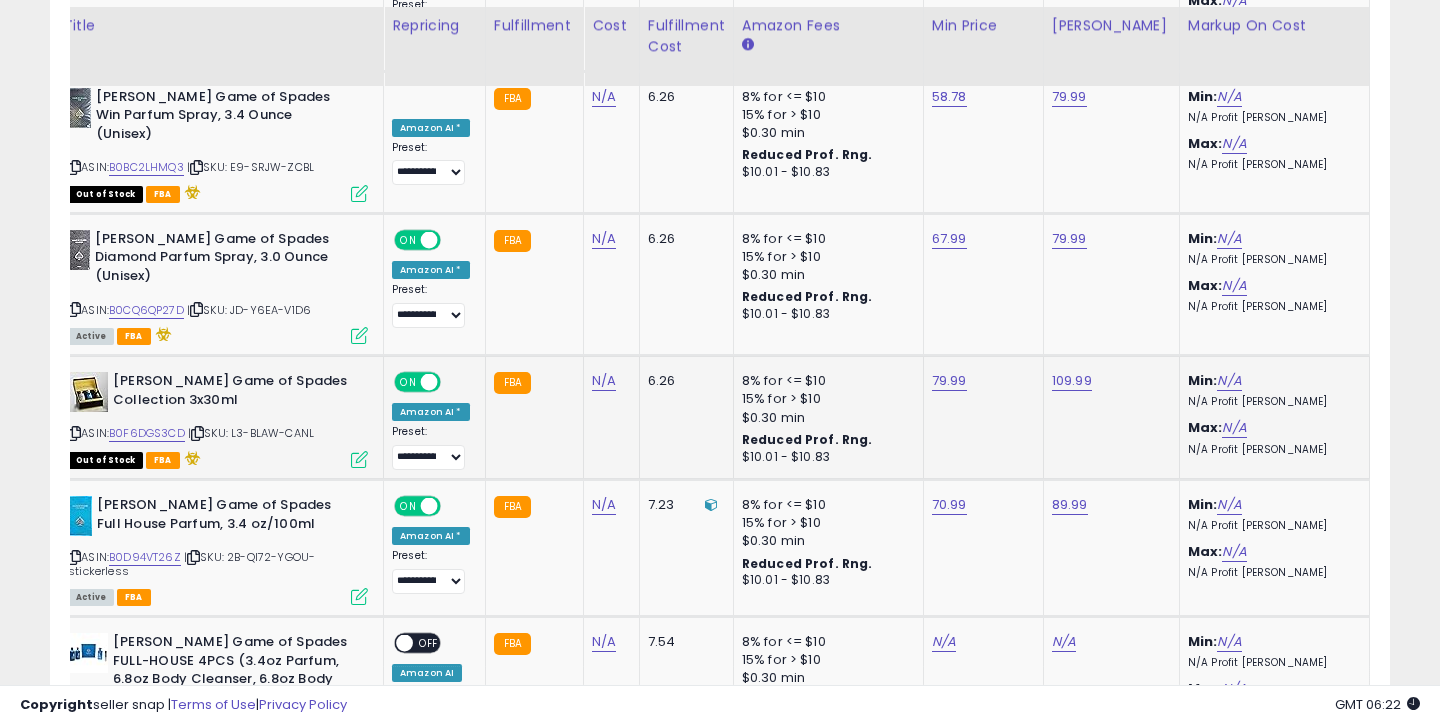 scroll, scrollTop: 3521, scrollLeft: 0, axis: vertical 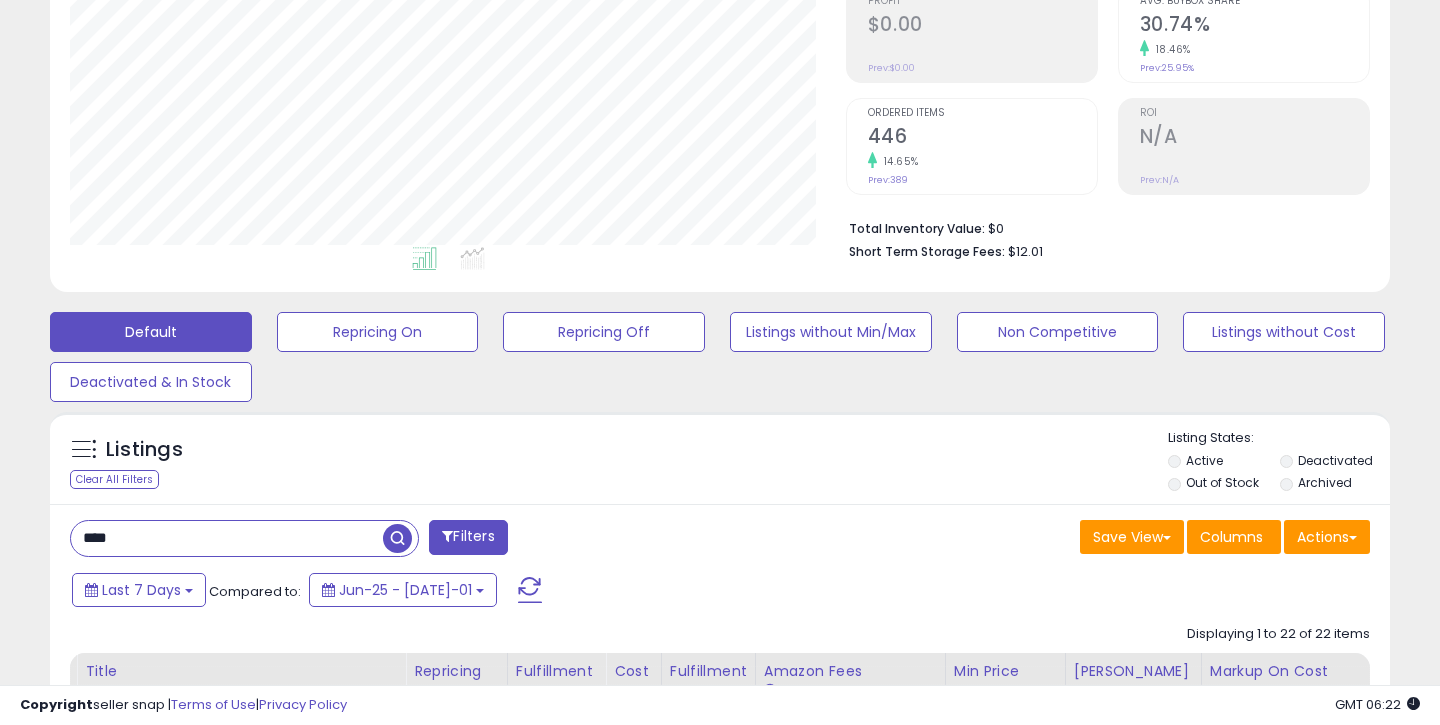 click on "****" at bounding box center (227, 538) 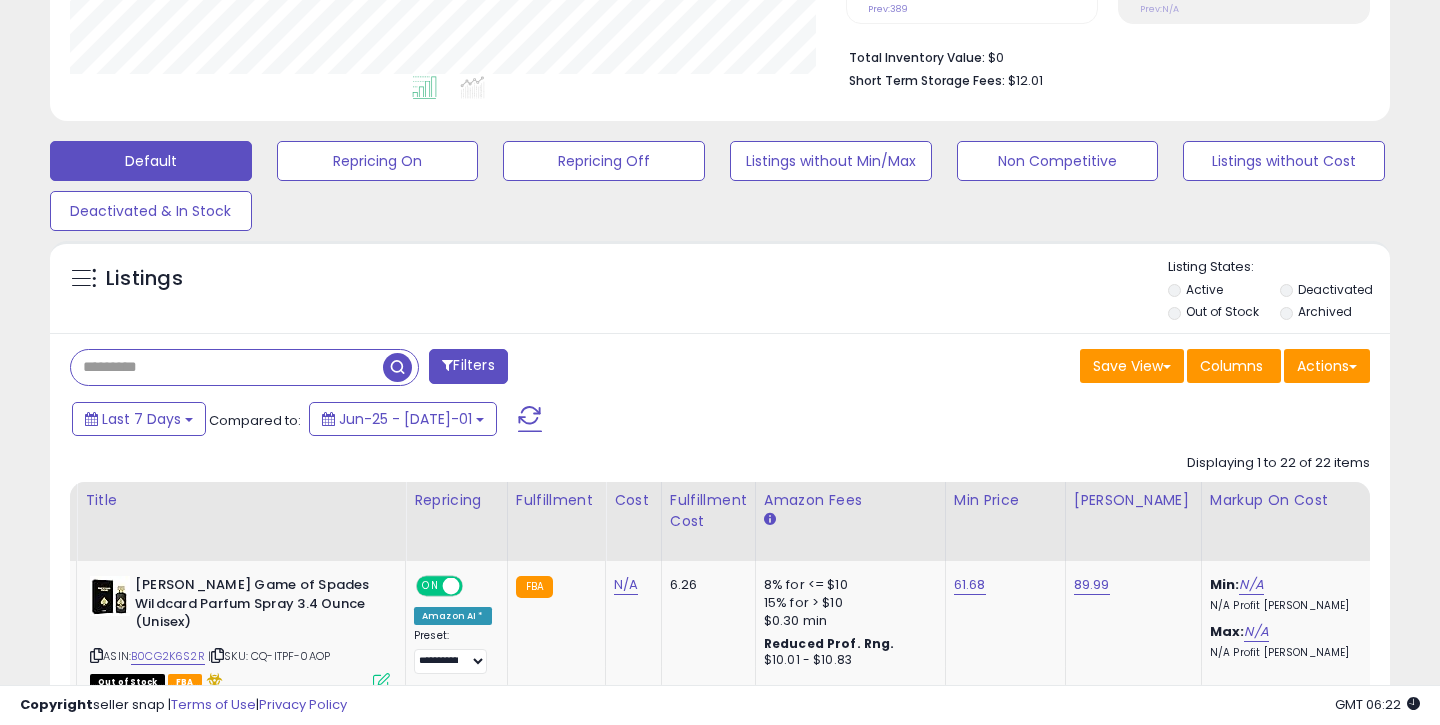 scroll, scrollTop: 487, scrollLeft: 0, axis: vertical 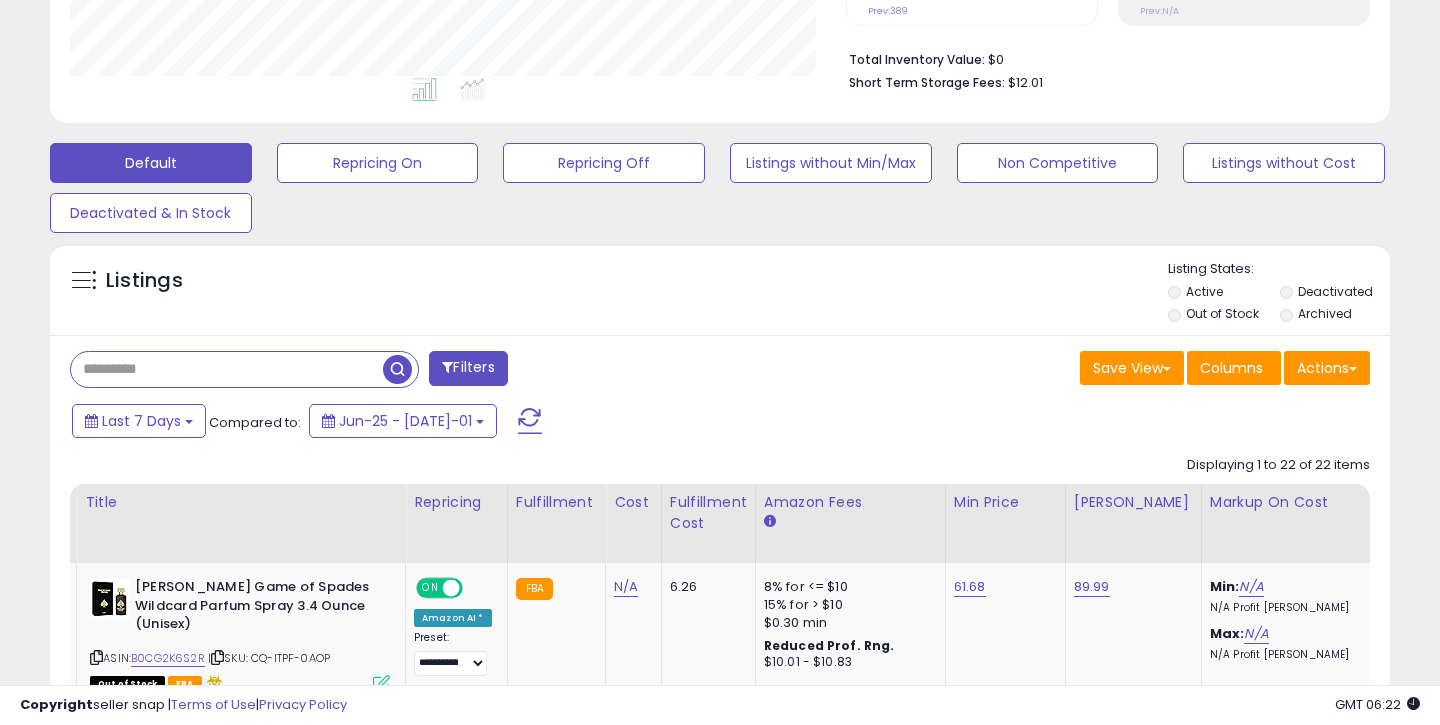 click at bounding box center (227, 369) 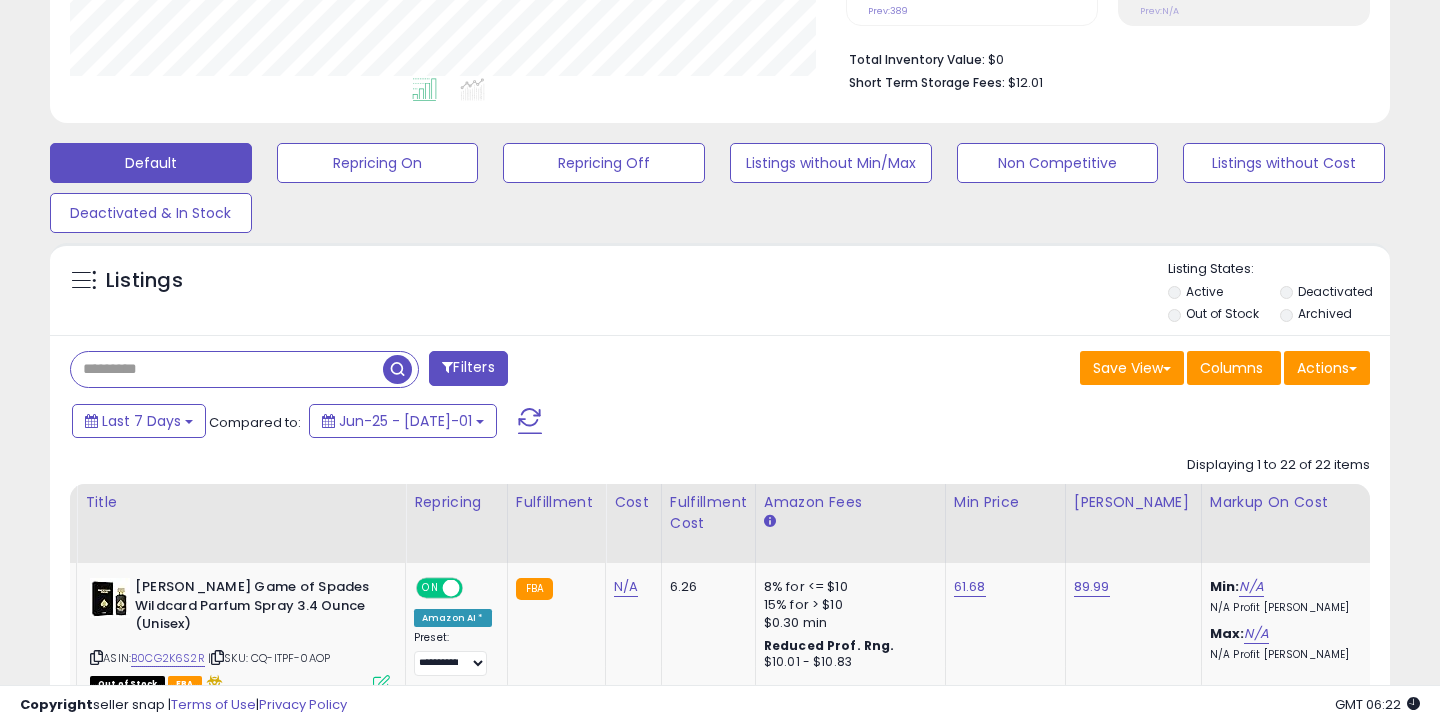 type on "*" 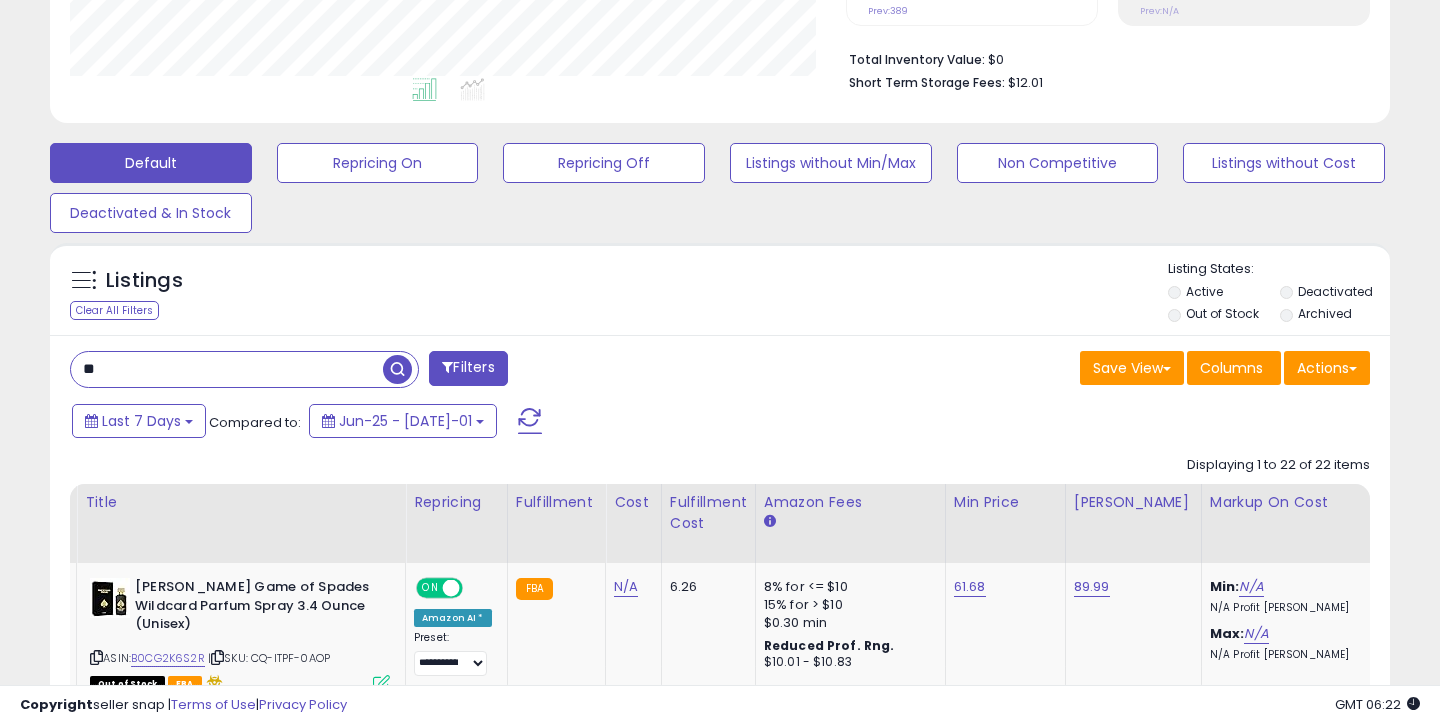 type on "*" 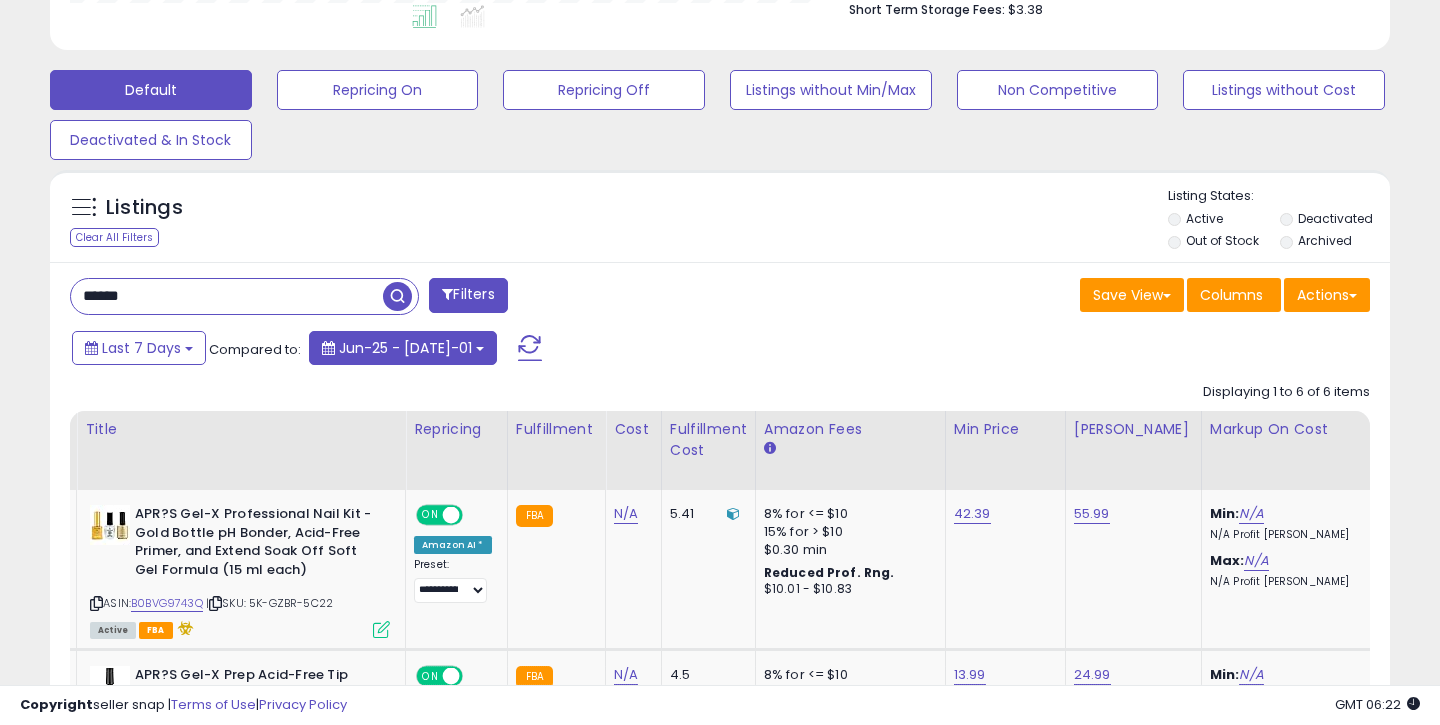 scroll, scrollTop: 584, scrollLeft: 0, axis: vertical 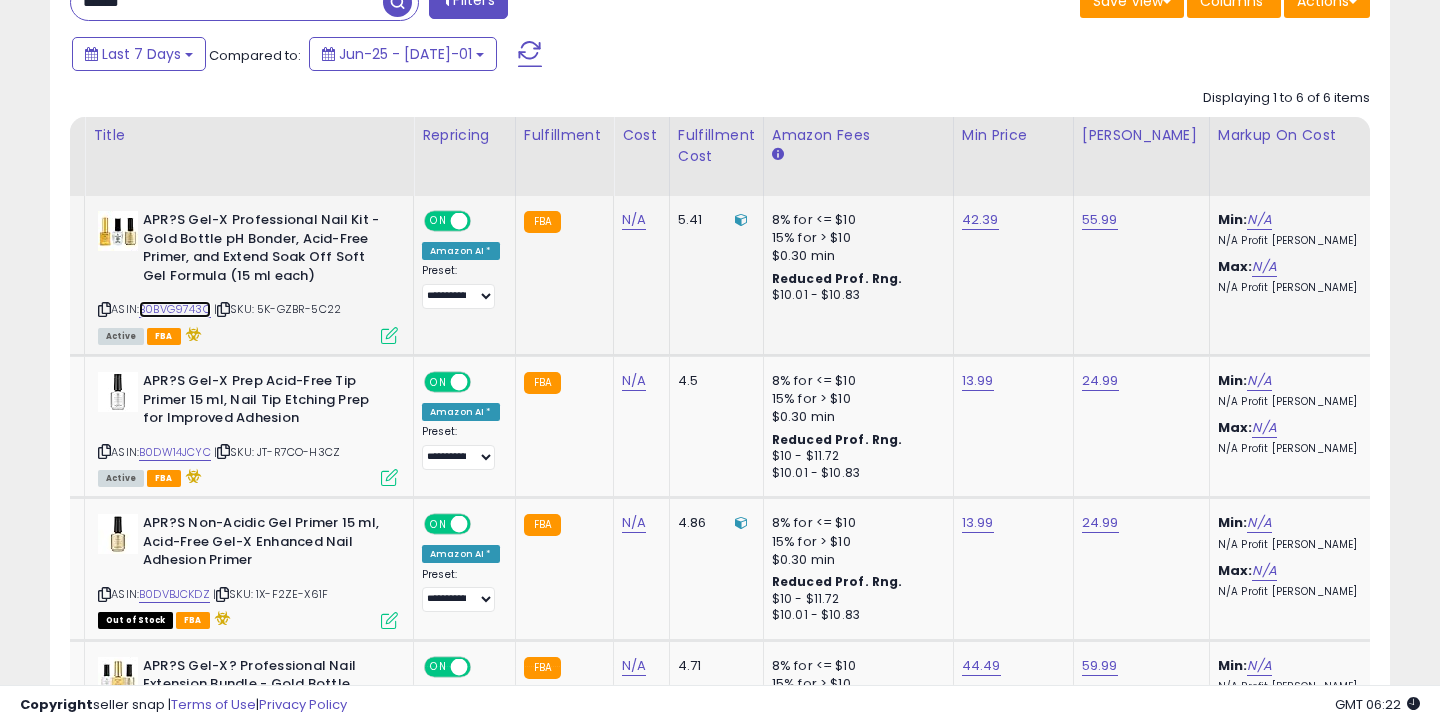 click on "B0BVG9743Q" at bounding box center (175, 309) 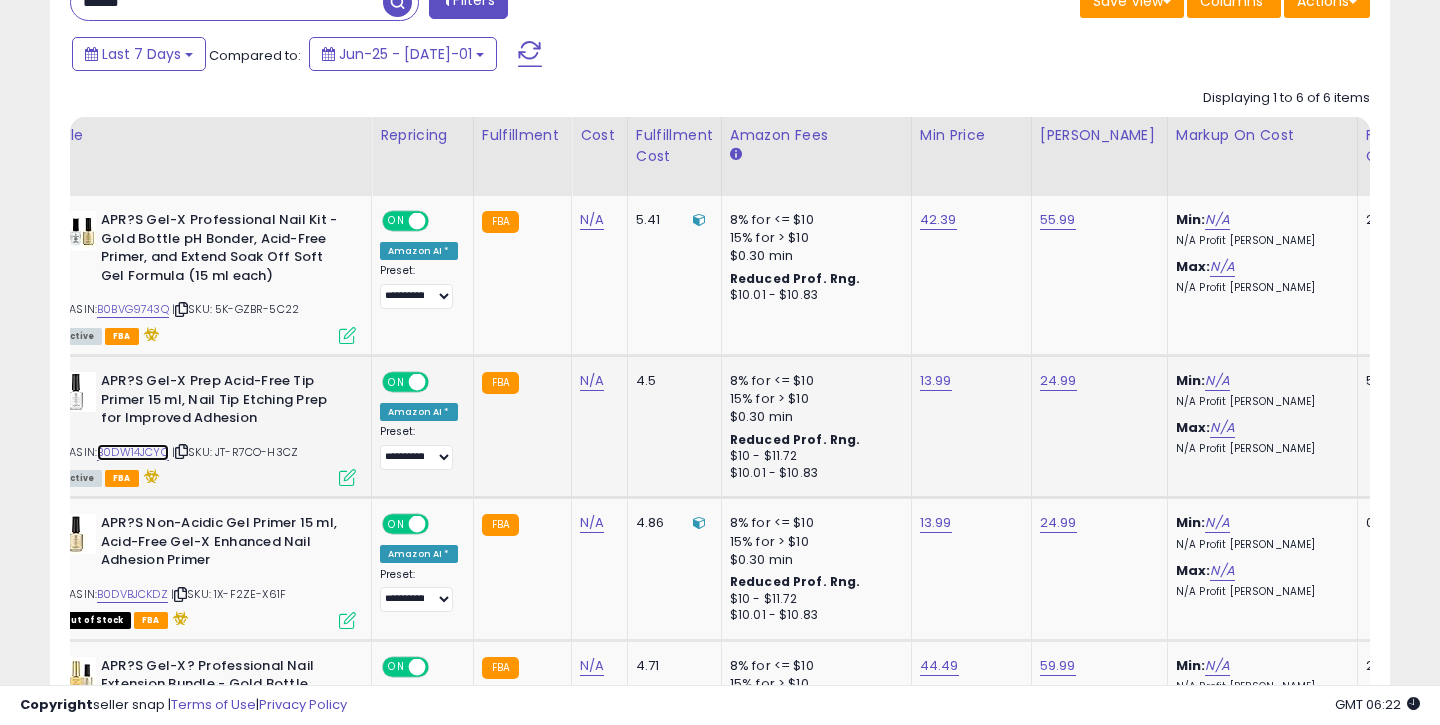 click on "B0DW14JCYC" at bounding box center (133, 452) 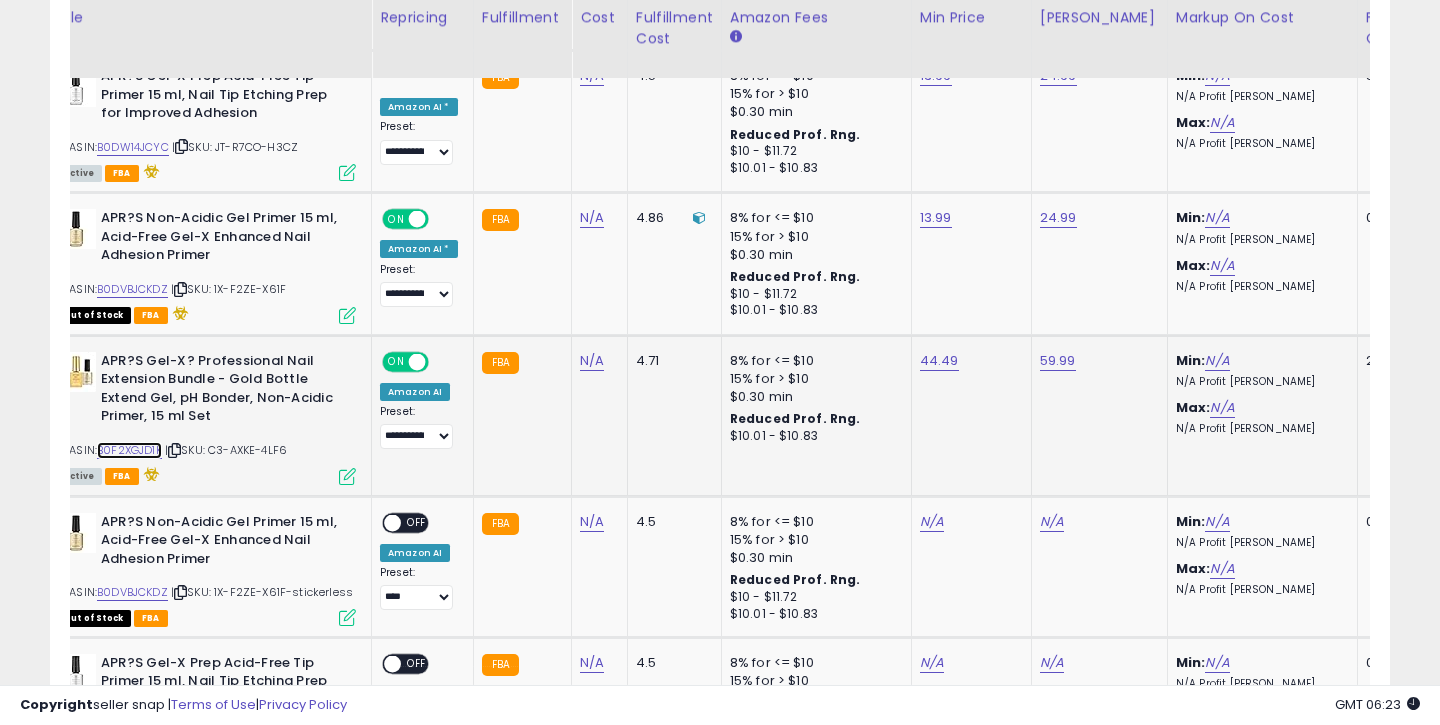 click on "B0F2XGJD1K" at bounding box center [129, 450] 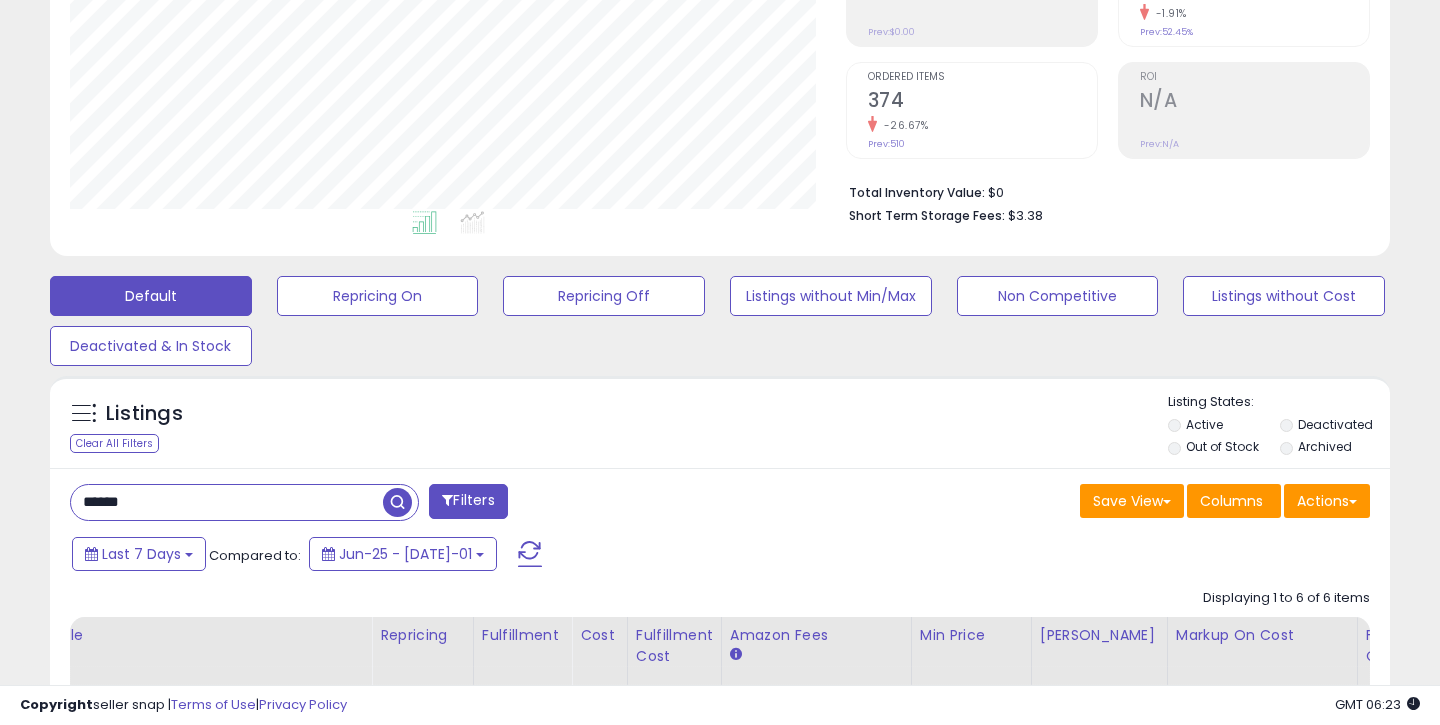 click on "******" at bounding box center (227, 502) 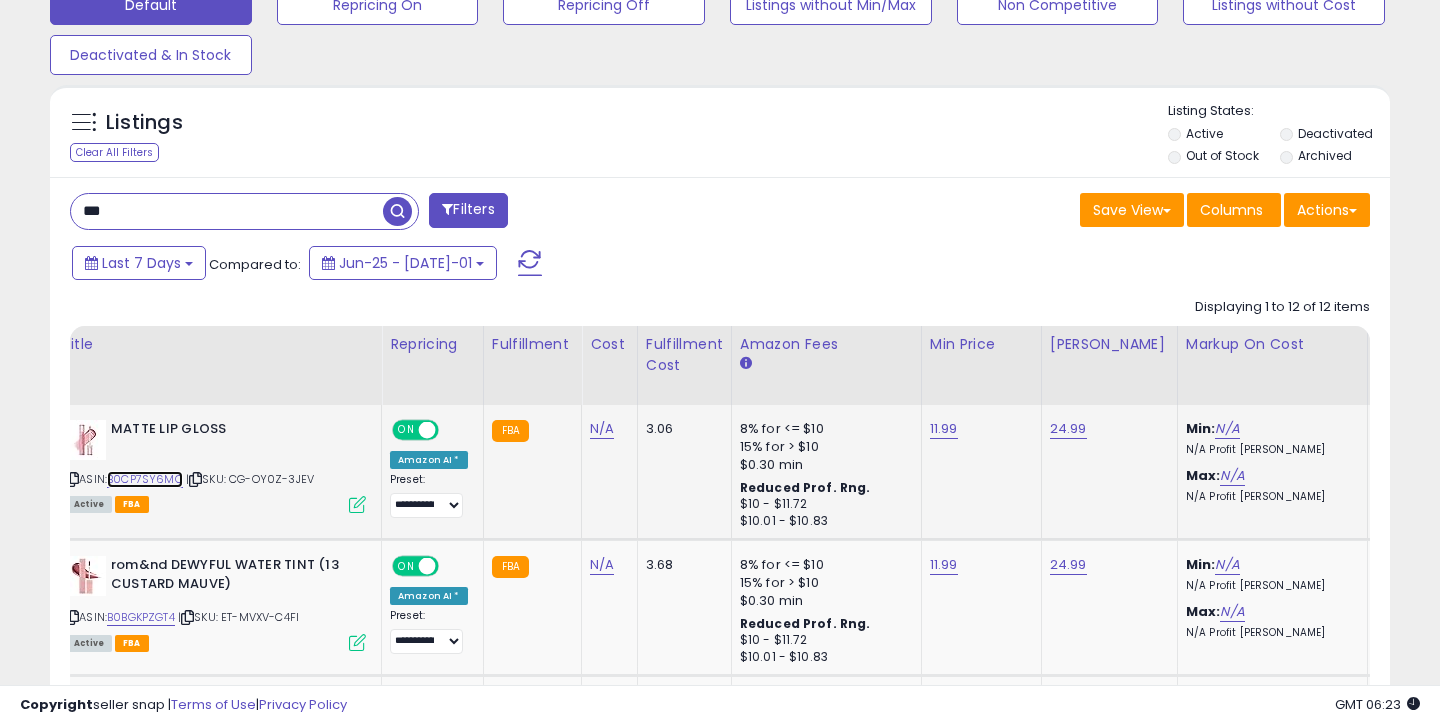click on "B0CP7SY6MC" at bounding box center (145, 479) 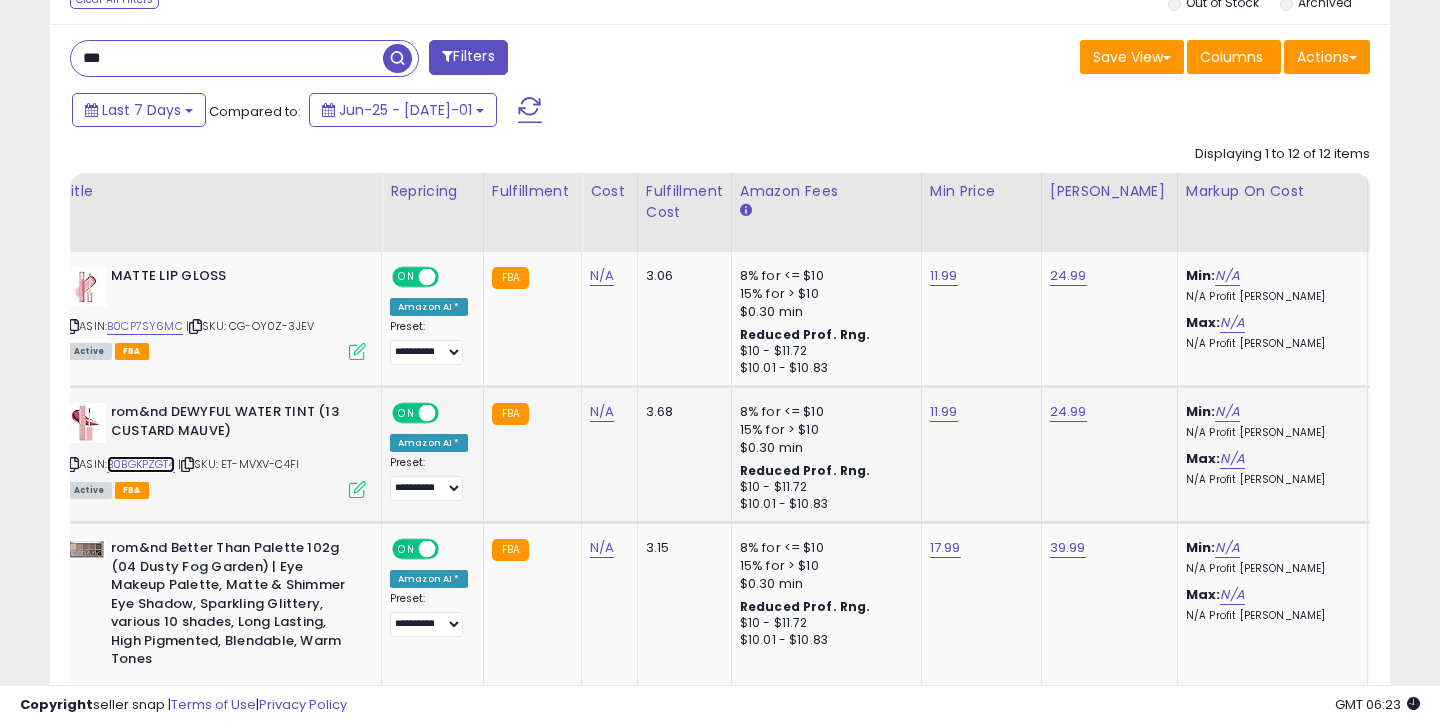 click on "B0BGKPZGT4" at bounding box center (141, 464) 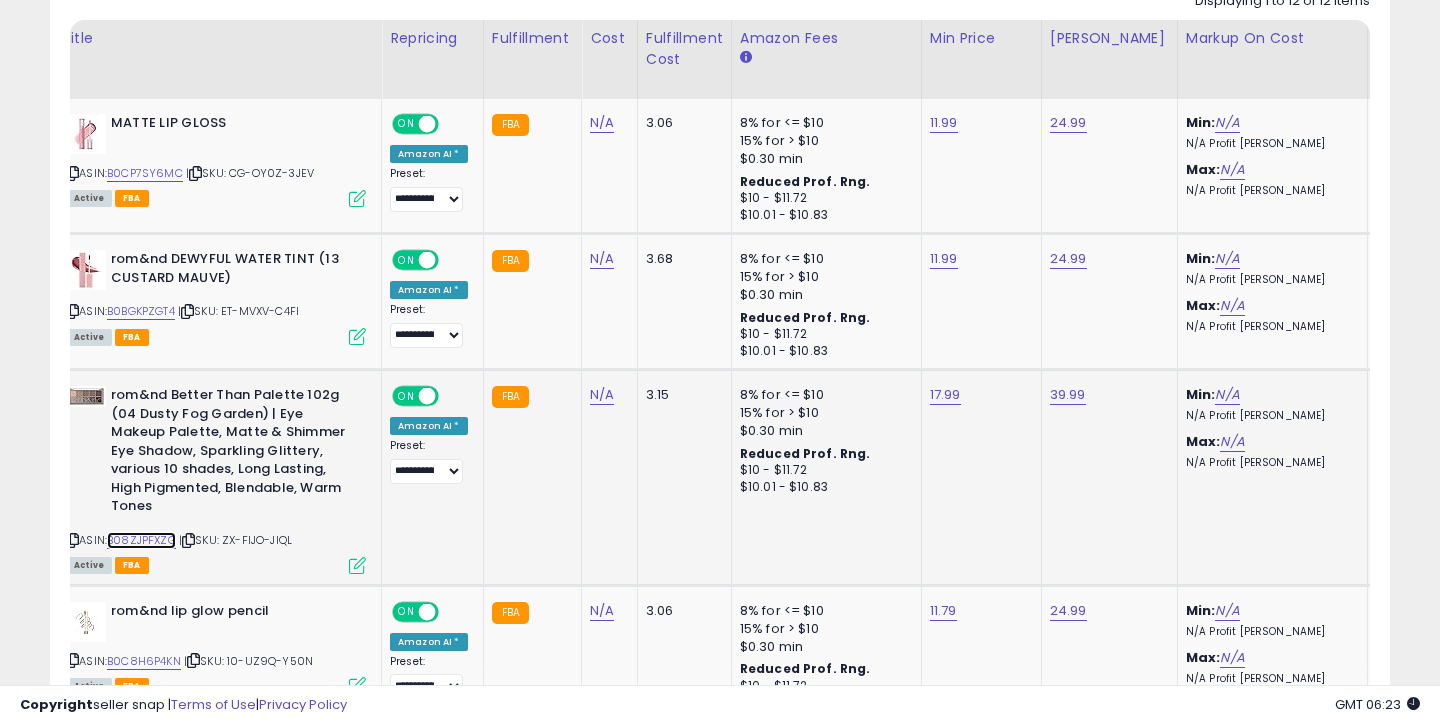 click on "B08ZJPFXZG" at bounding box center (141, 540) 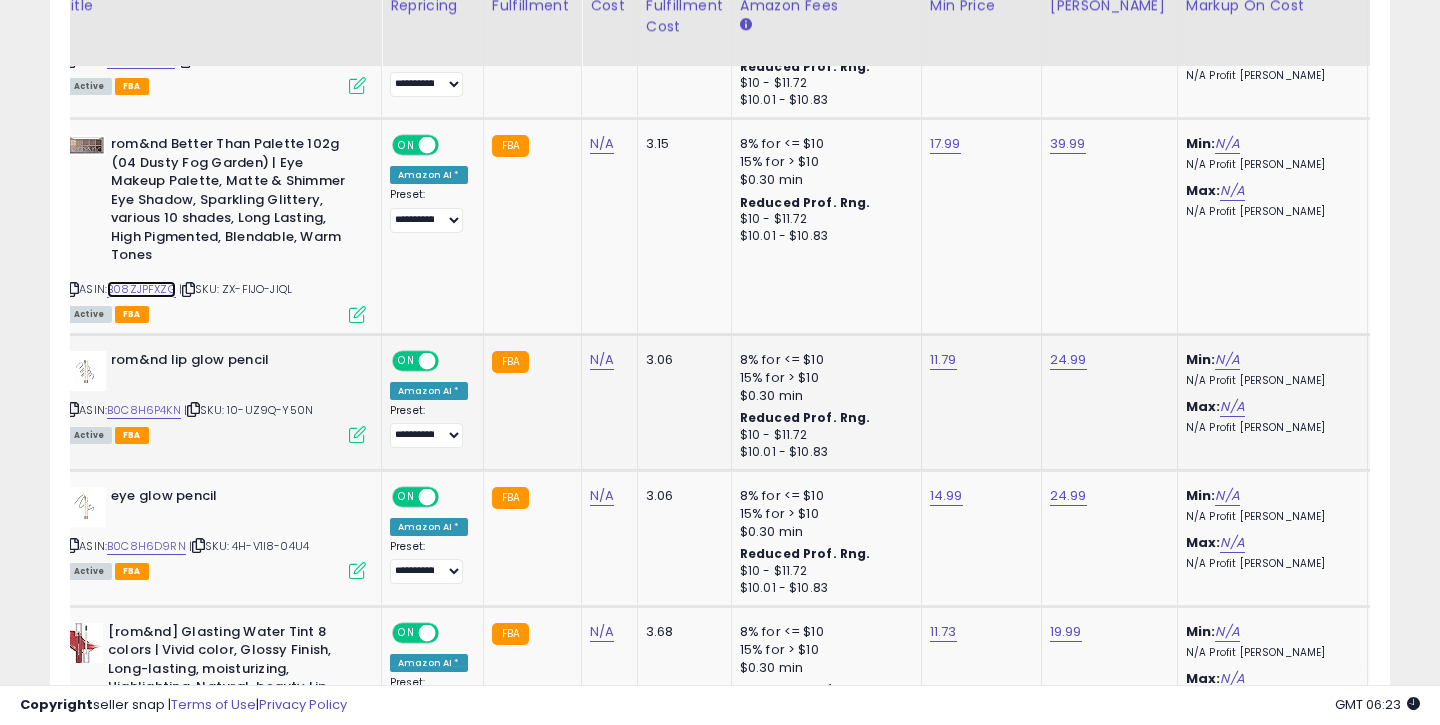 scroll, scrollTop: 1247, scrollLeft: 0, axis: vertical 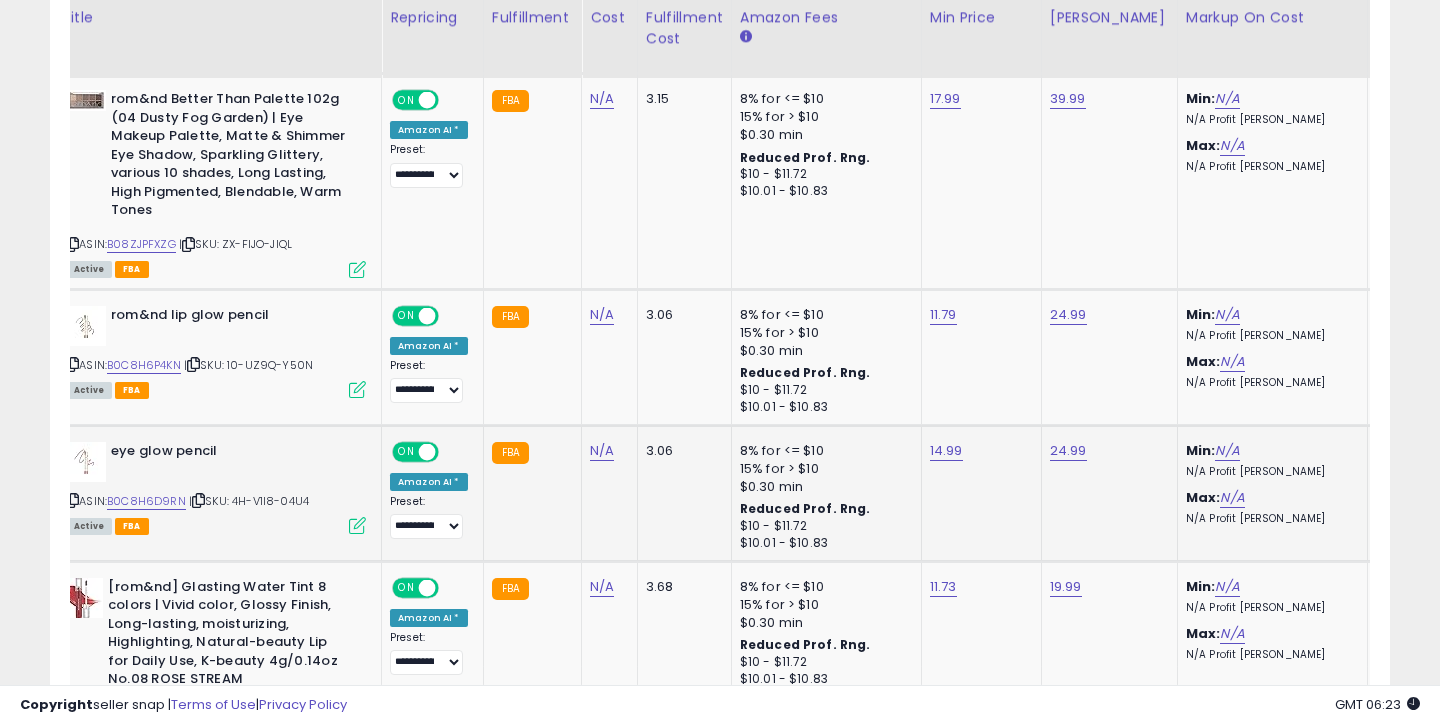 click on "ASIN:  B0C8H6D9RN    |   SKU: 4H-V1I8-04U4 Active FBA" at bounding box center [216, 487] 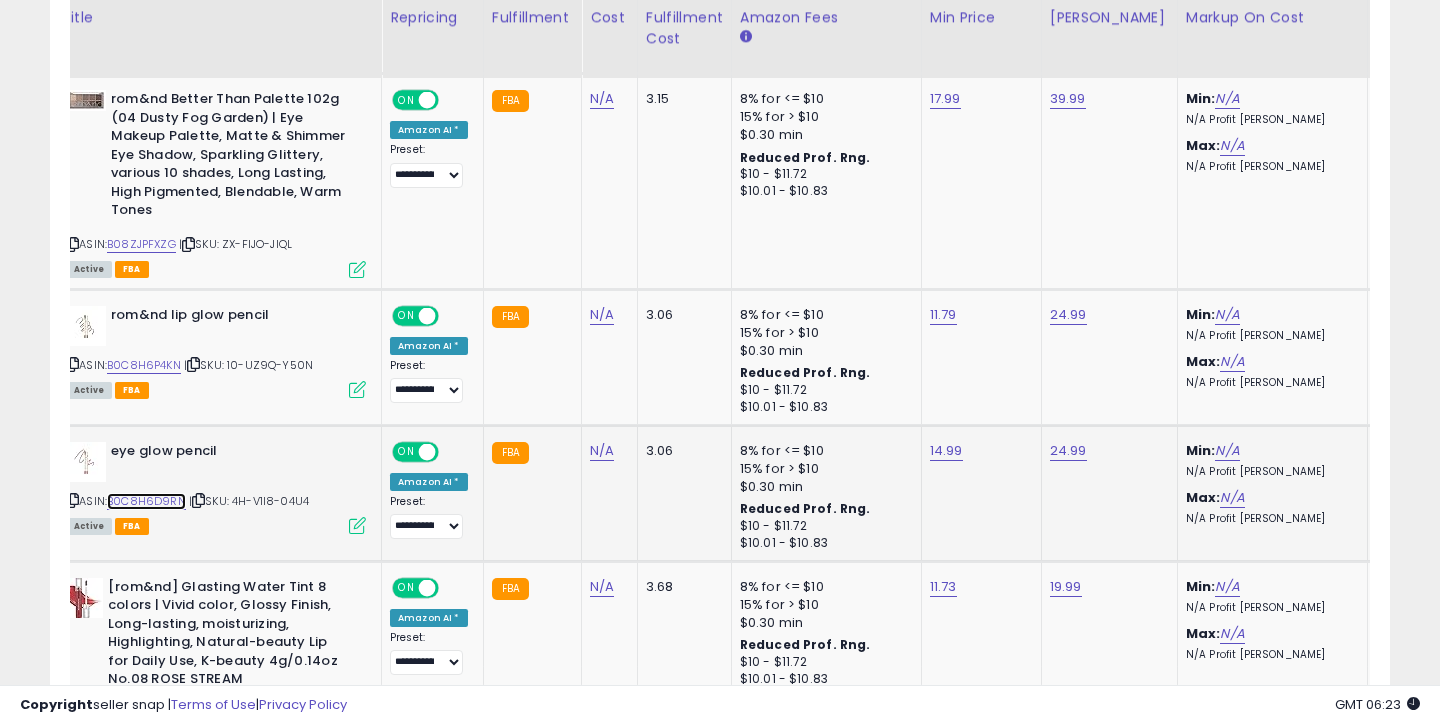 click on "B0C8H6D9RN" at bounding box center [146, 501] 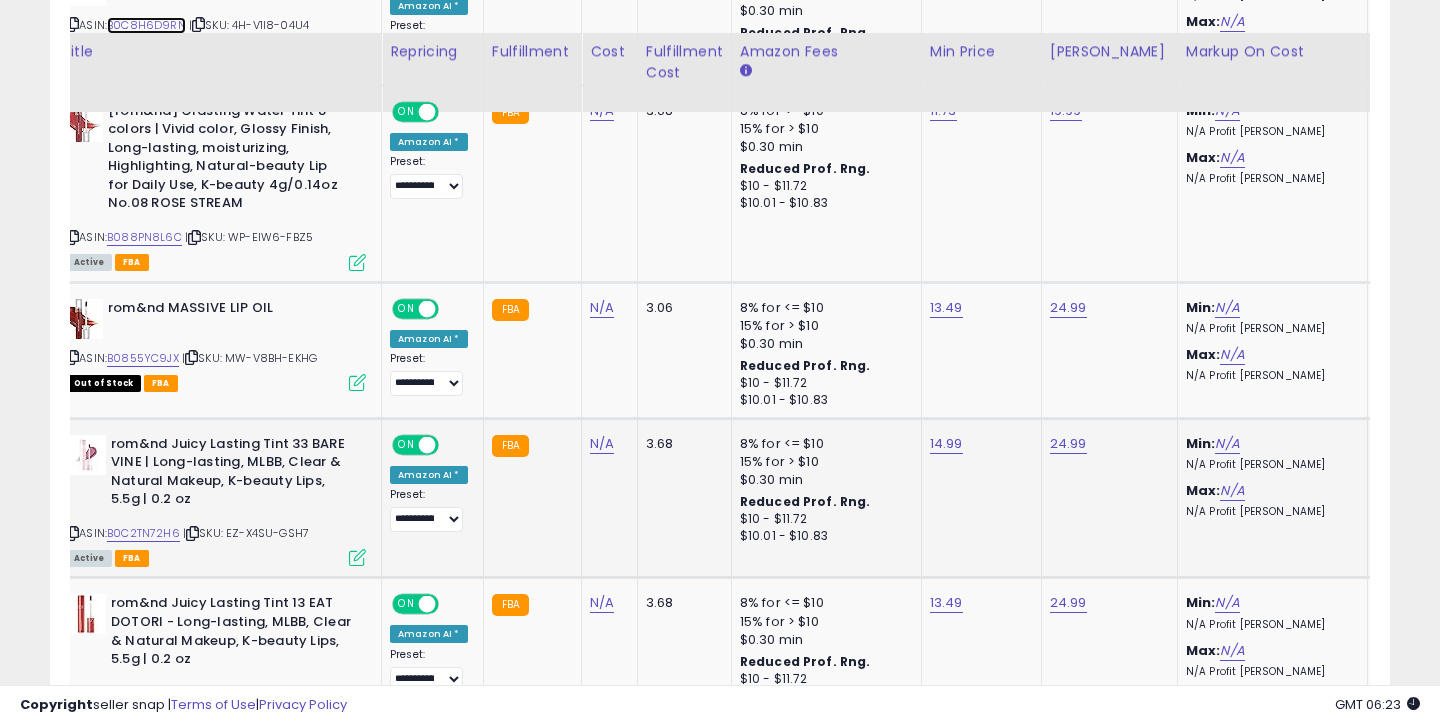scroll, scrollTop: 1785, scrollLeft: 0, axis: vertical 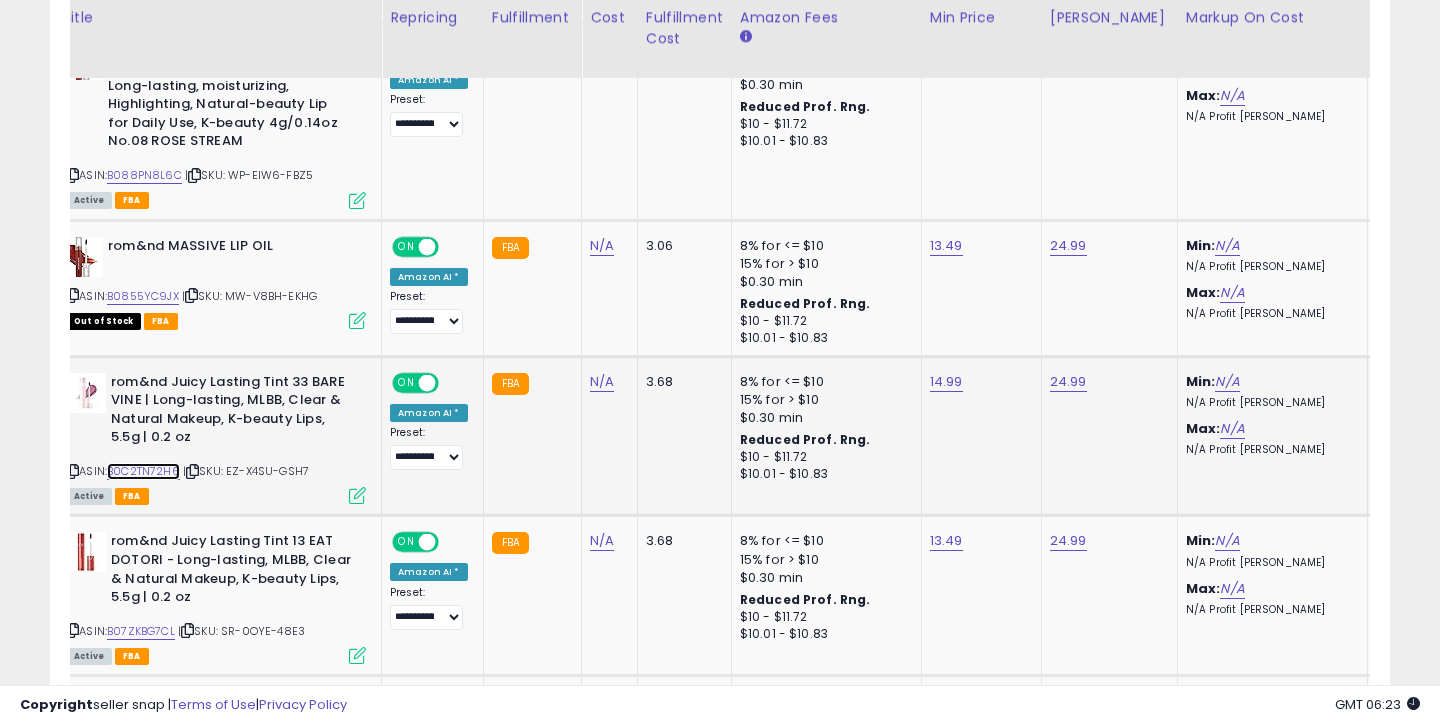 click on "B0C2TN72H6" at bounding box center (143, 471) 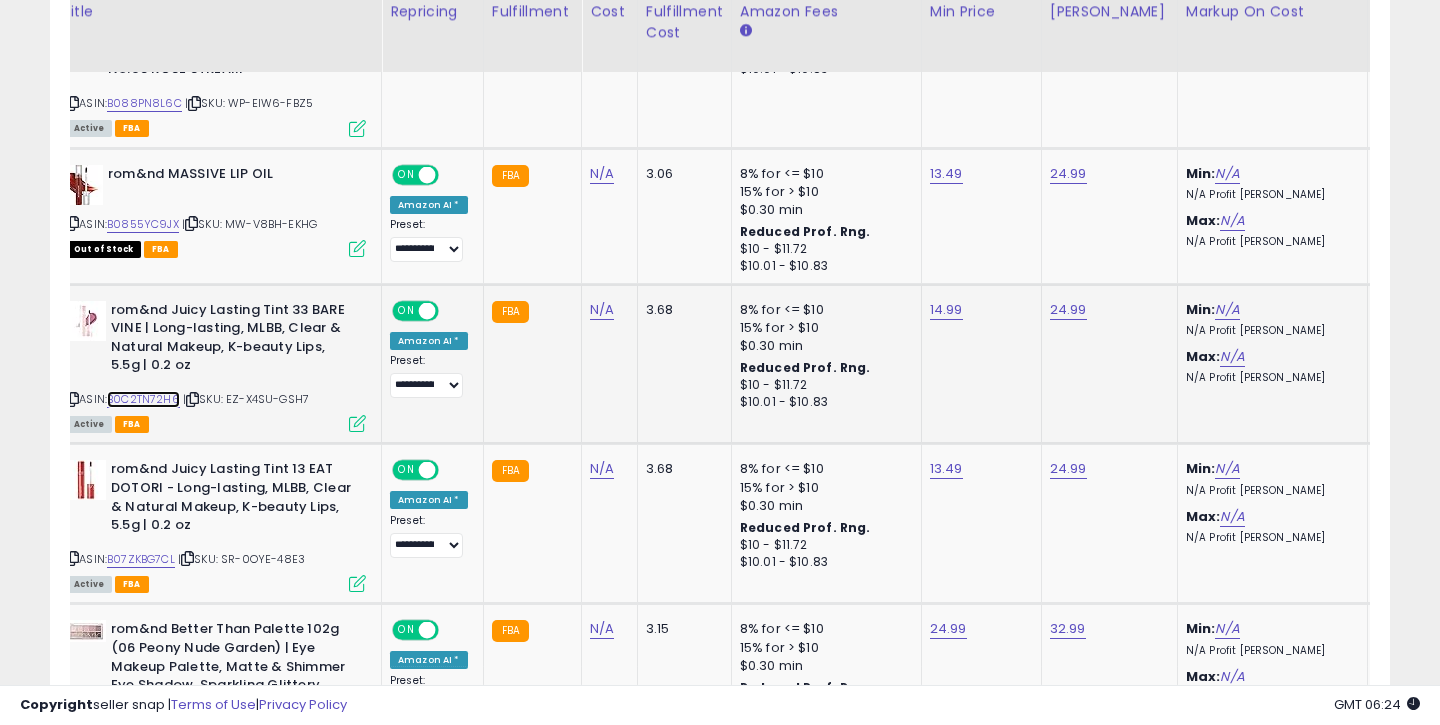 scroll, scrollTop: 1872, scrollLeft: 0, axis: vertical 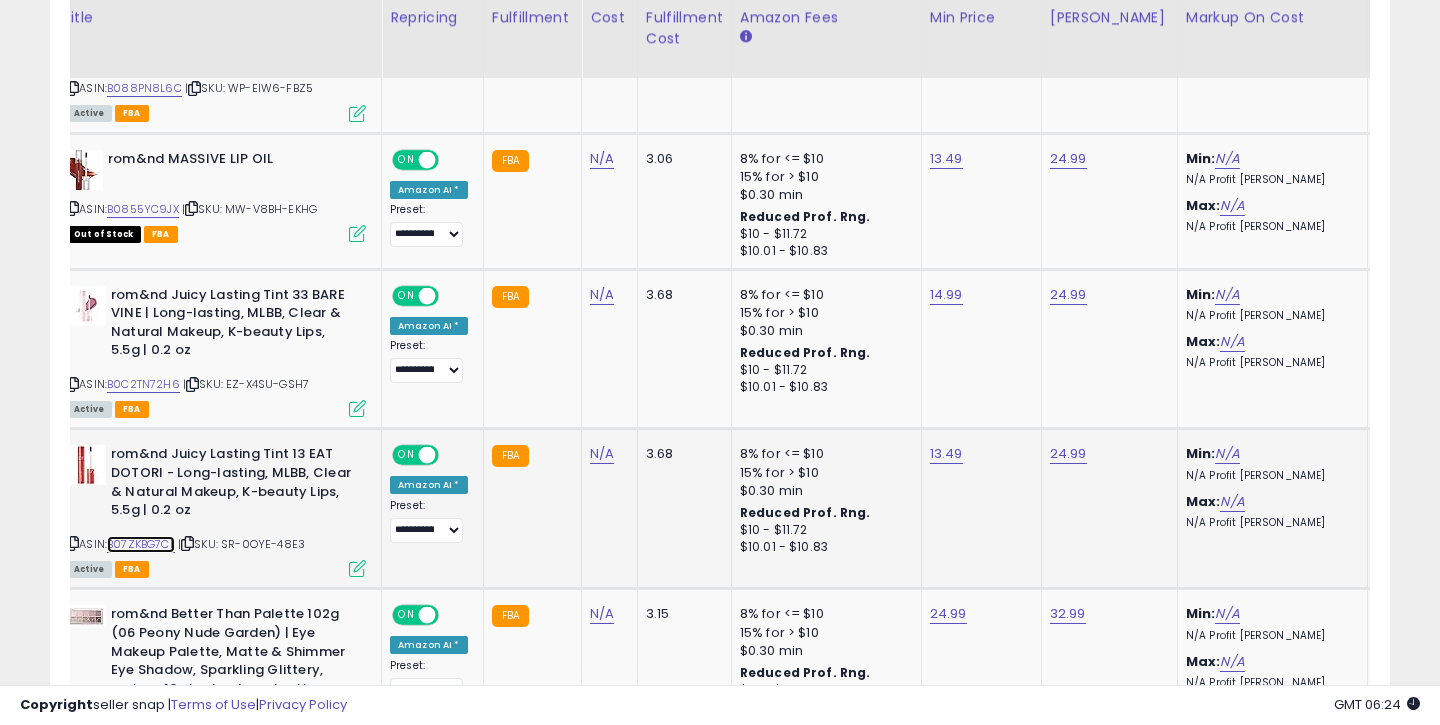 click on "B07ZKBG7CL" at bounding box center [141, 544] 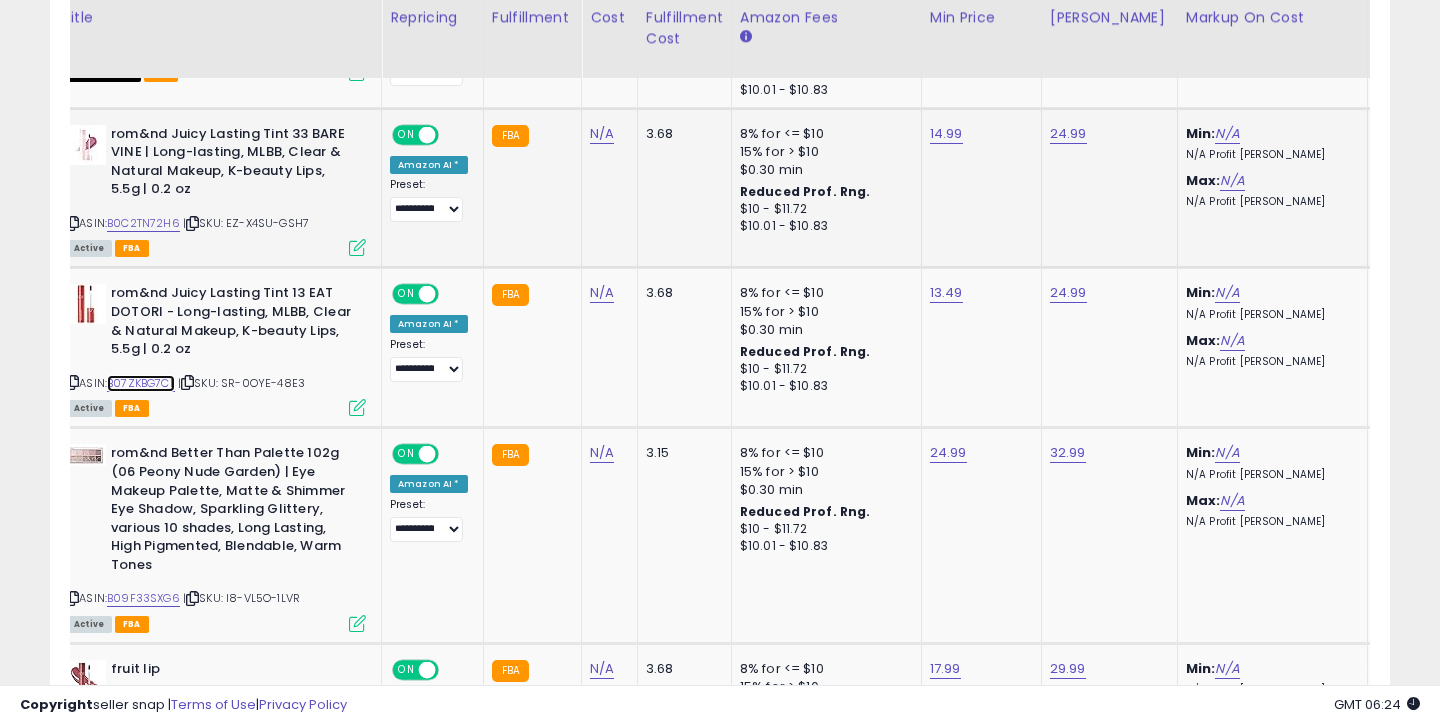 scroll, scrollTop: 2097, scrollLeft: 0, axis: vertical 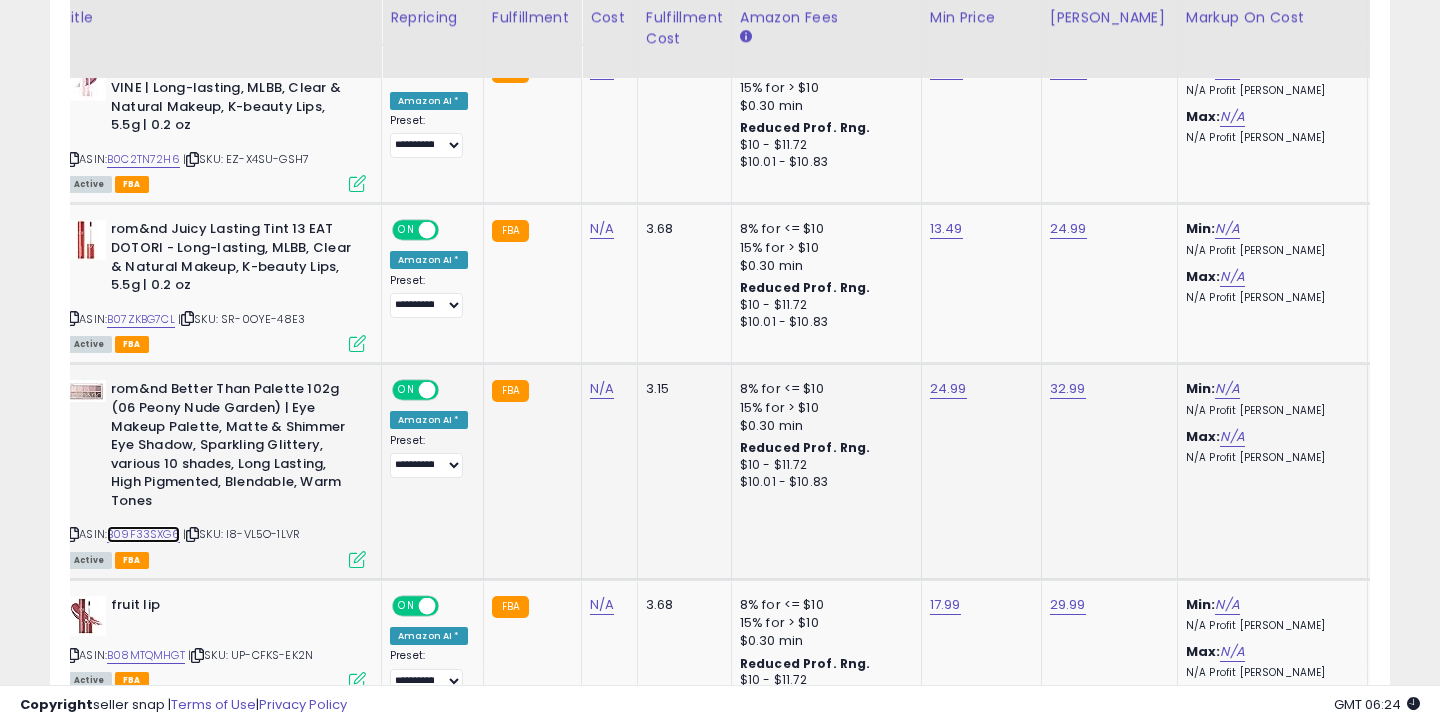 click on "B09F33SXG6" at bounding box center [143, 534] 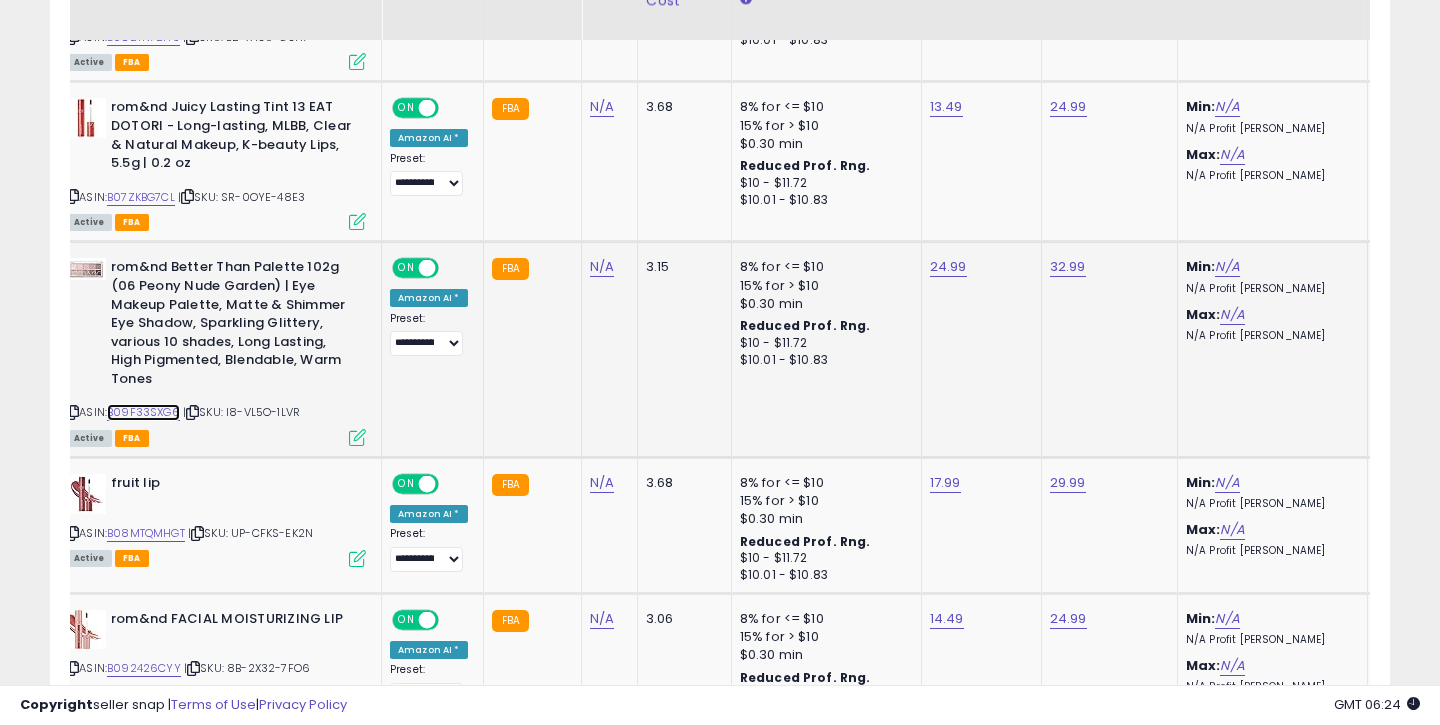 scroll, scrollTop: 2267, scrollLeft: 0, axis: vertical 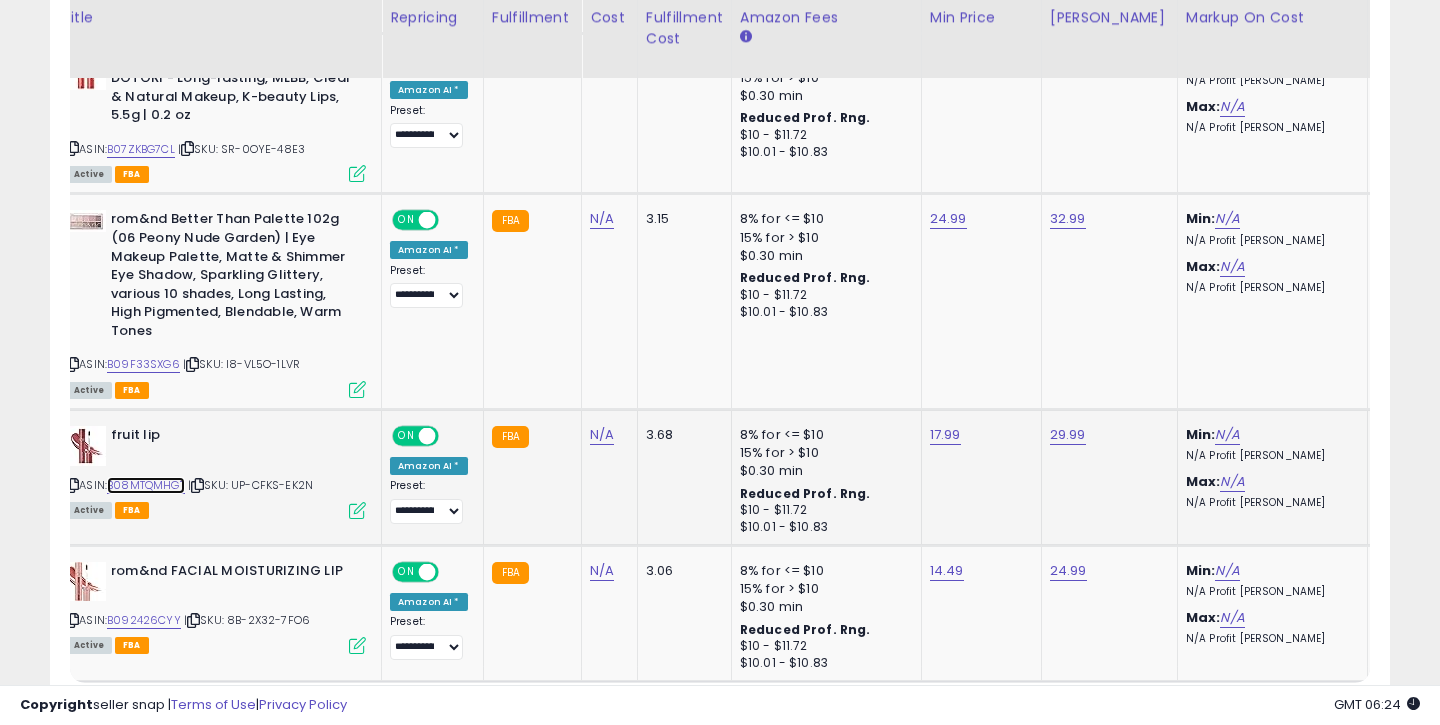 click on "B08MTQMHGT" at bounding box center [146, 485] 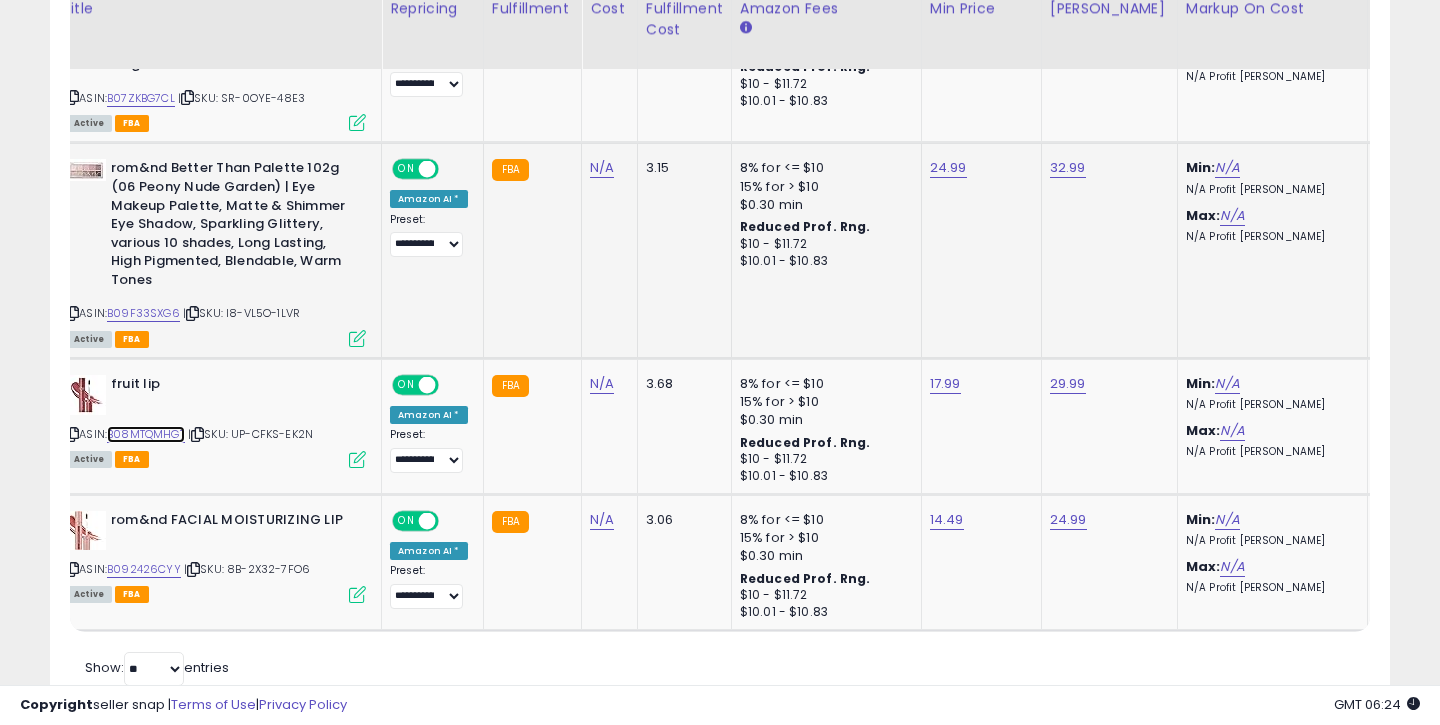 scroll, scrollTop: 2380, scrollLeft: 0, axis: vertical 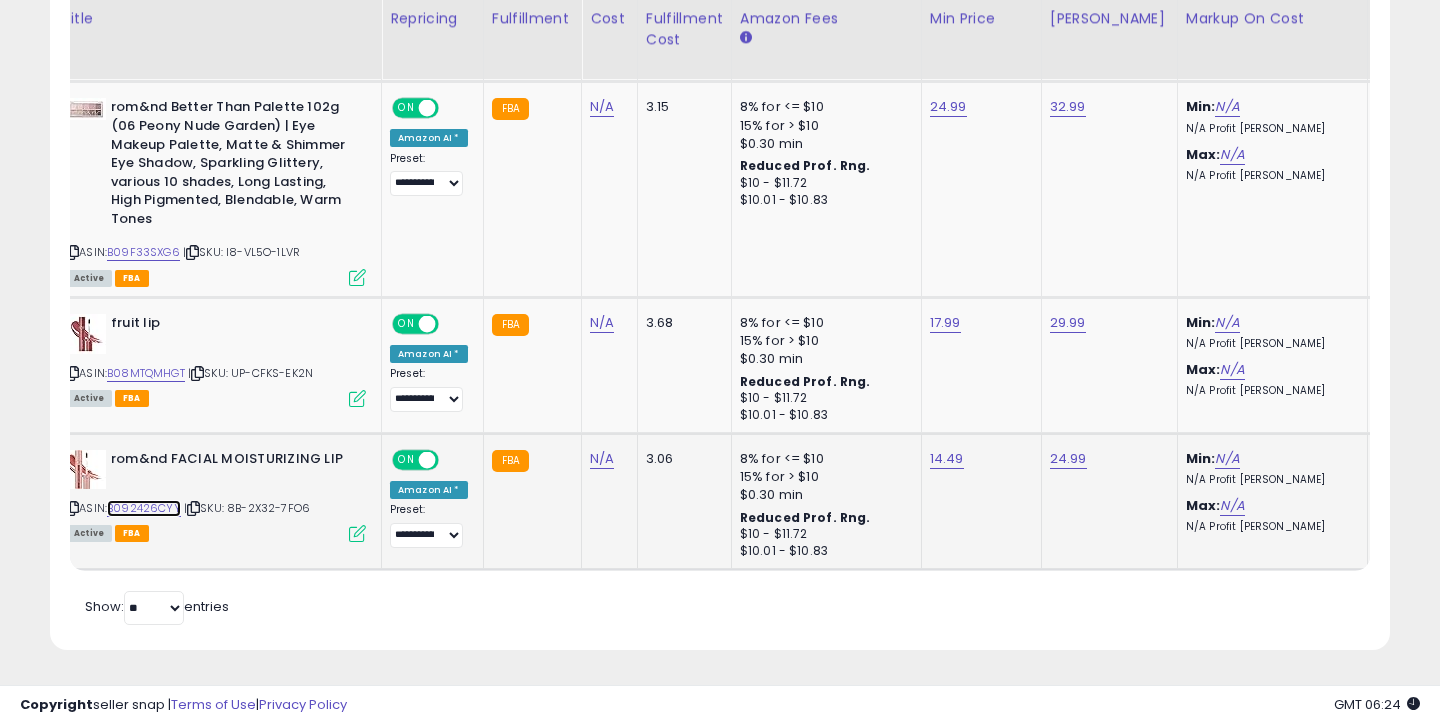 click on "B092426CYY" at bounding box center [144, 508] 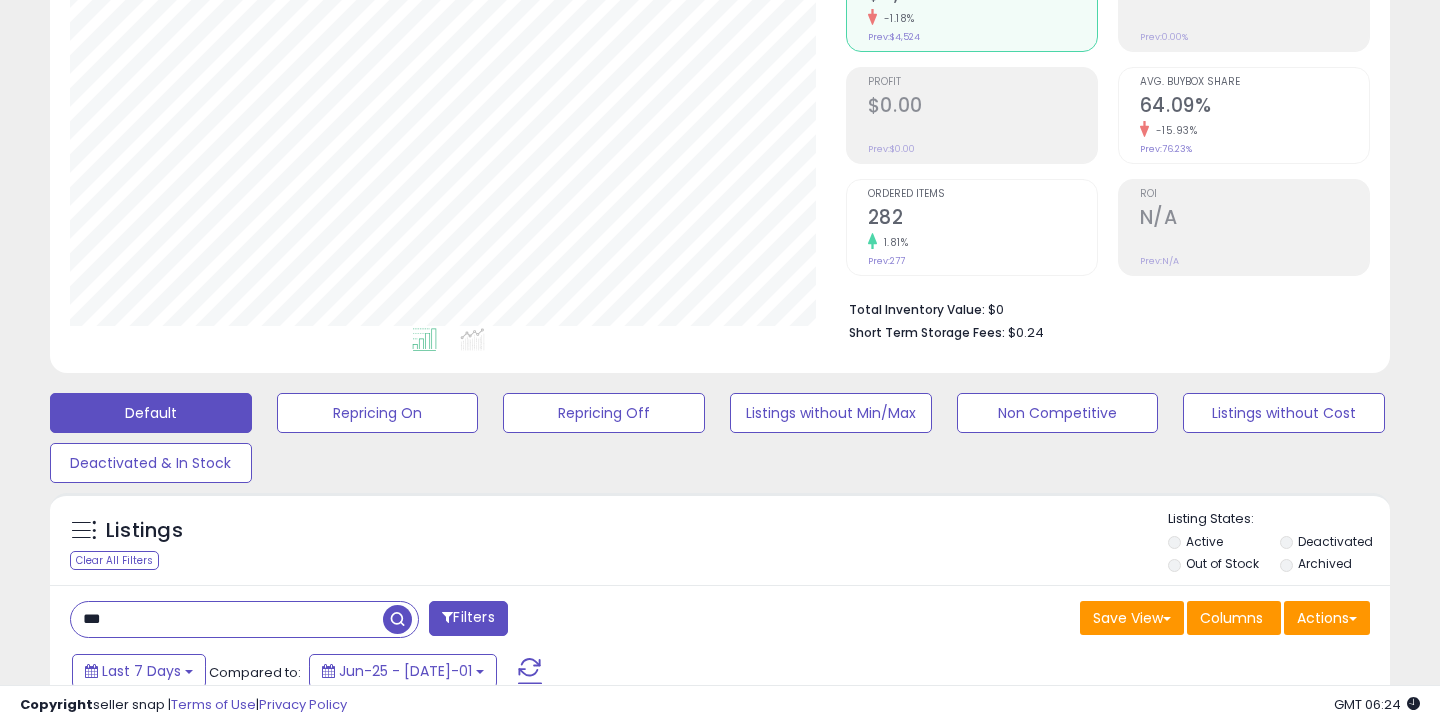 scroll, scrollTop: 318, scrollLeft: 0, axis: vertical 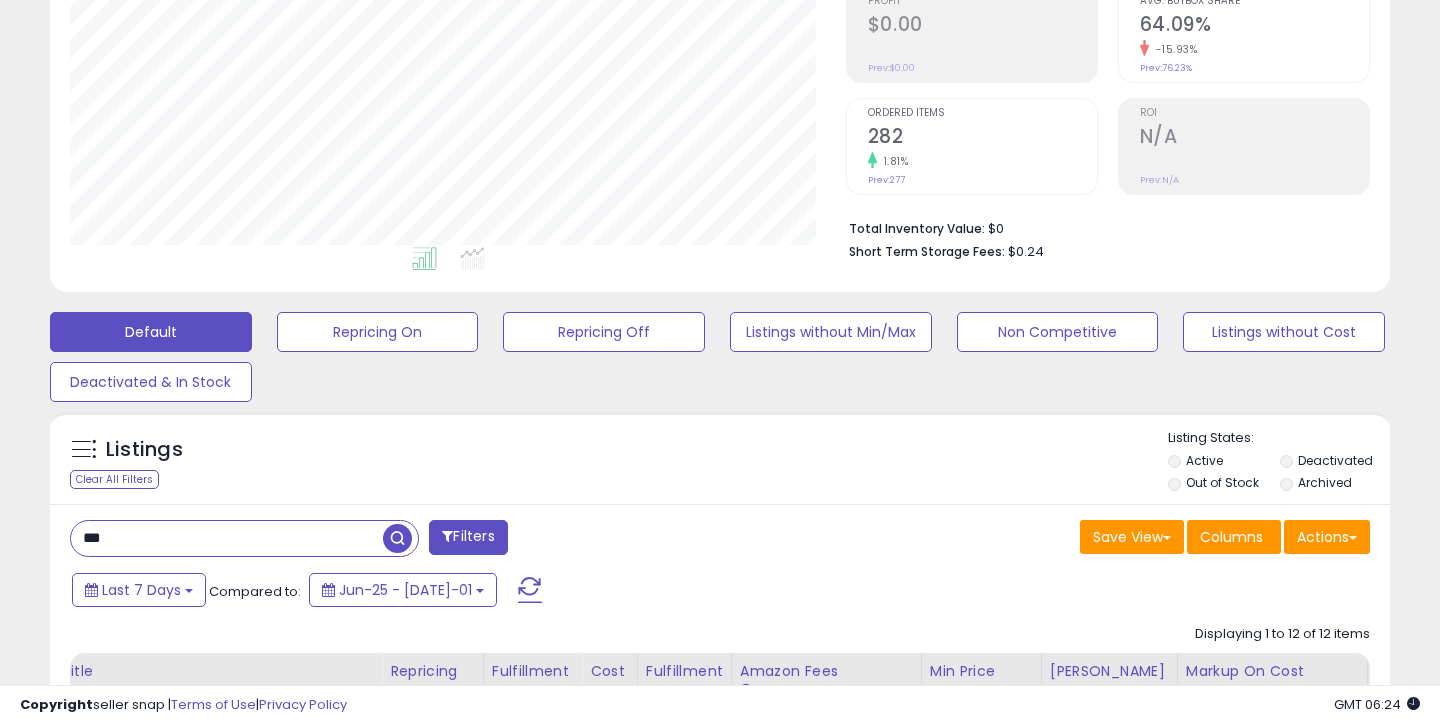 click on "***" at bounding box center [227, 538] 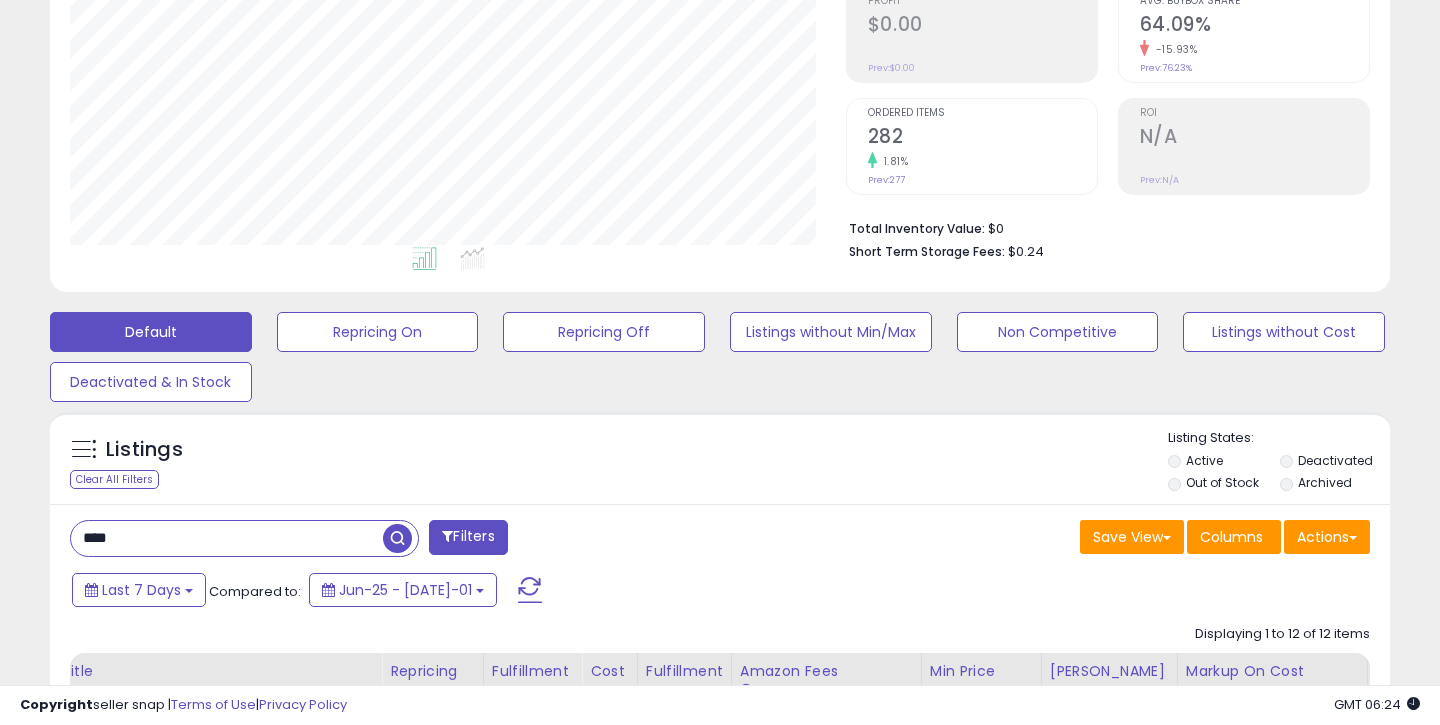 type on "****" 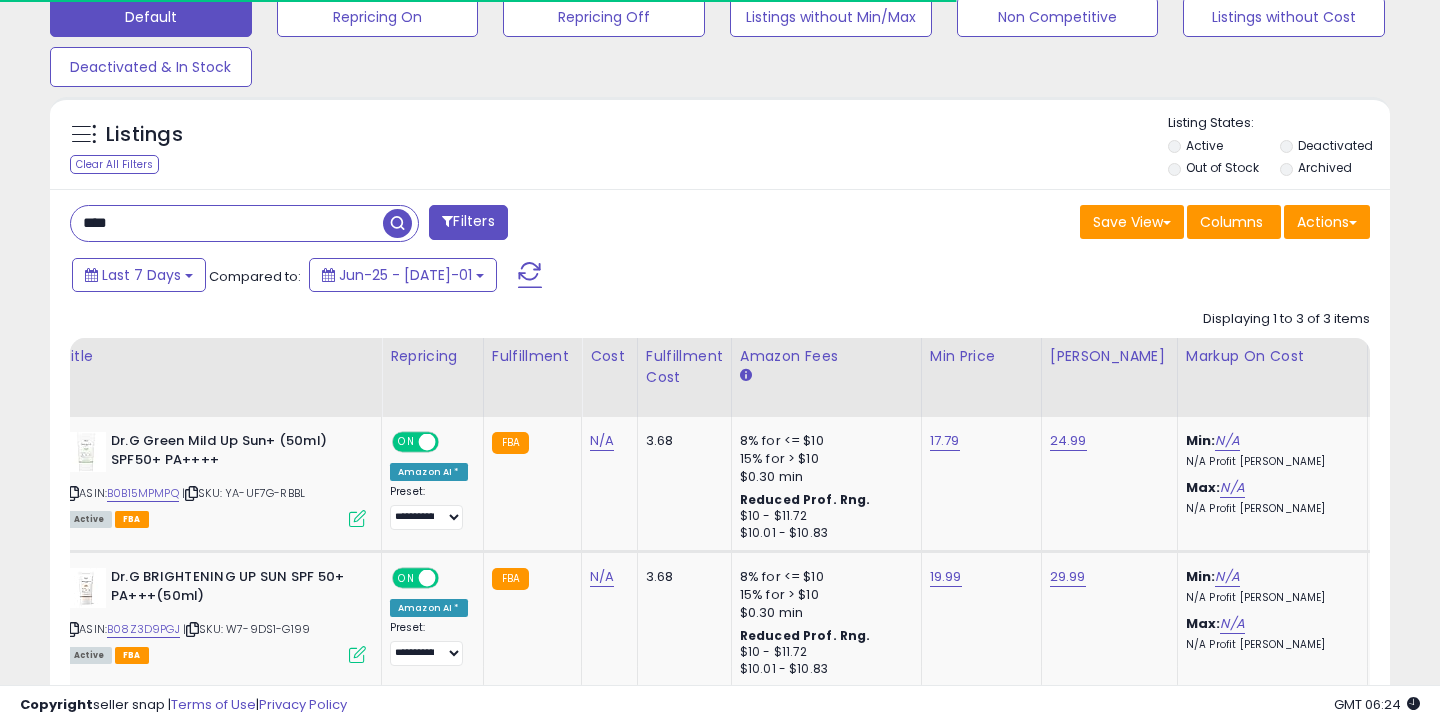 scroll, scrollTop: 638, scrollLeft: 0, axis: vertical 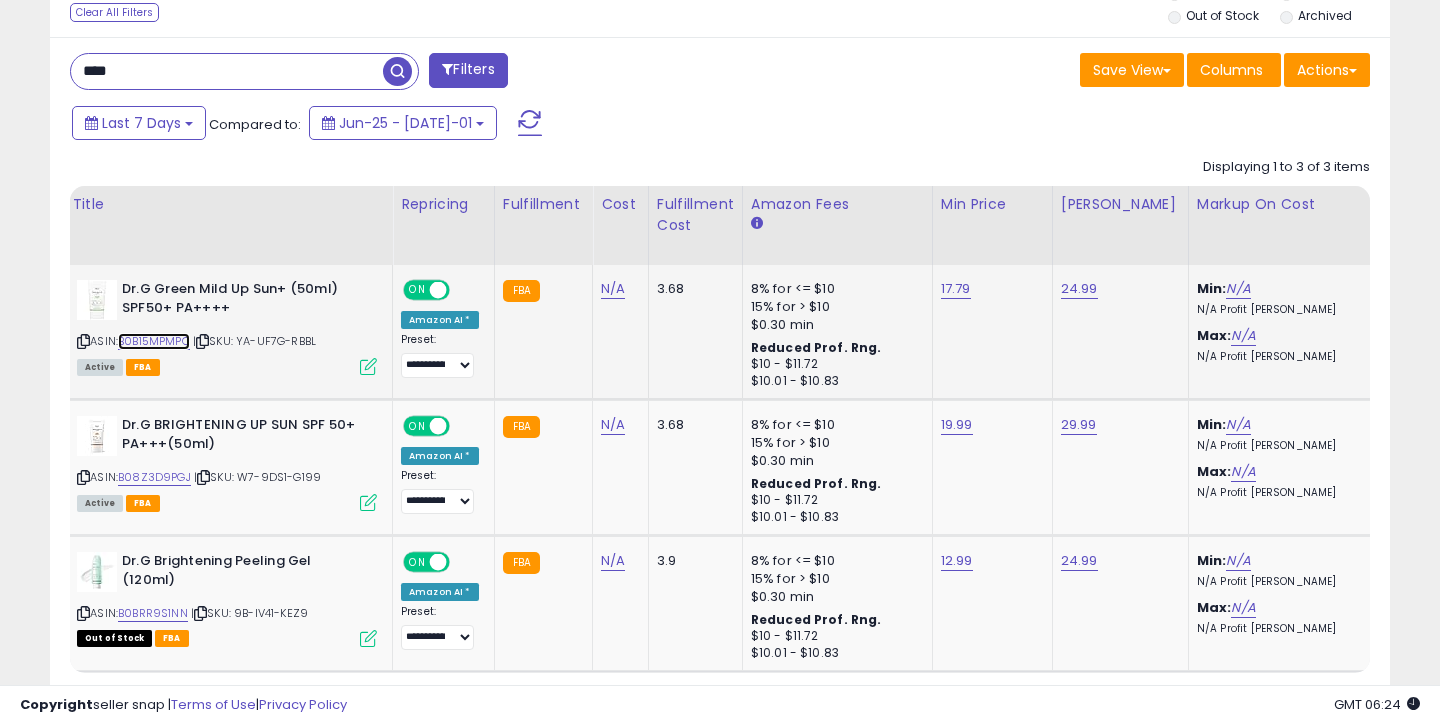 click on "B0B15MPMPQ" at bounding box center [154, 341] 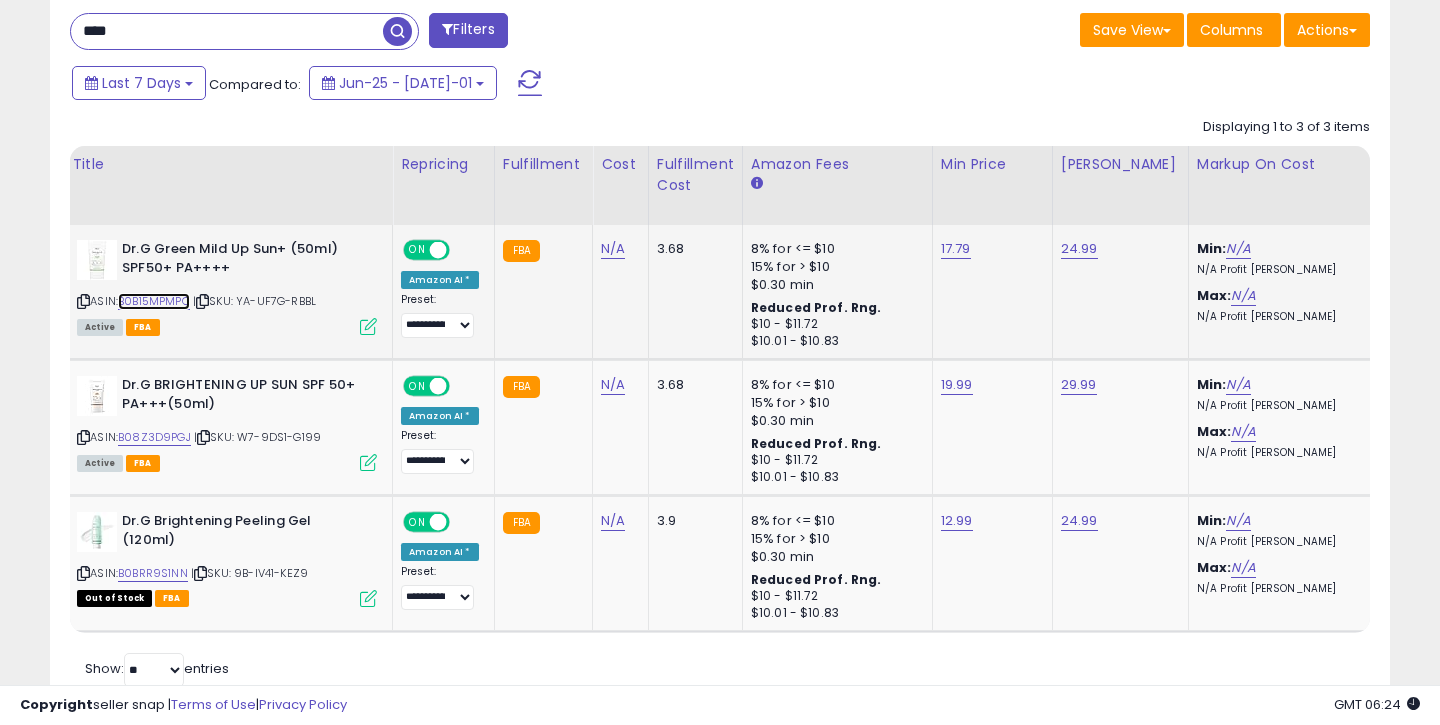 scroll, scrollTop: 829, scrollLeft: 0, axis: vertical 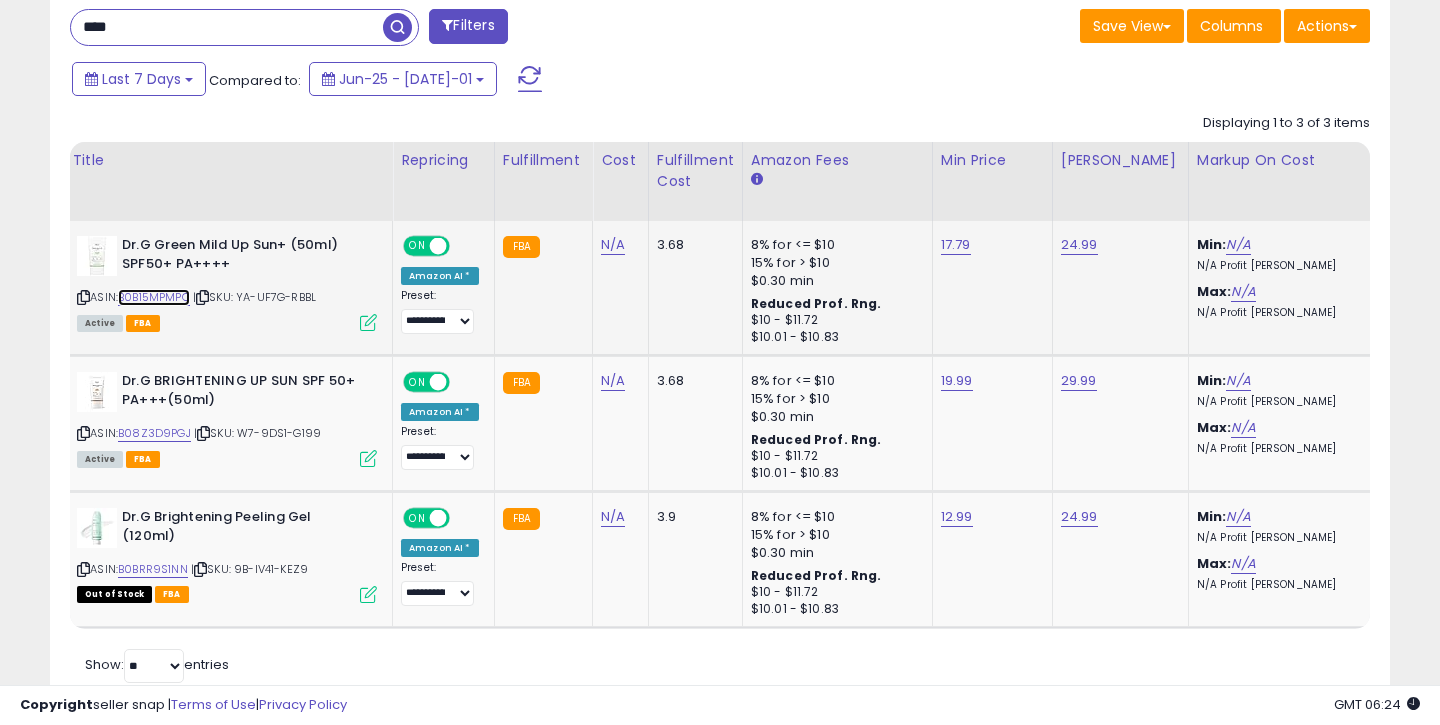 click on "B0B15MPMPQ" at bounding box center (154, 297) 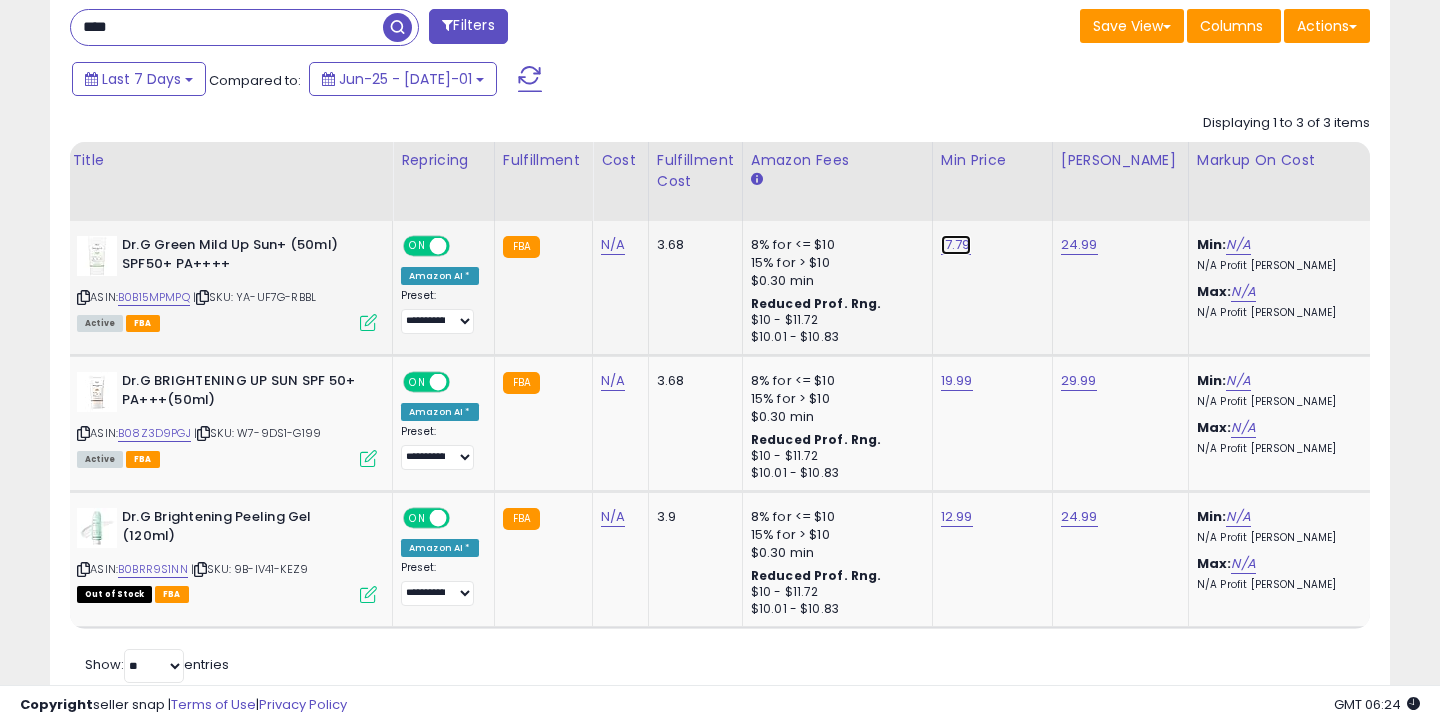 click on "17.79" at bounding box center [956, 245] 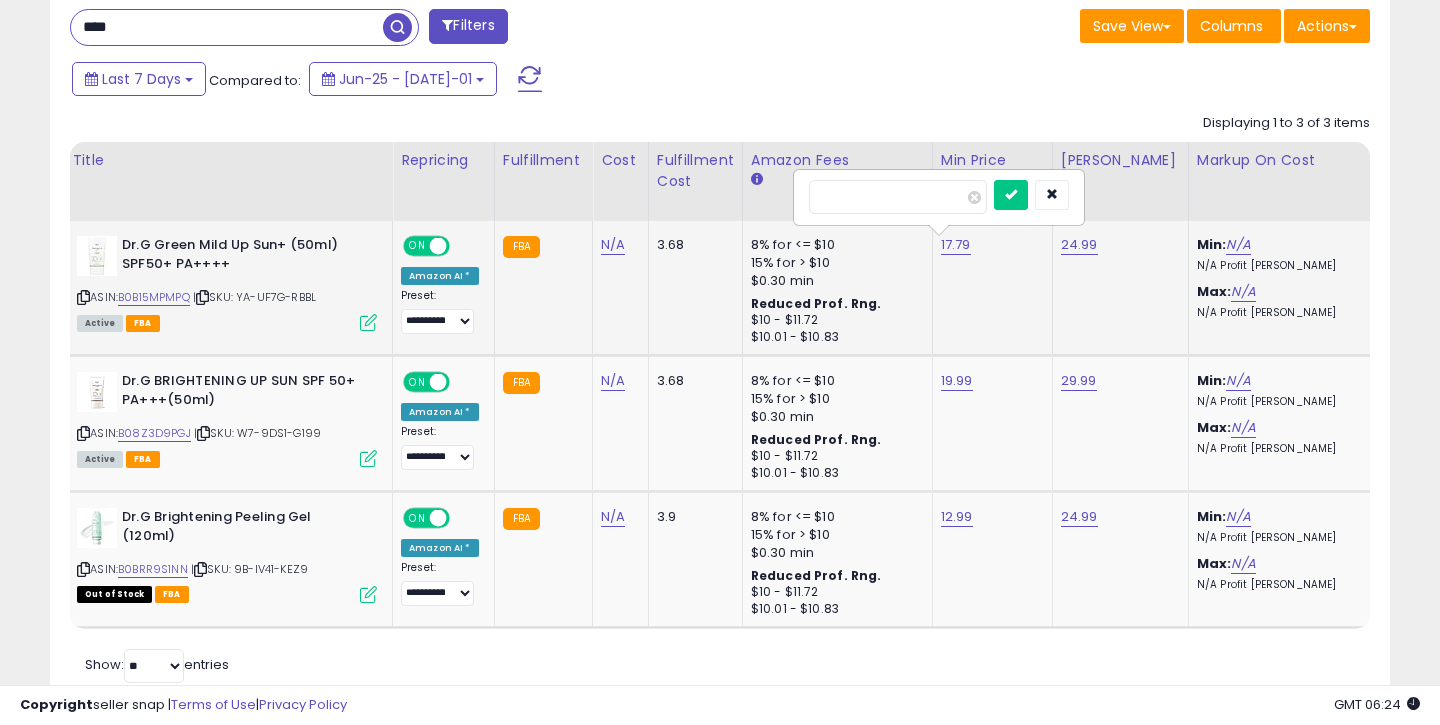 click on "*****" at bounding box center (898, 197) 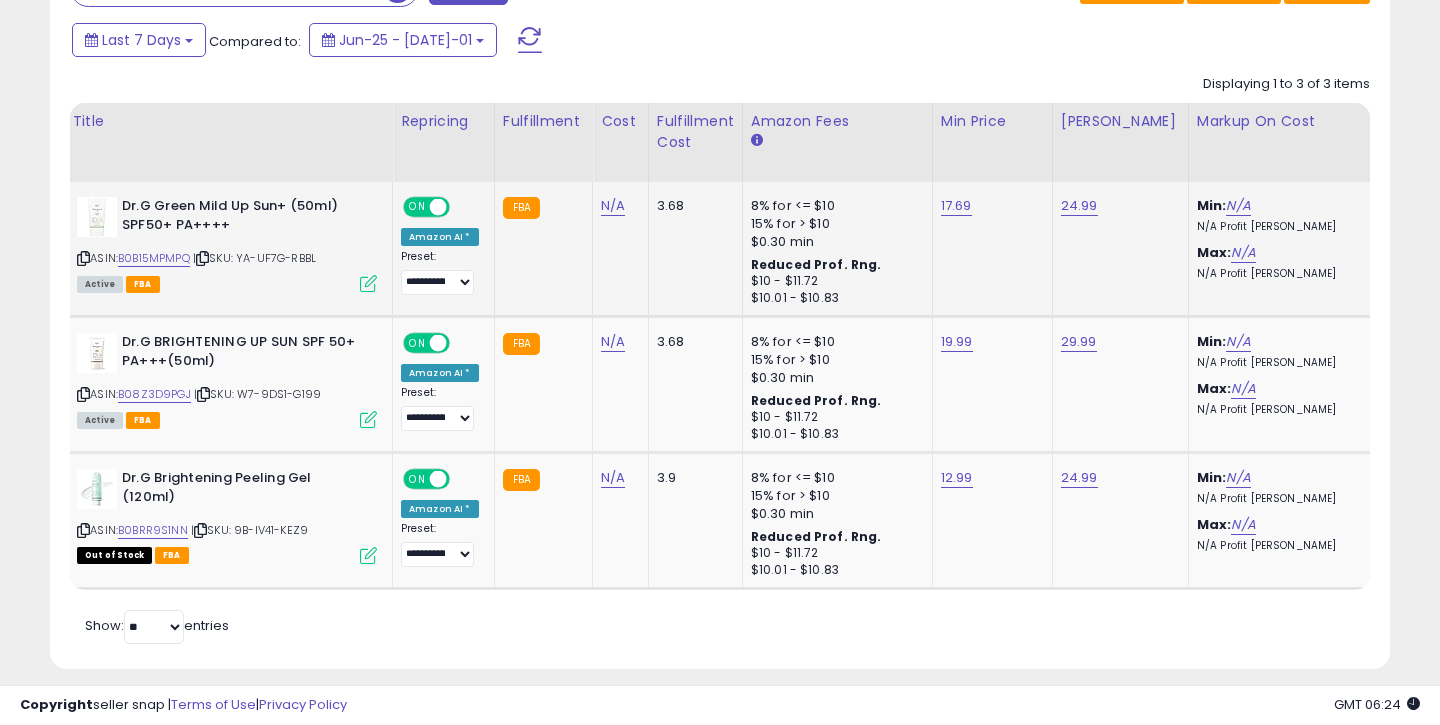 scroll, scrollTop: 887, scrollLeft: 0, axis: vertical 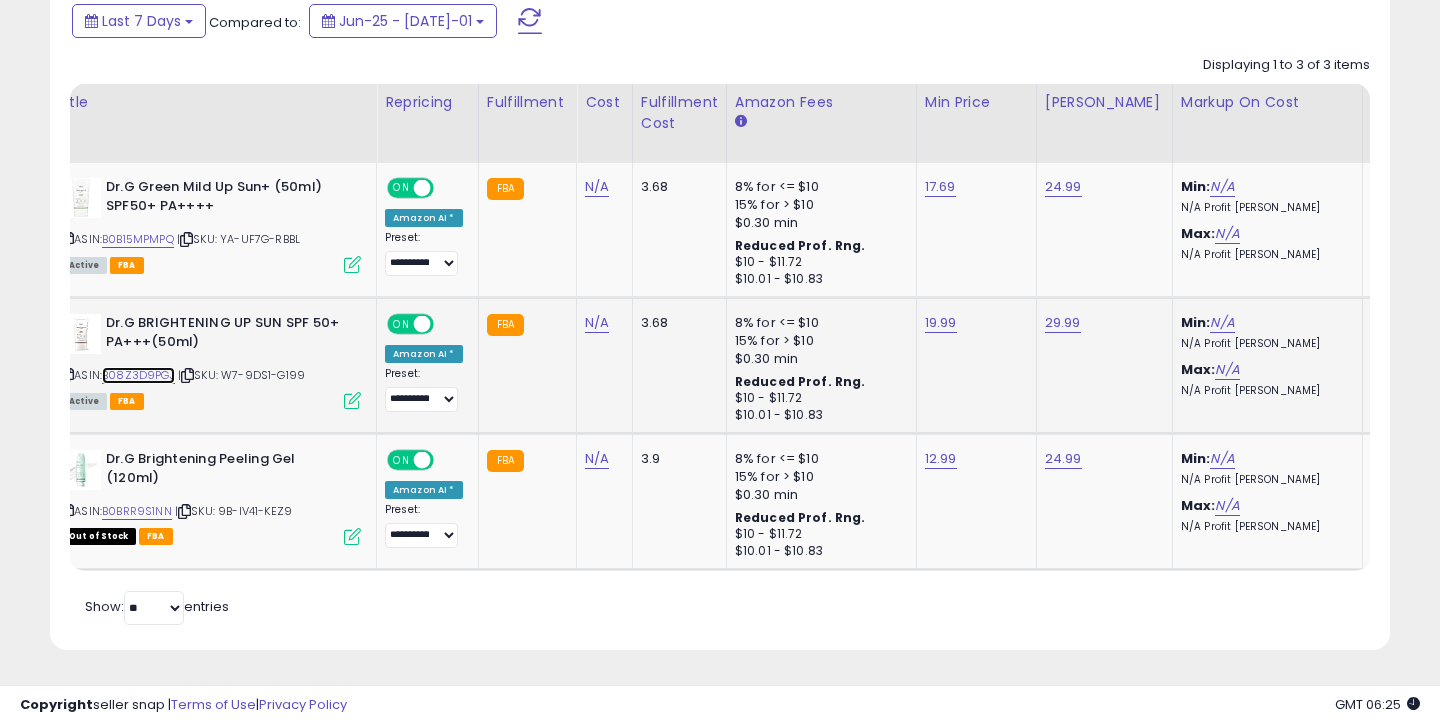 click on "B08Z3D9PGJ" at bounding box center (138, 375) 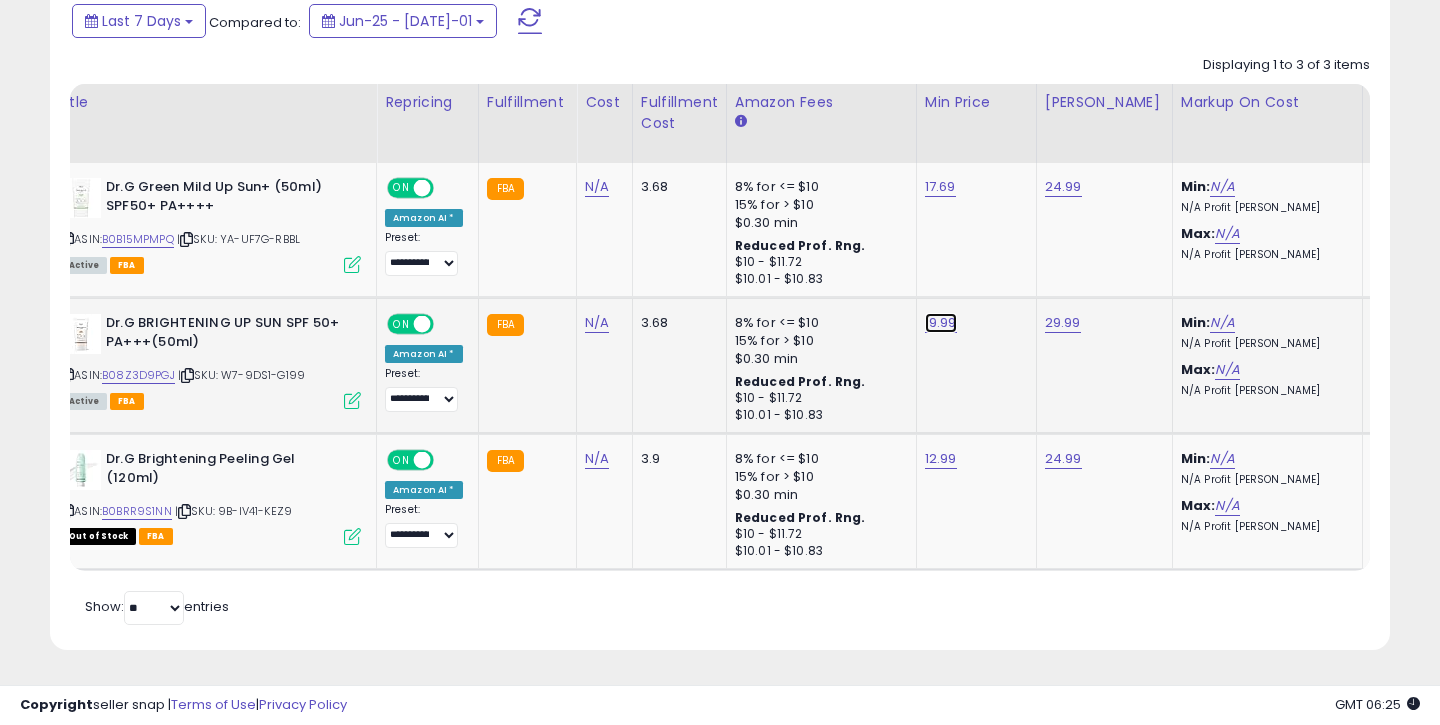 click on "19.99" at bounding box center (940, 187) 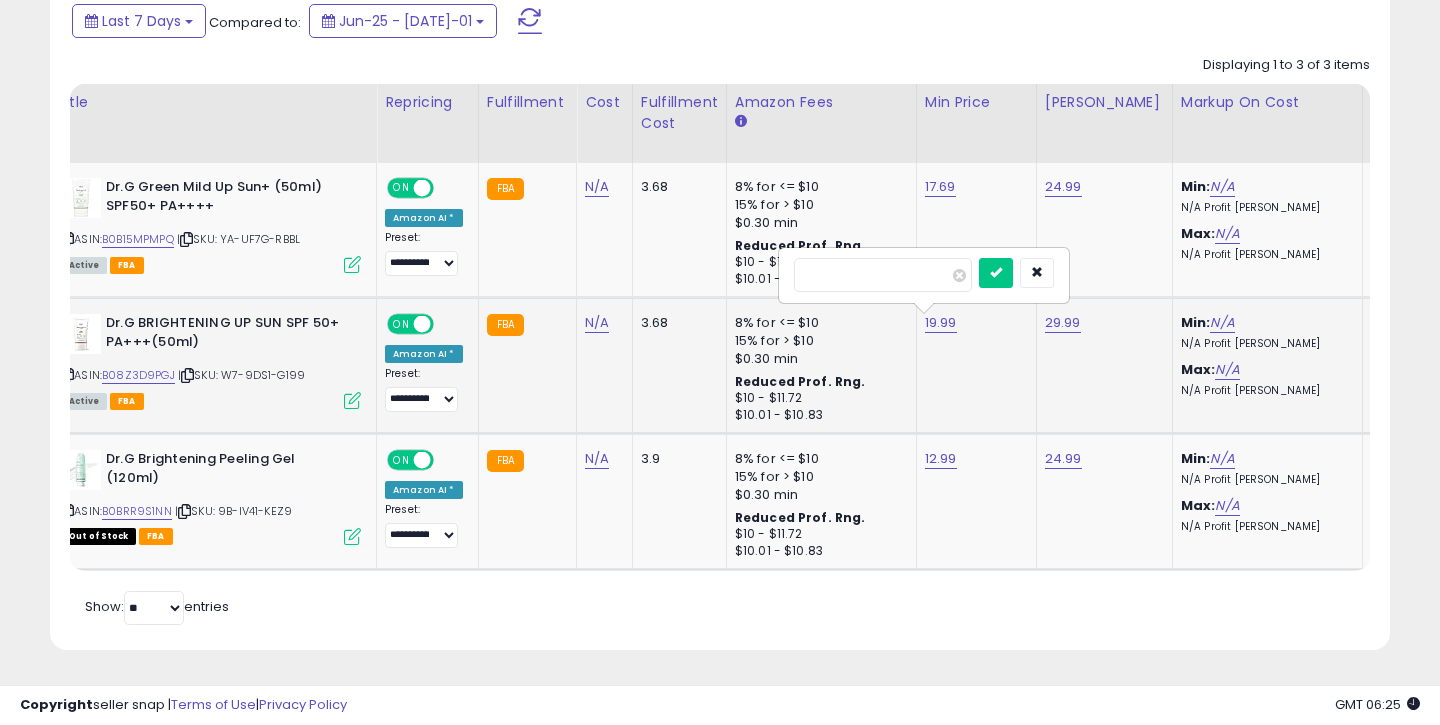 click on "*****" at bounding box center [883, 275] 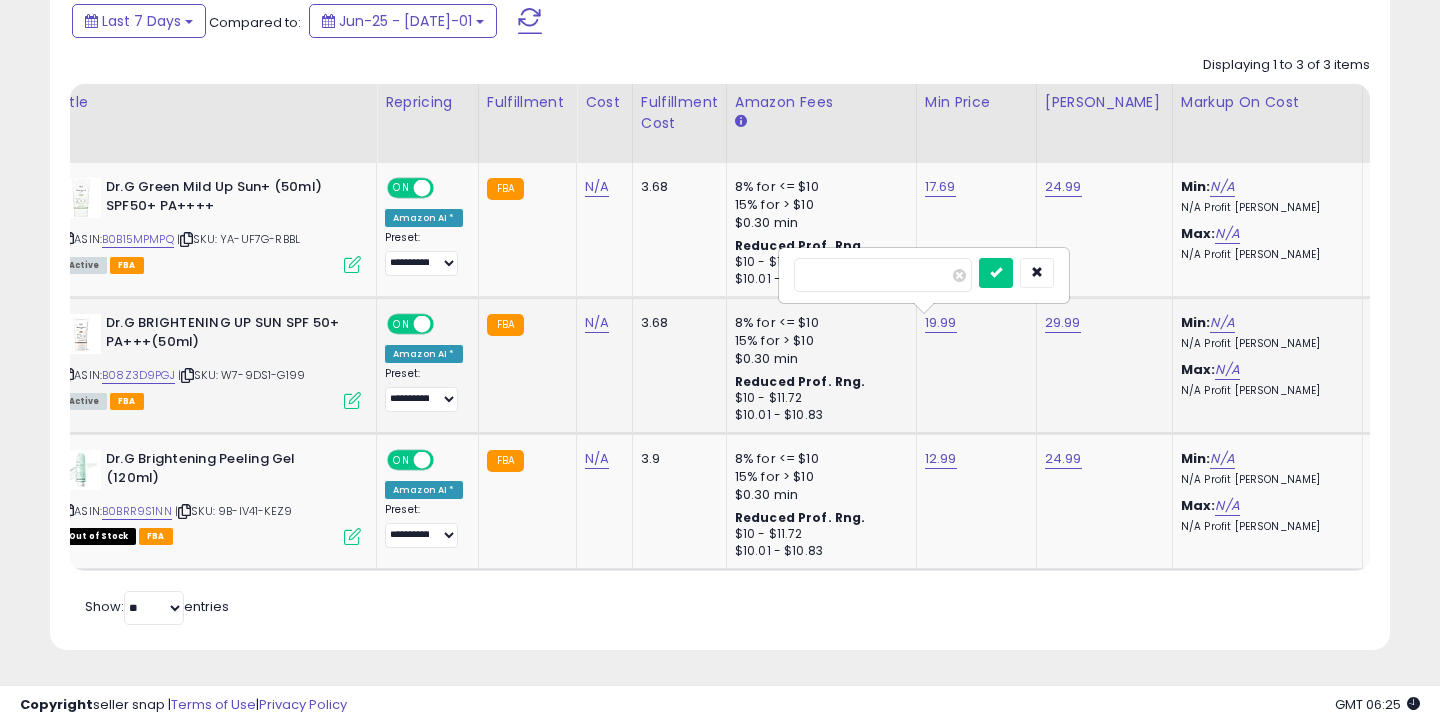 type on "*****" 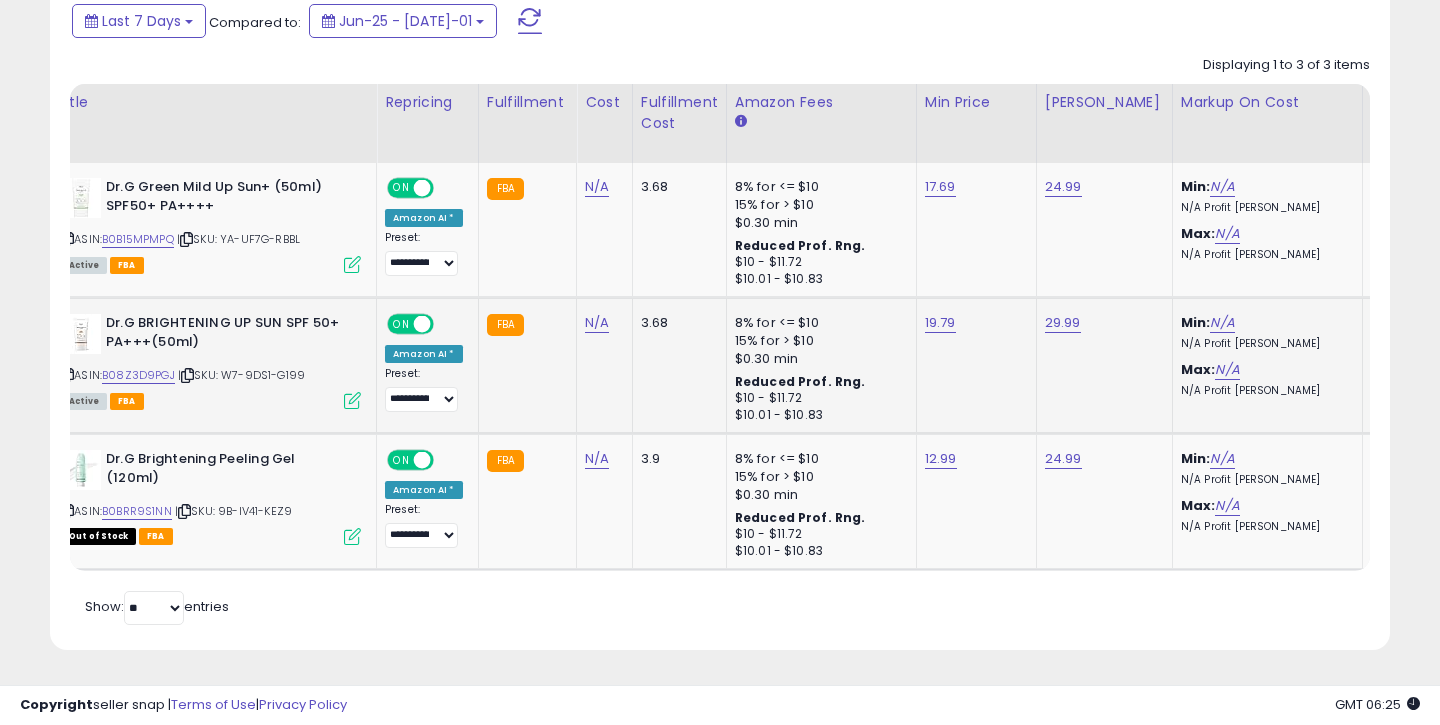 scroll, scrollTop: 0, scrollLeft: 68, axis: horizontal 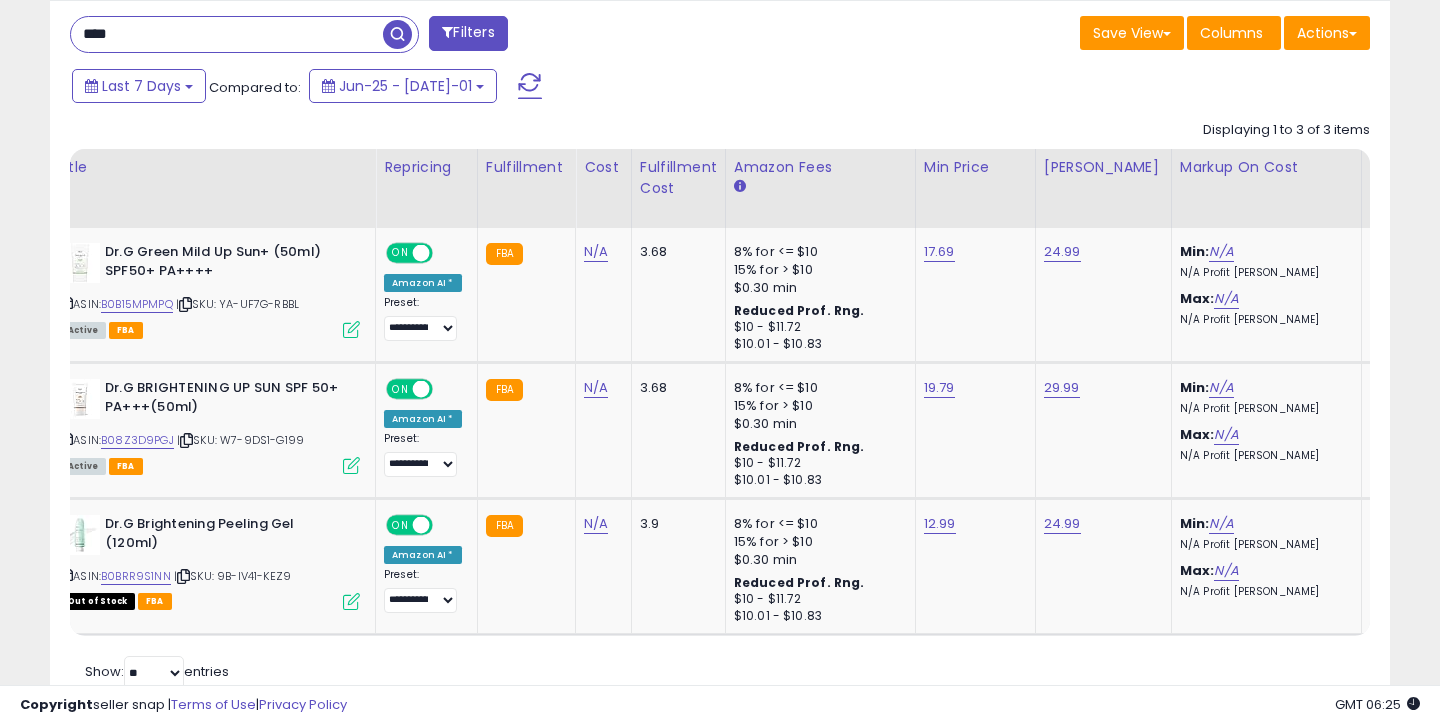 click on "****" at bounding box center (227, 34) 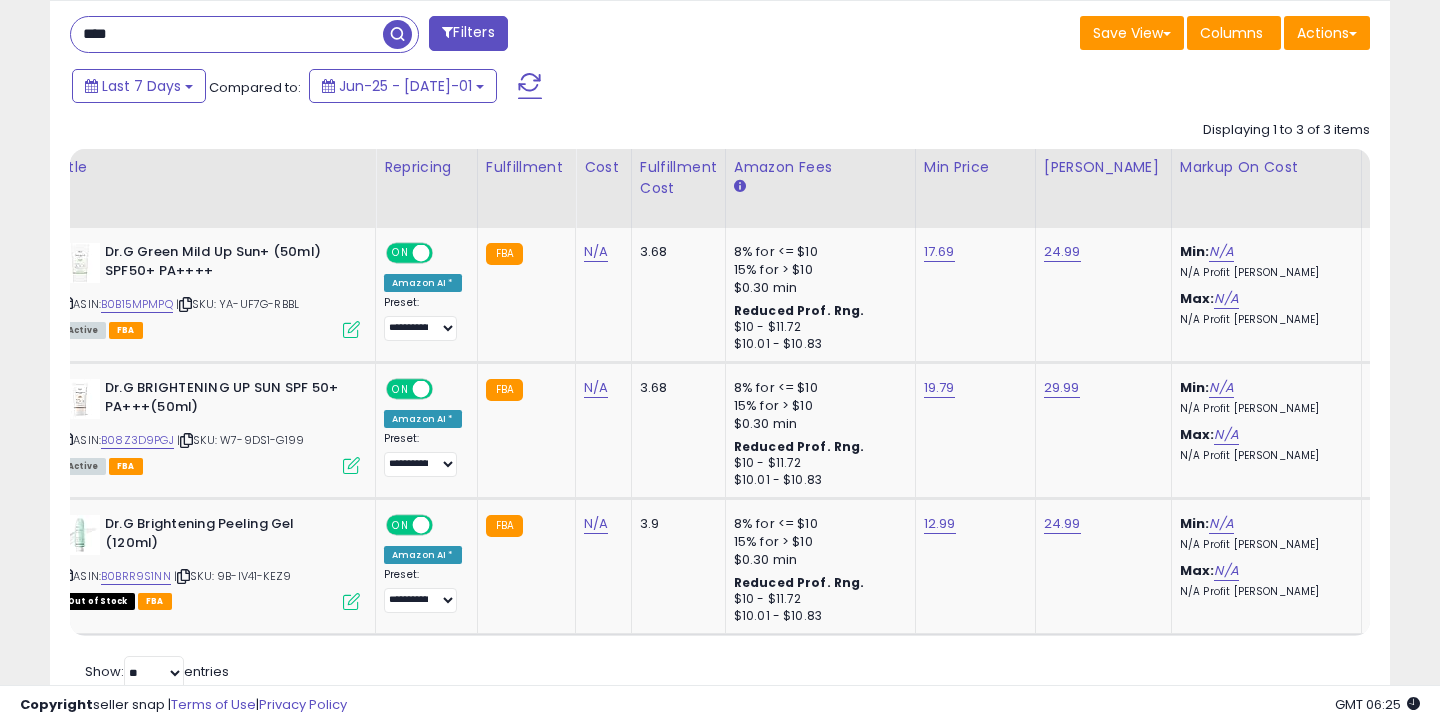 click on "****" at bounding box center (227, 34) 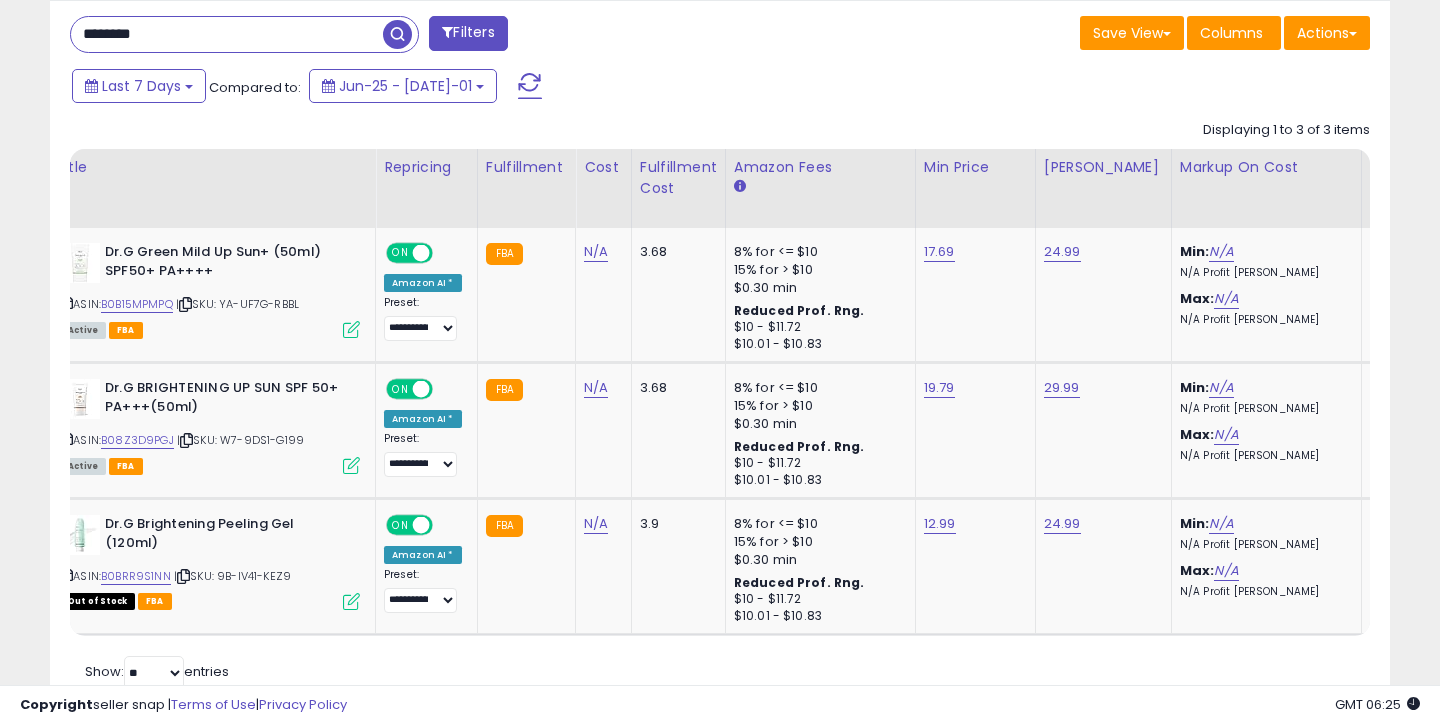 type on "********" 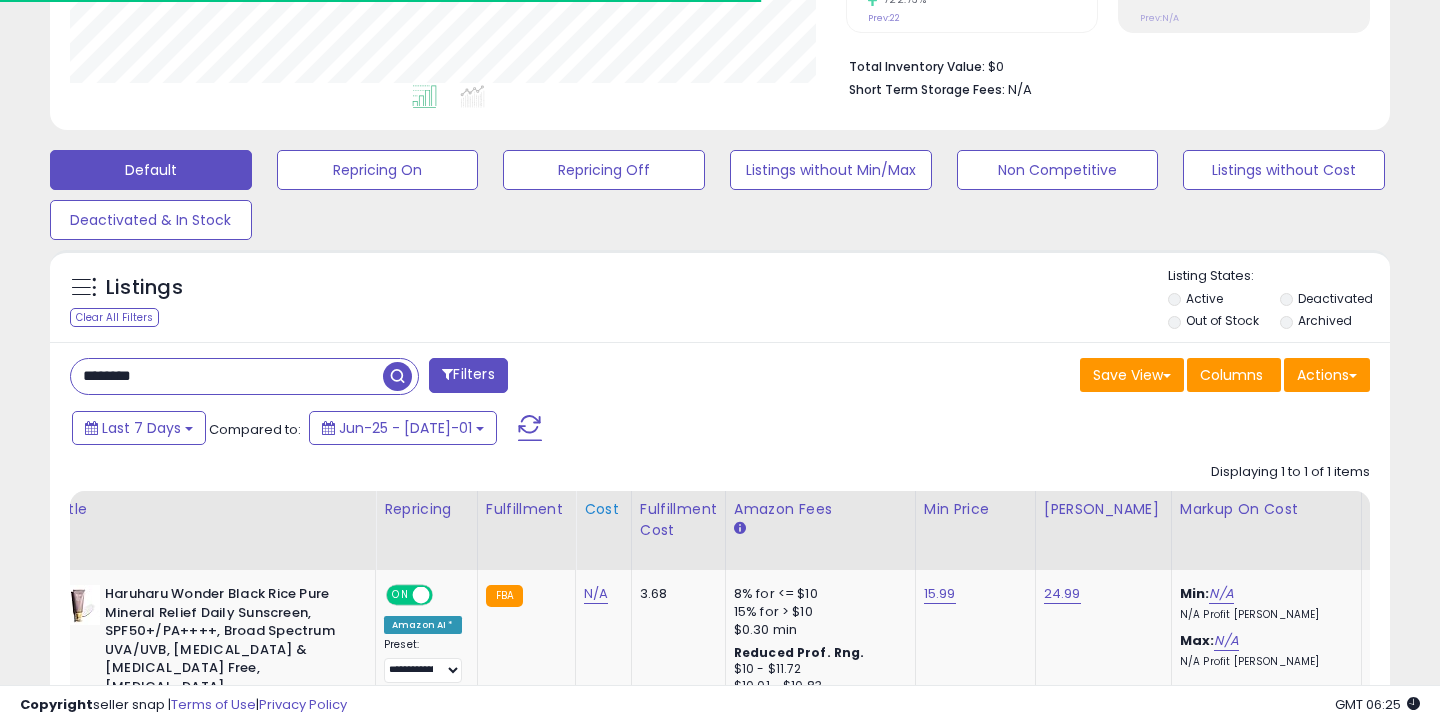 scroll, scrollTop: 676, scrollLeft: 0, axis: vertical 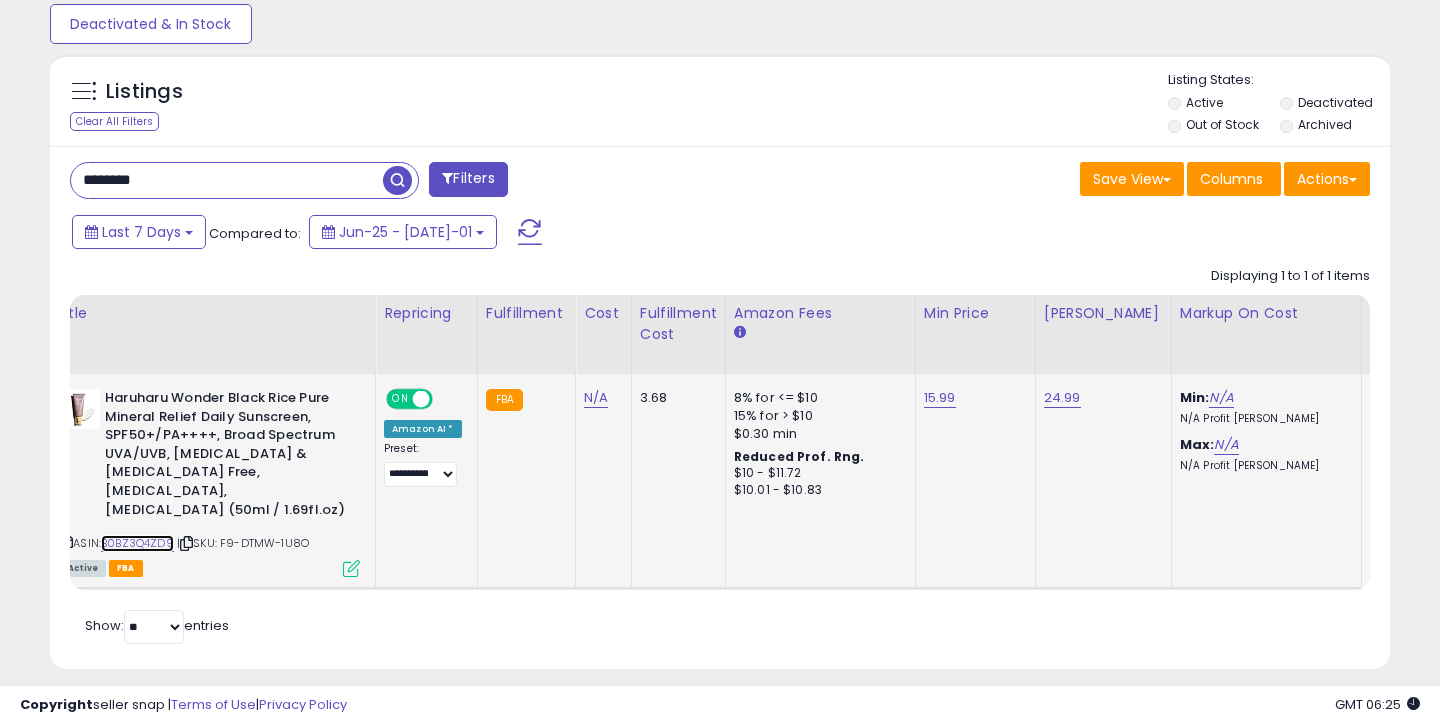 click on "B0BZ3Q4ZD9" at bounding box center (137, 543) 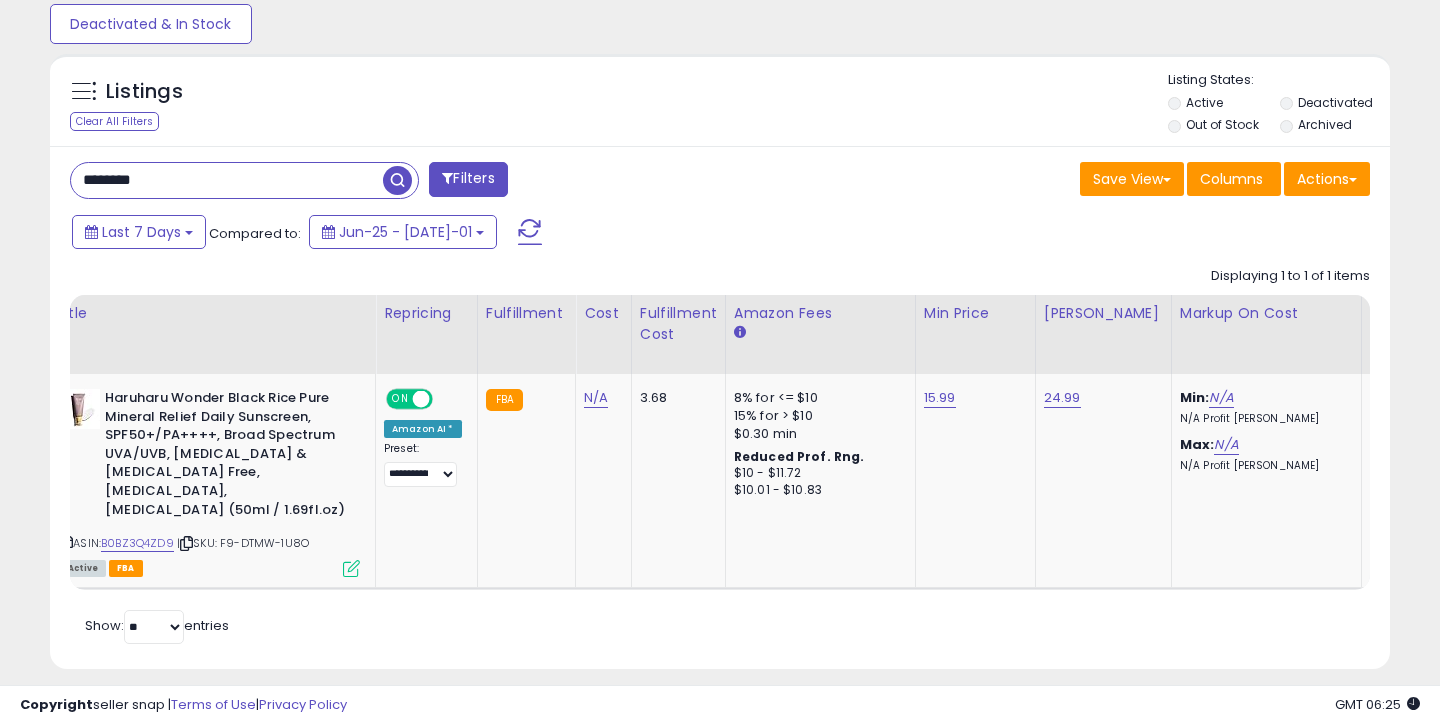 click on "Save View
Save As New View
Update Current View
Columns
Actions
Import  Export Visible Columns" at bounding box center (1052, 181) 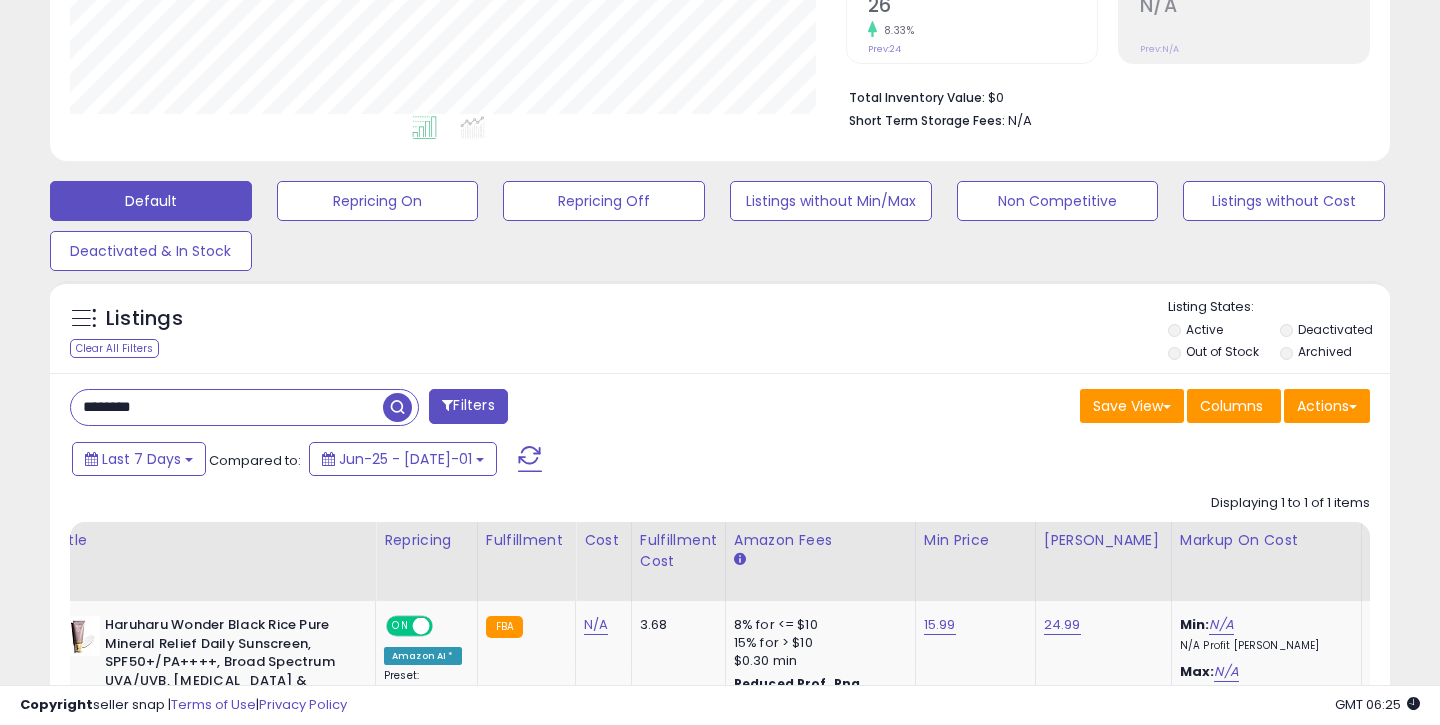 scroll, scrollTop: 430, scrollLeft: 0, axis: vertical 